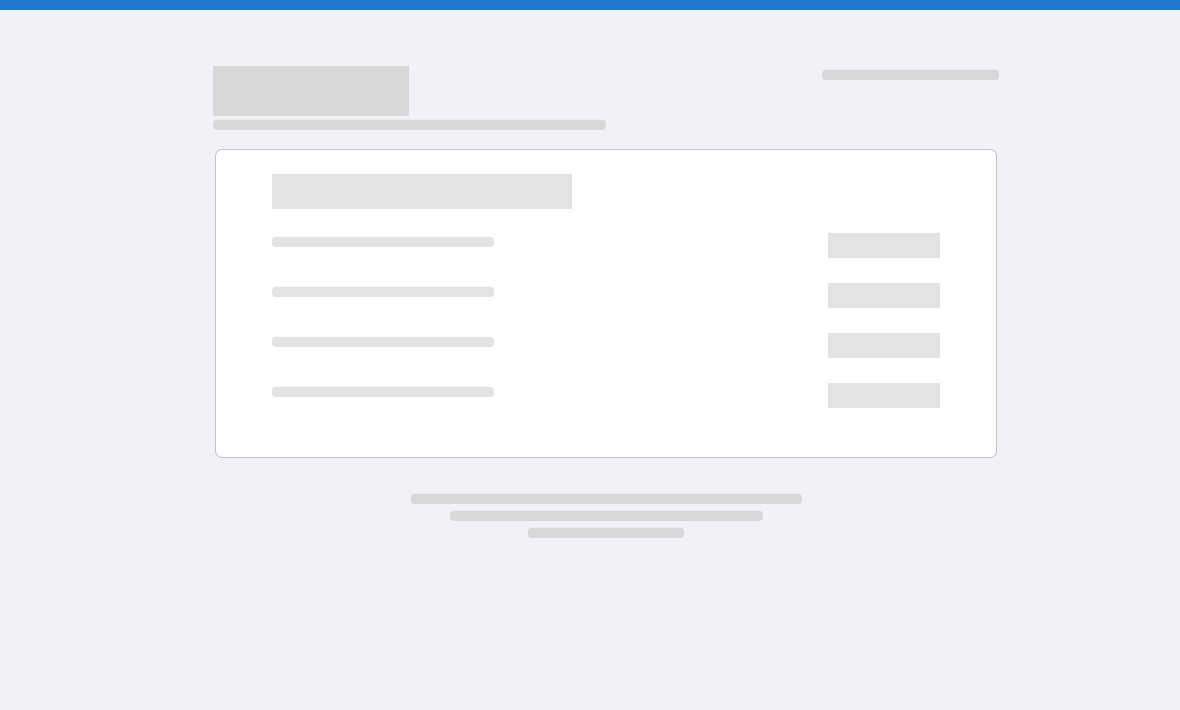 scroll, scrollTop: 0, scrollLeft: 0, axis: both 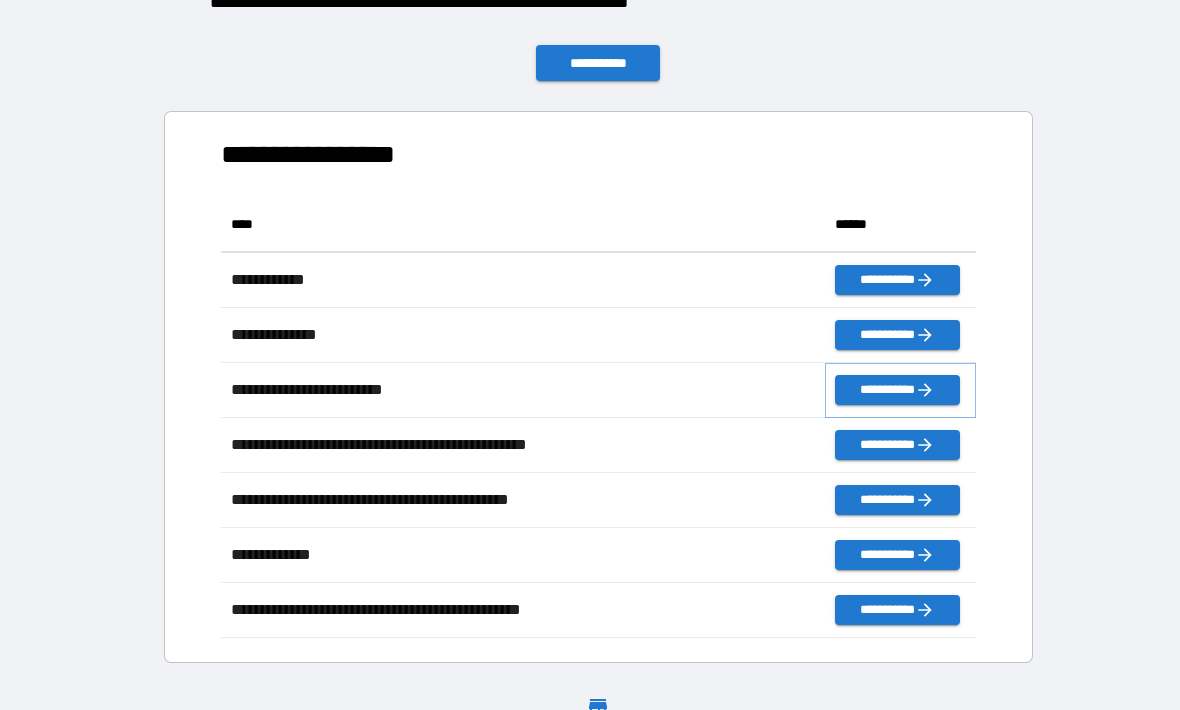 click on "**********" at bounding box center (897, 390) 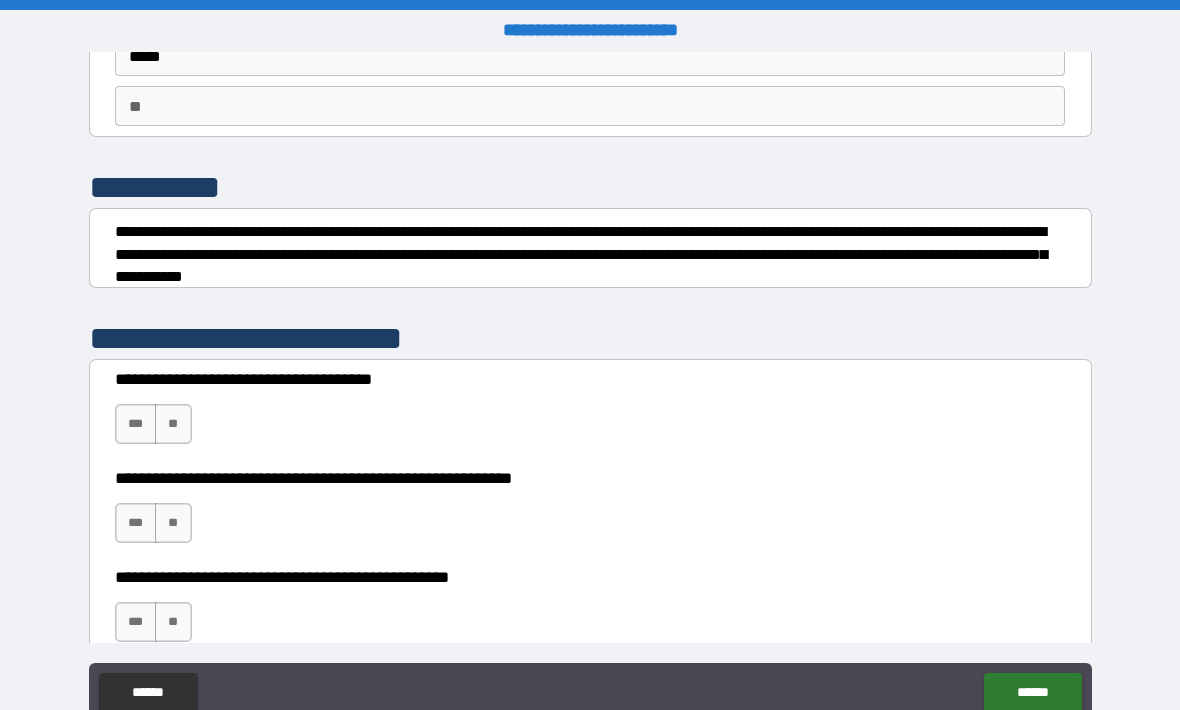 scroll, scrollTop: 159, scrollLeft: 0, axis: vertical 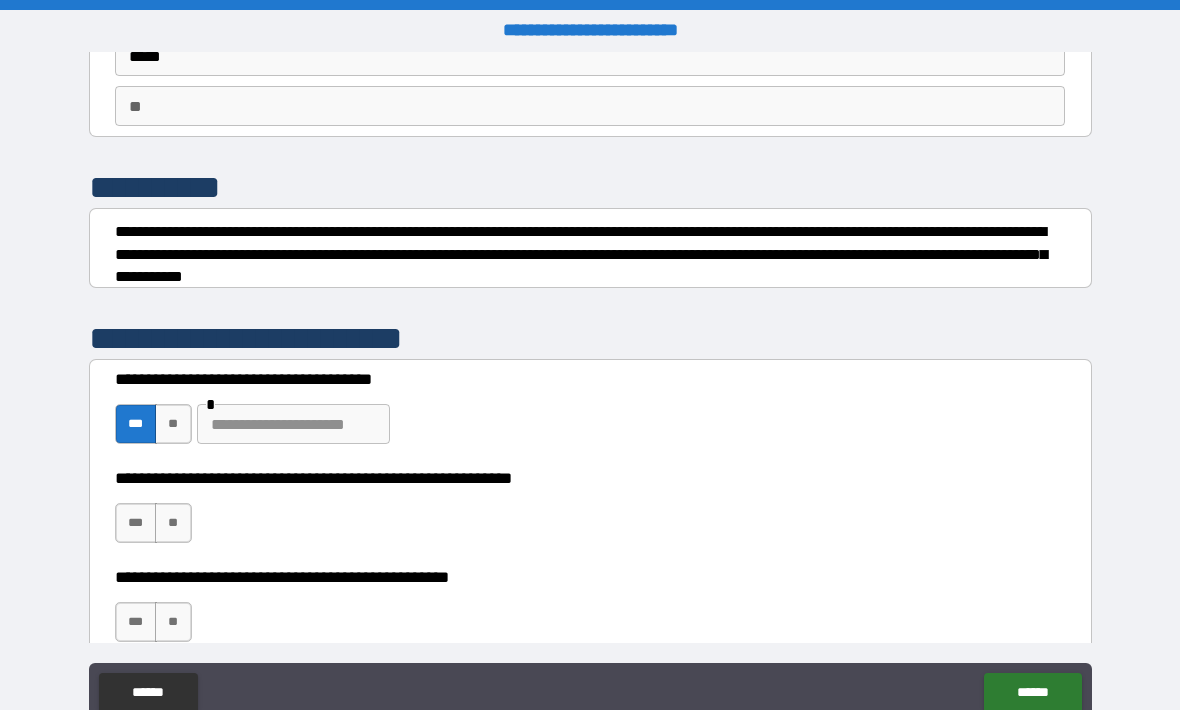 click at bounding box center [293, 424] 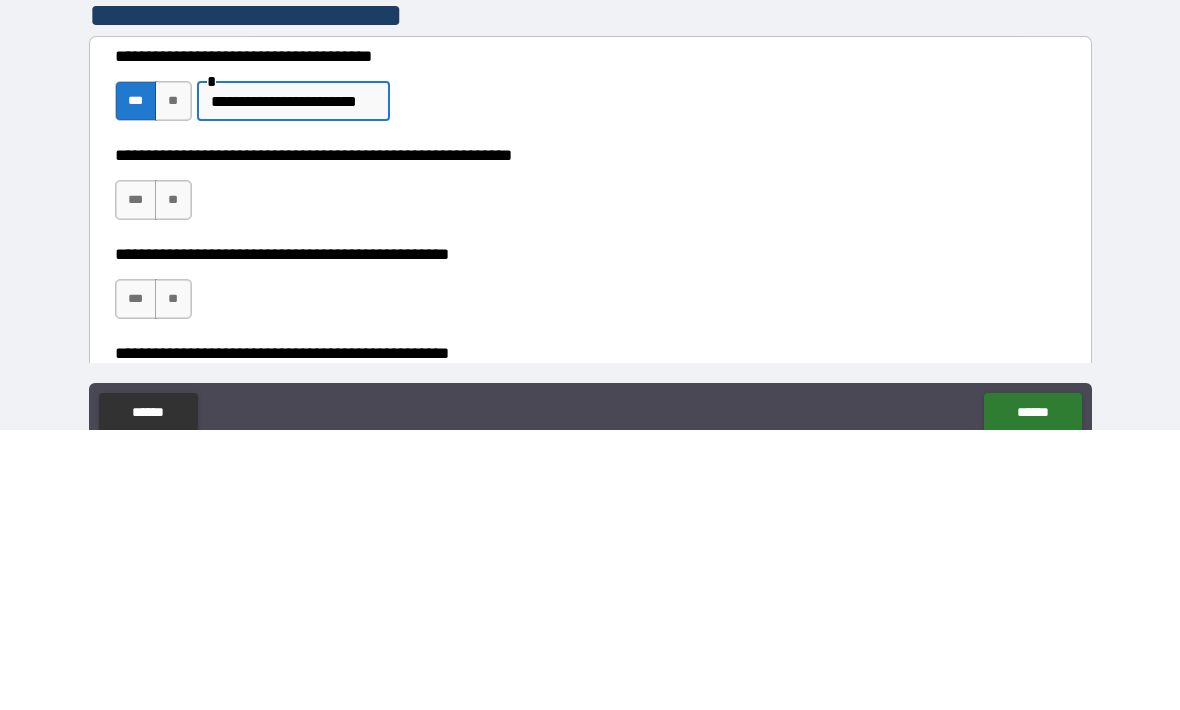 scroll, scrollTop: 206, scrollLeft: 0, axis: vertical 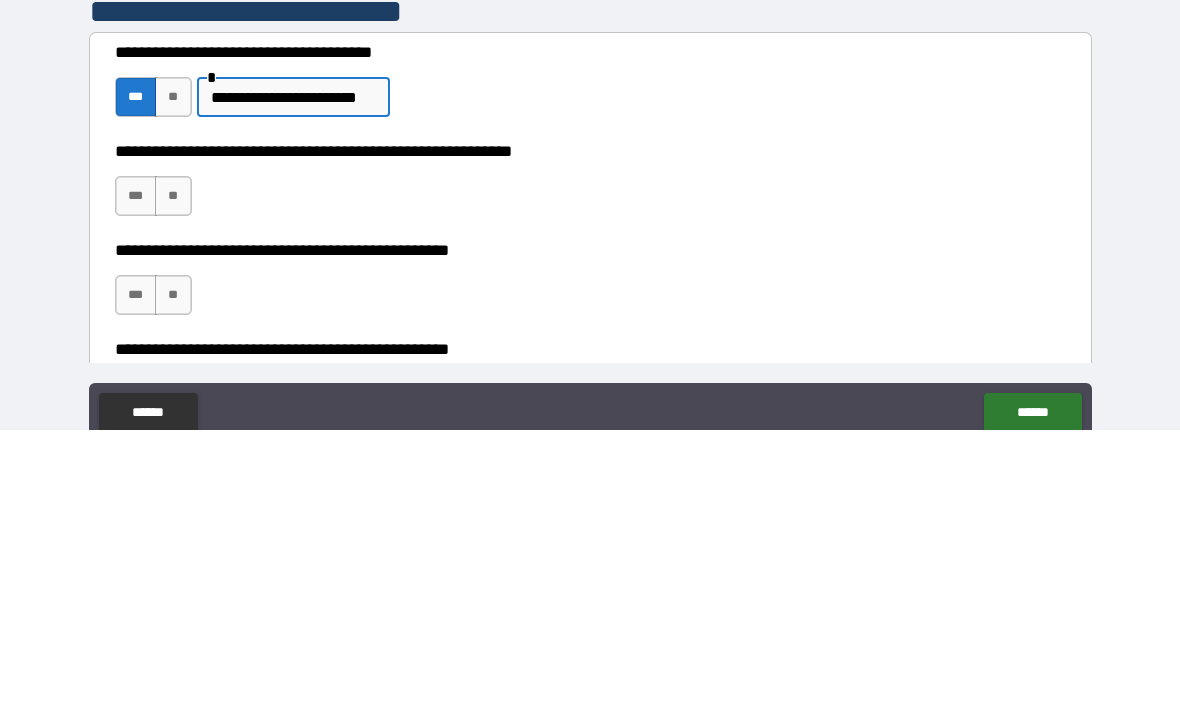 type on "**********" 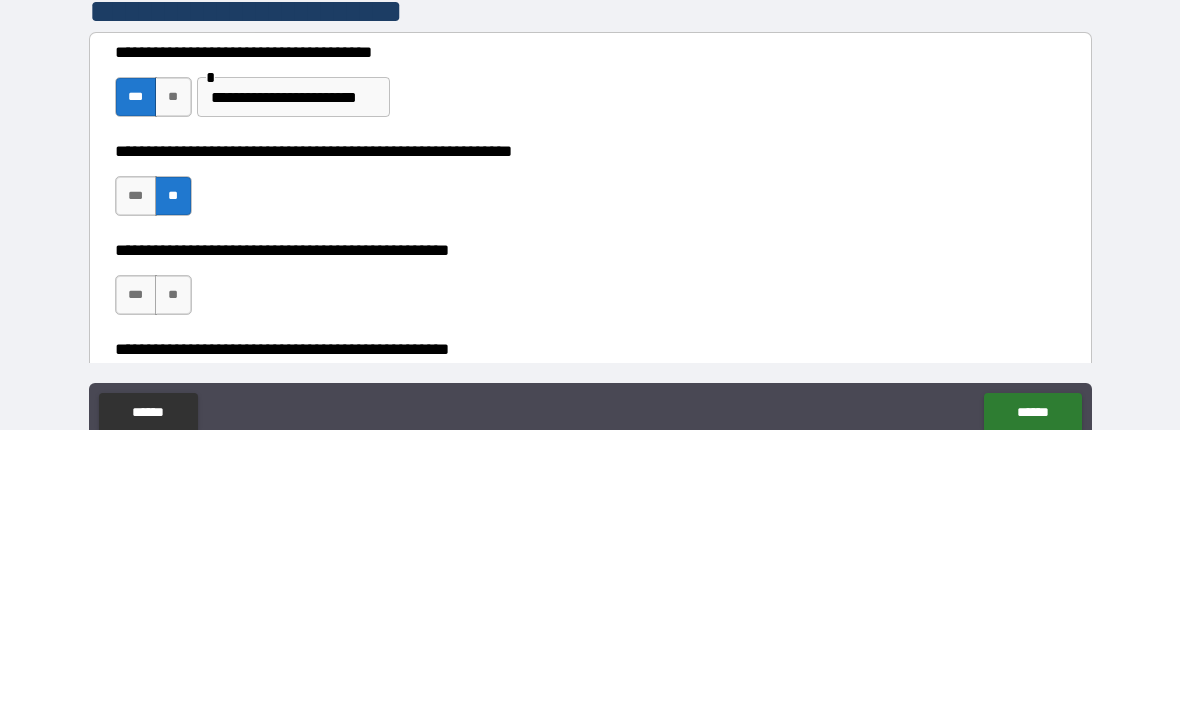 scroll, scrollTop: 66, scrollLeft: 0, axis: vertical 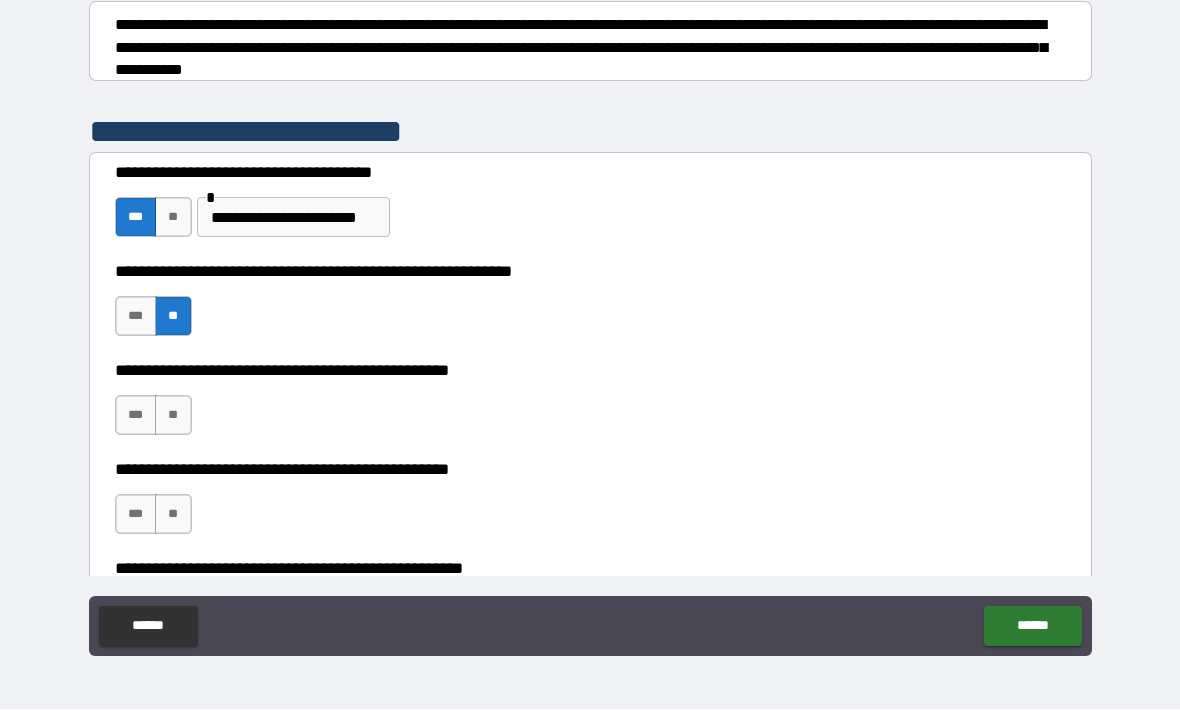 click on "**" at bounding box center (173, 416) 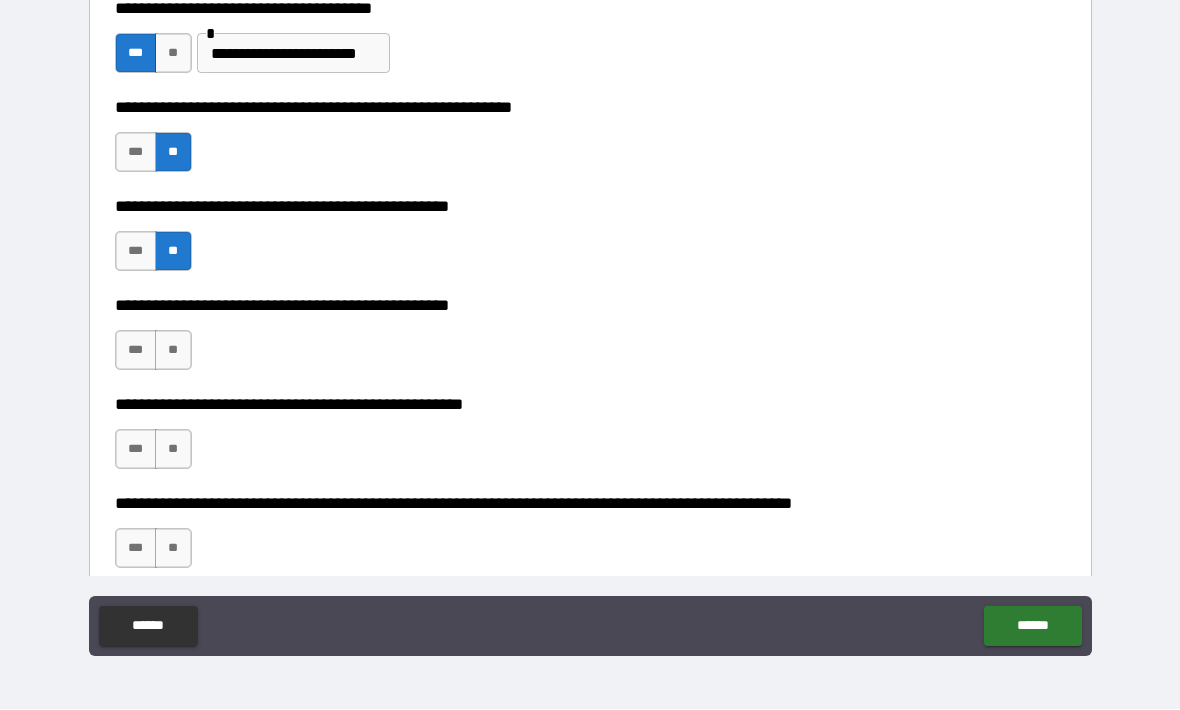 scroll, scrollTop: 465, scrollLeft: 0, axis: vertical 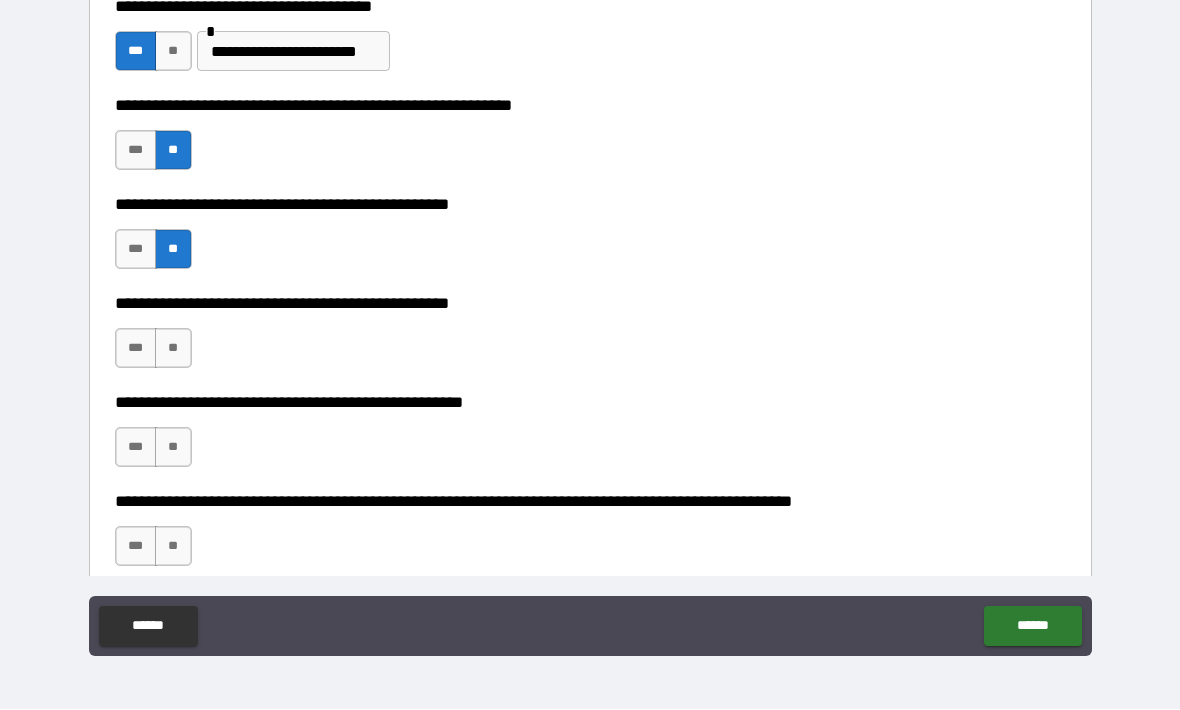 click on "***" at bounding box center [136, 349] 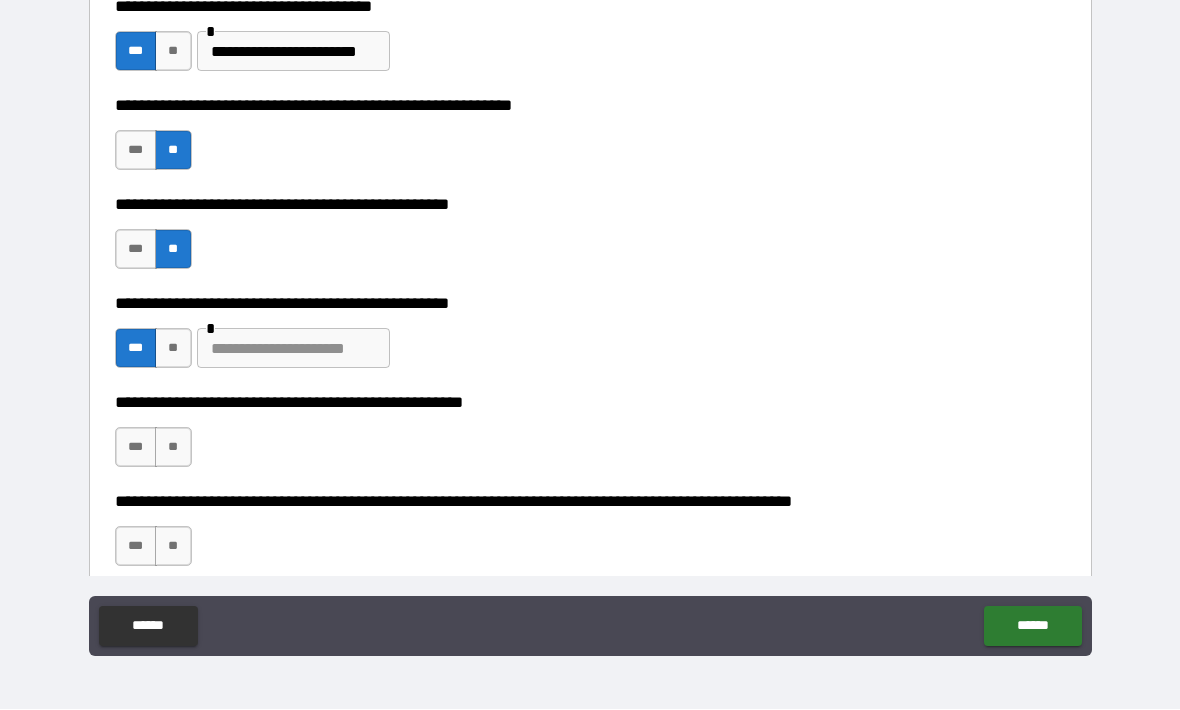 click at bounding box center [293, 349] 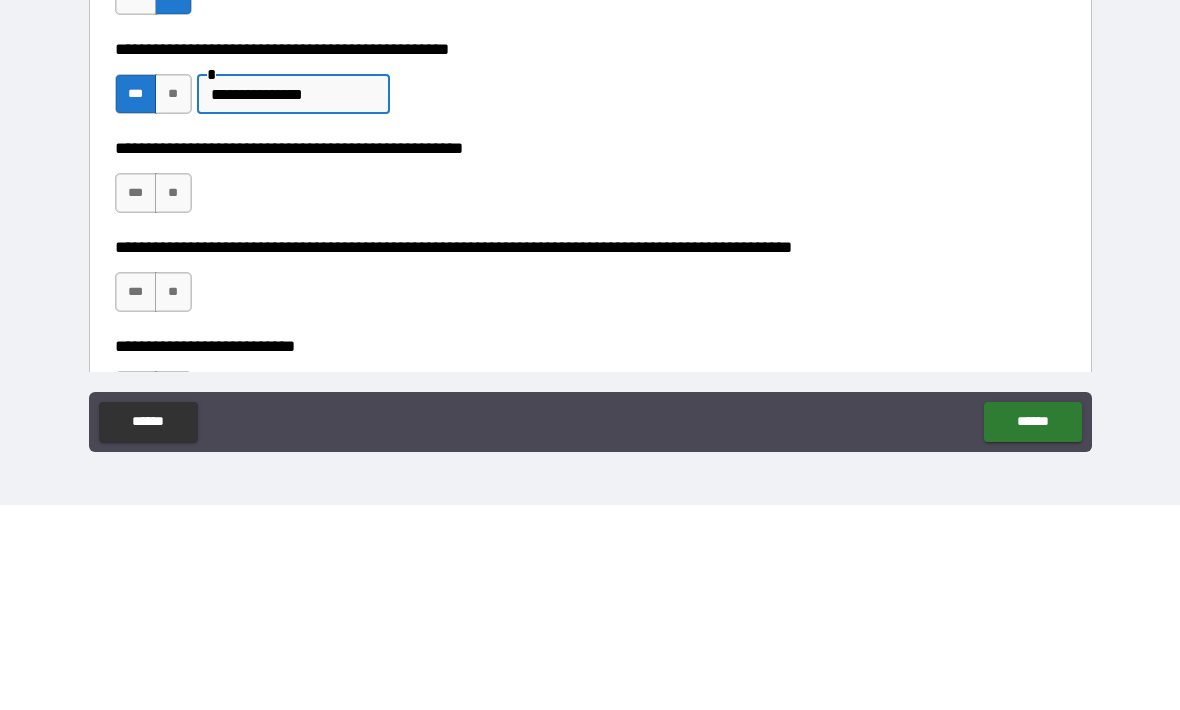 scroll, scrollTop: 525, scrollLeft: 0, axis: vertical 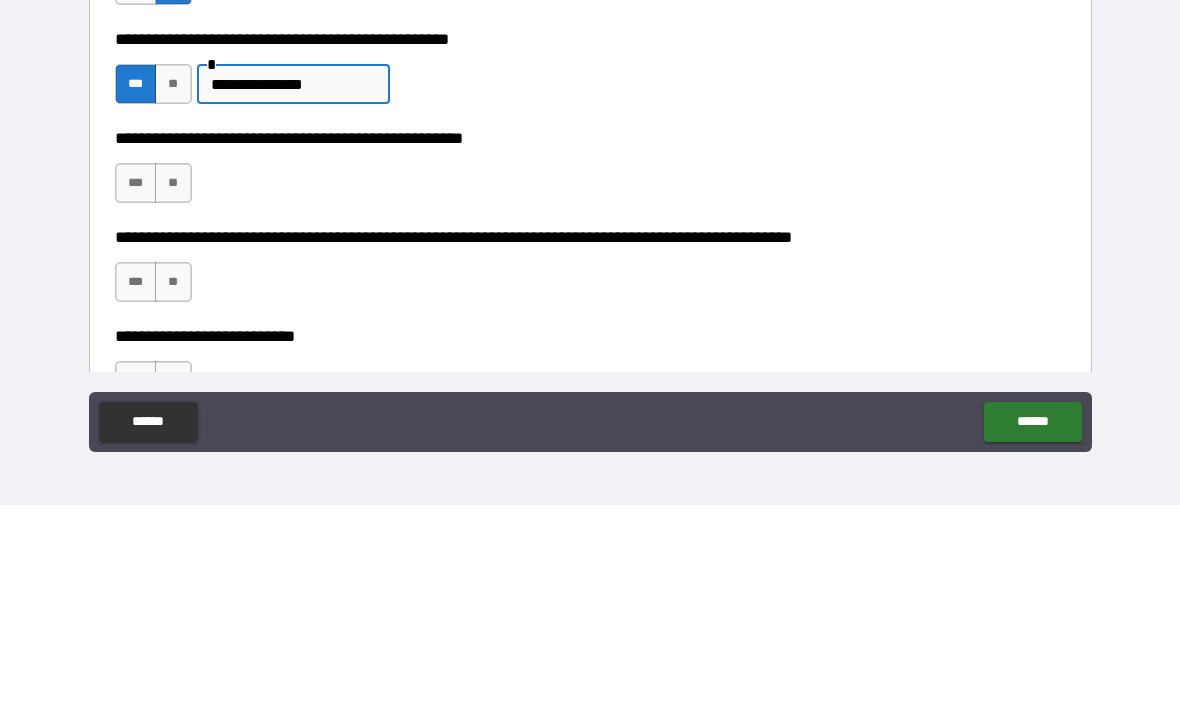 type on "**********" 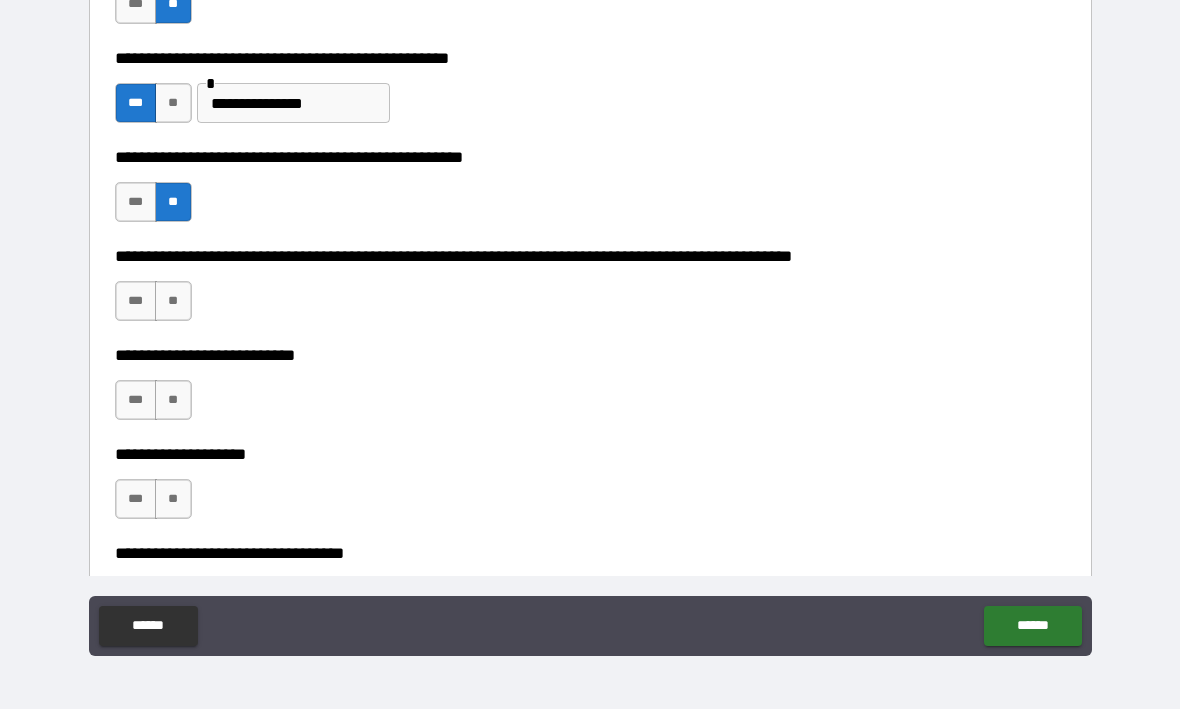 scroll, scrollTop: 714, scrollLeft: 0, axis: vertical 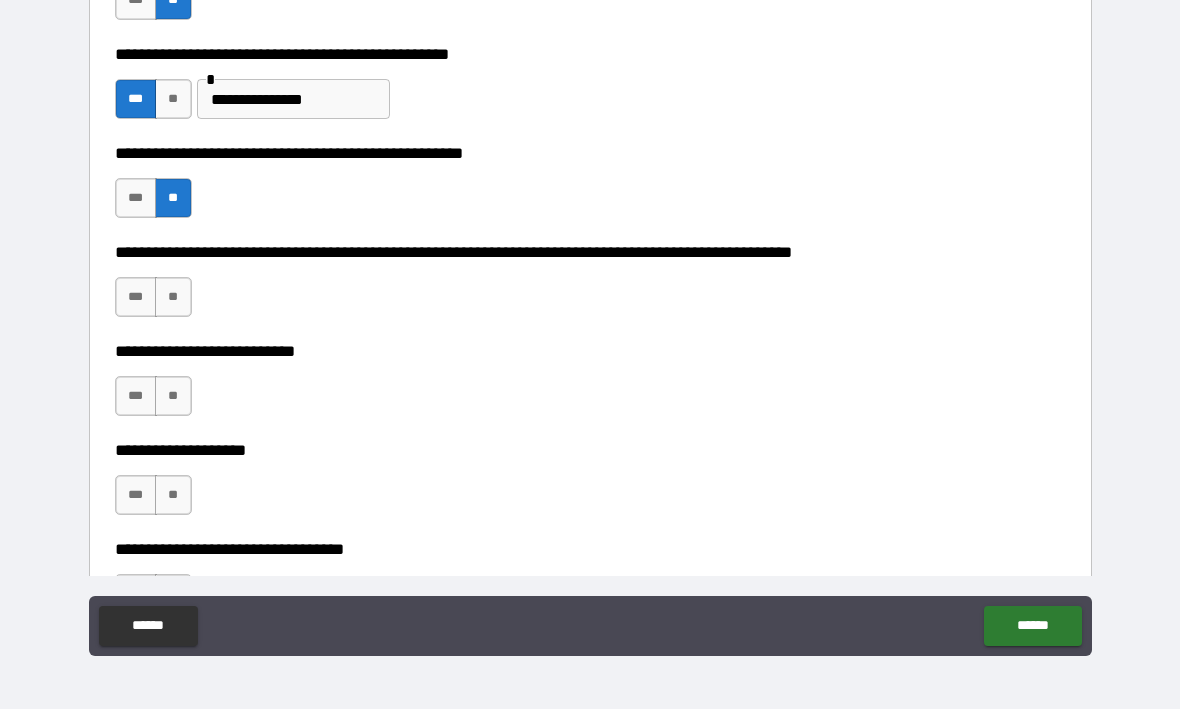 click on "**" at bounding box center (173, 298) 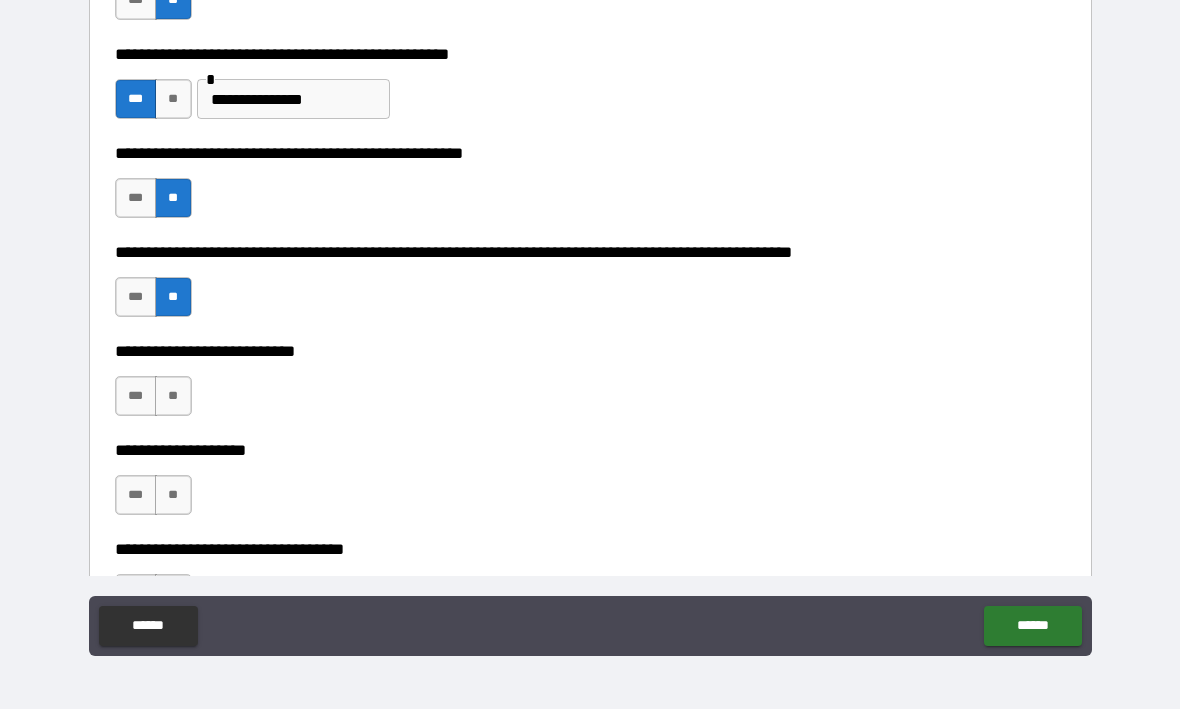 click on "**" at bounding box center [173, 397] 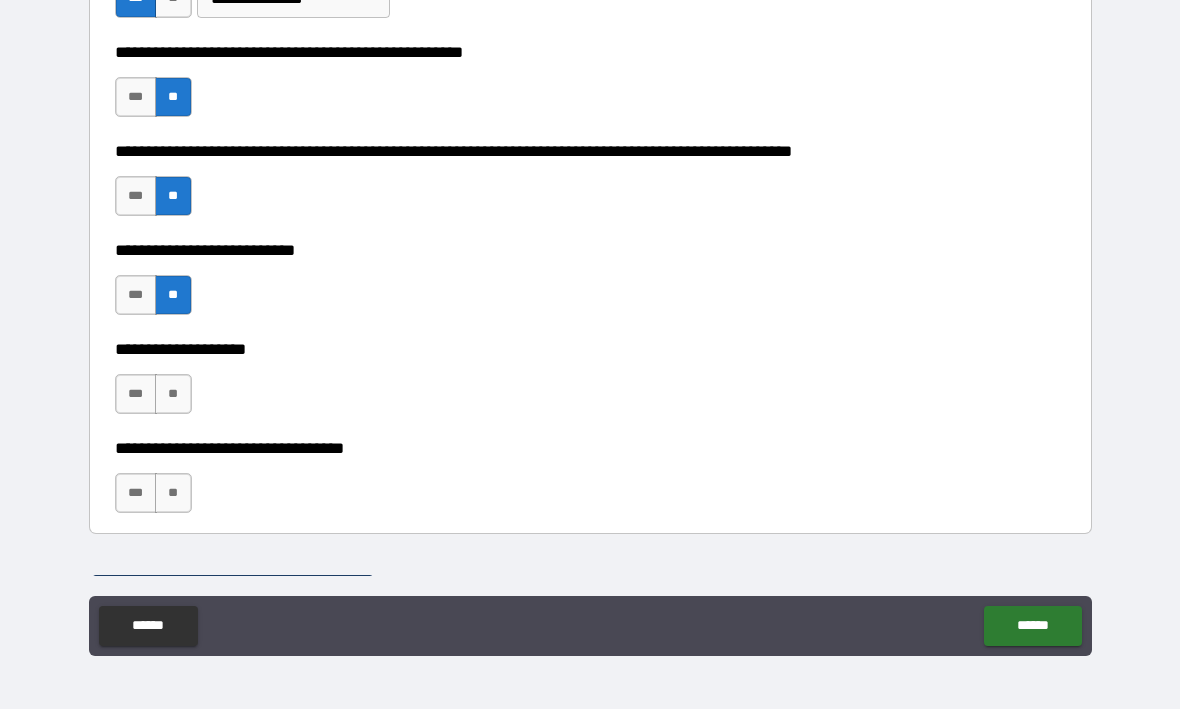 scroll, scrollTop: 822, scrollLeft: 0, axis: vertical 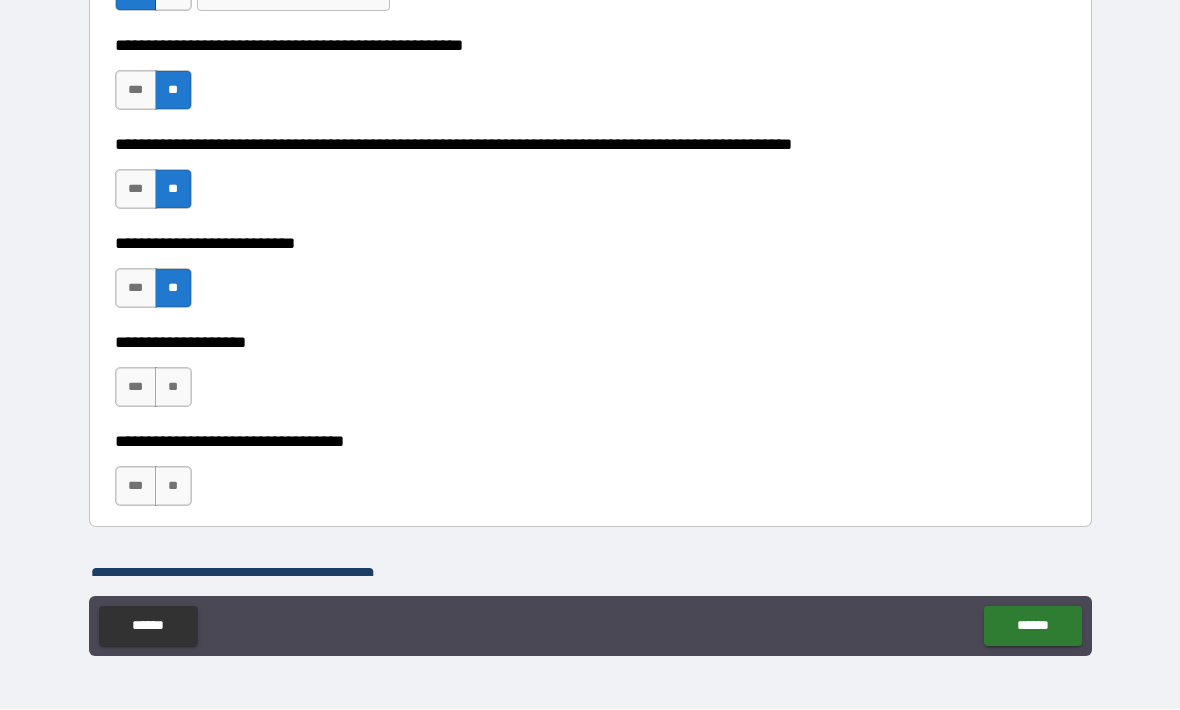 click on "**" at bounding box center (173, 388) 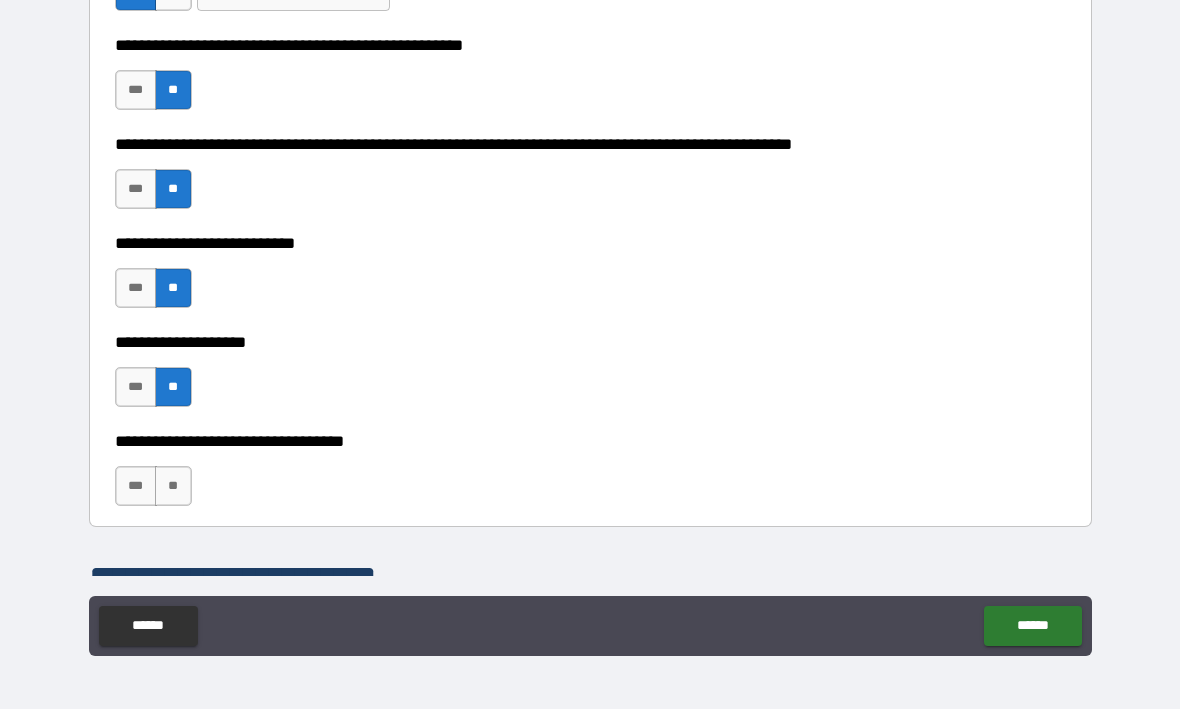 click on "**" at bounding box center [173, 487] 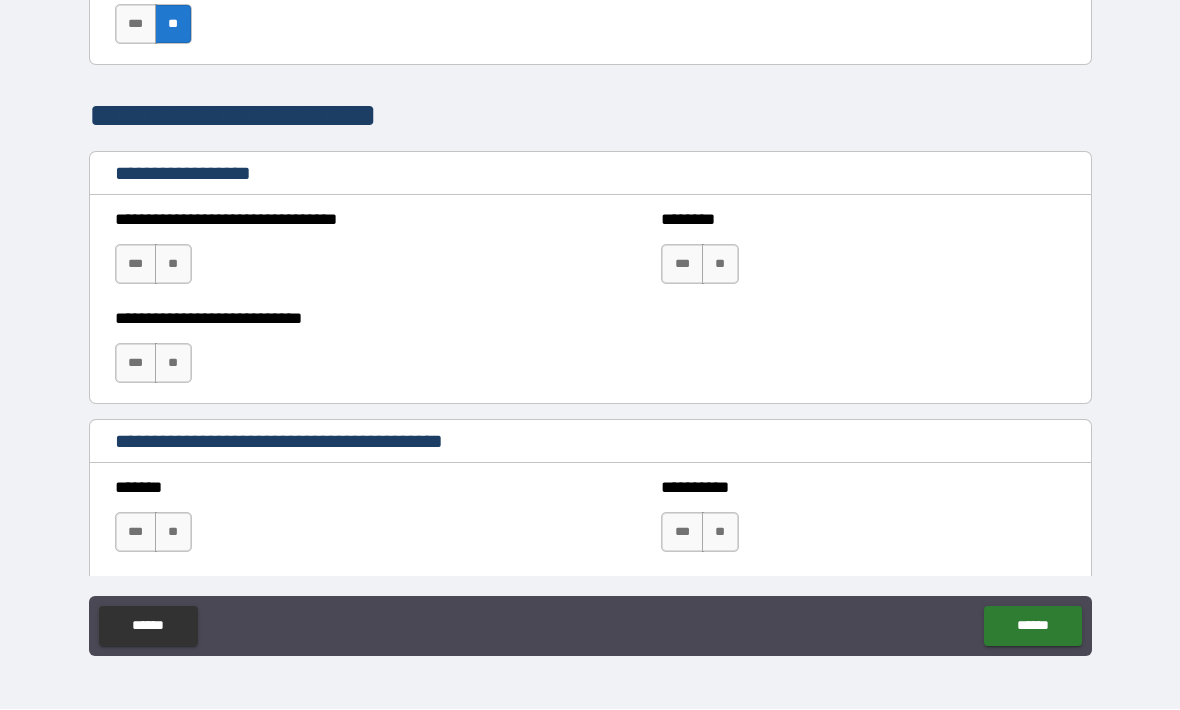 scroll, scrollTop: 1278, scrollLeft: 0, axis: vertical 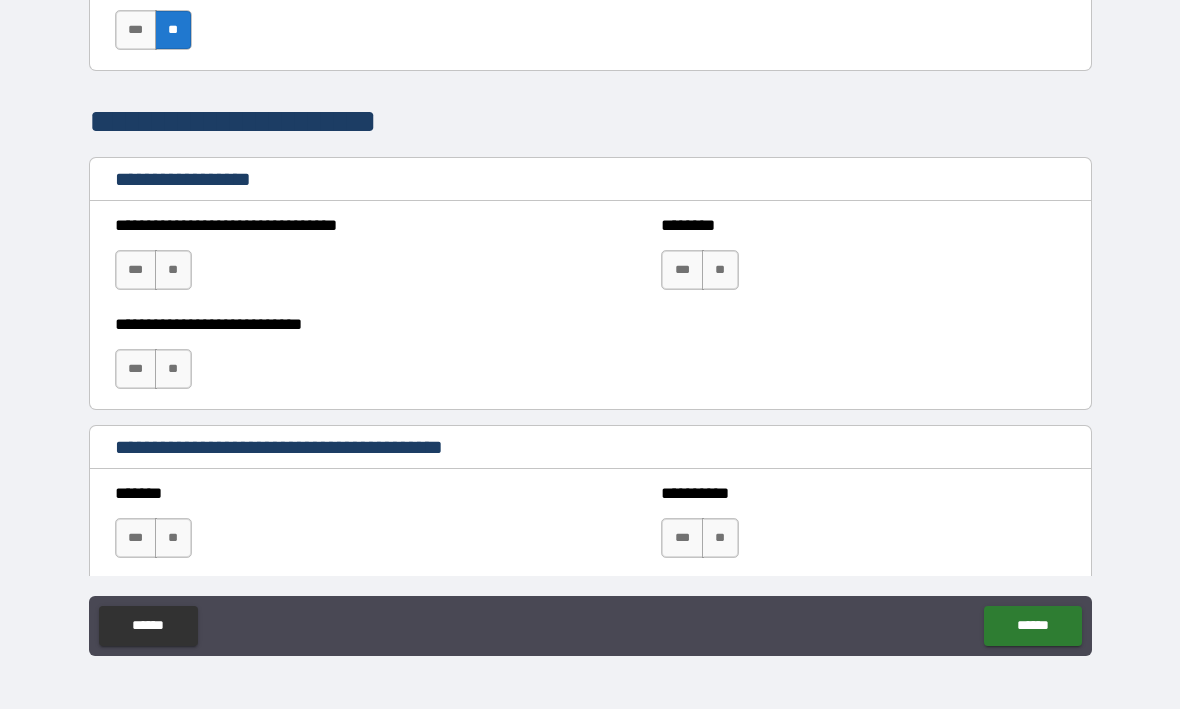 click on "**" at bounding box center [173, 271] 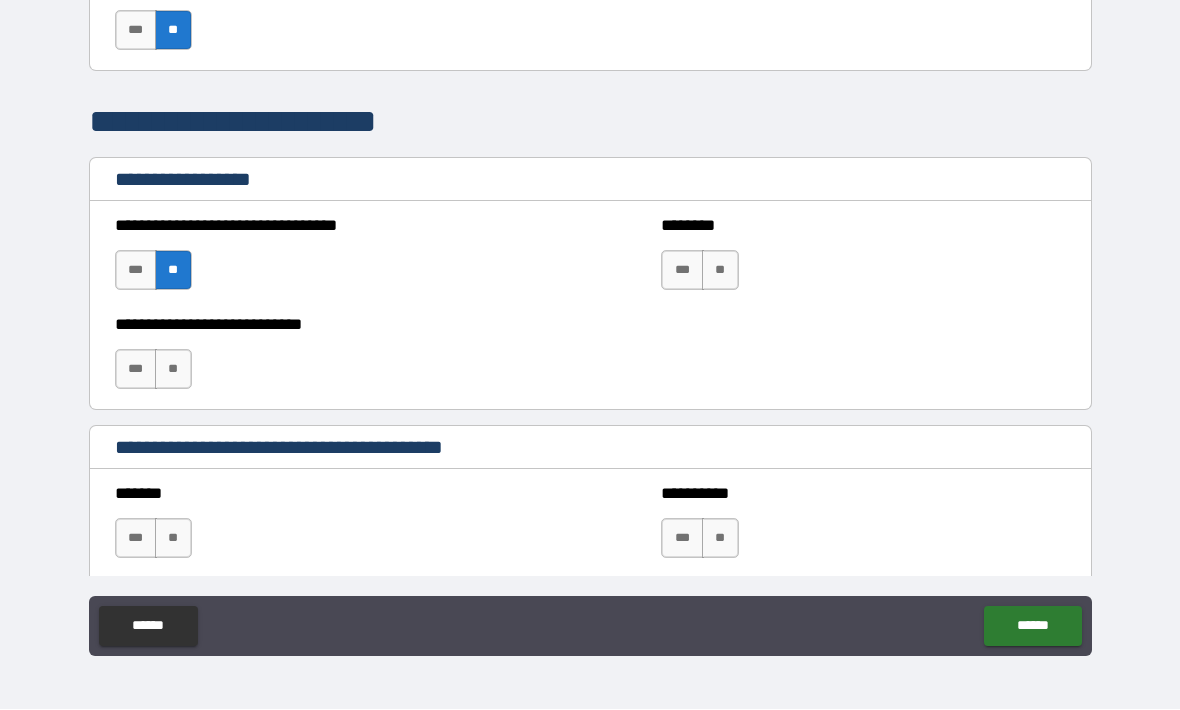 click on "**" at bounding box center (720, 271) 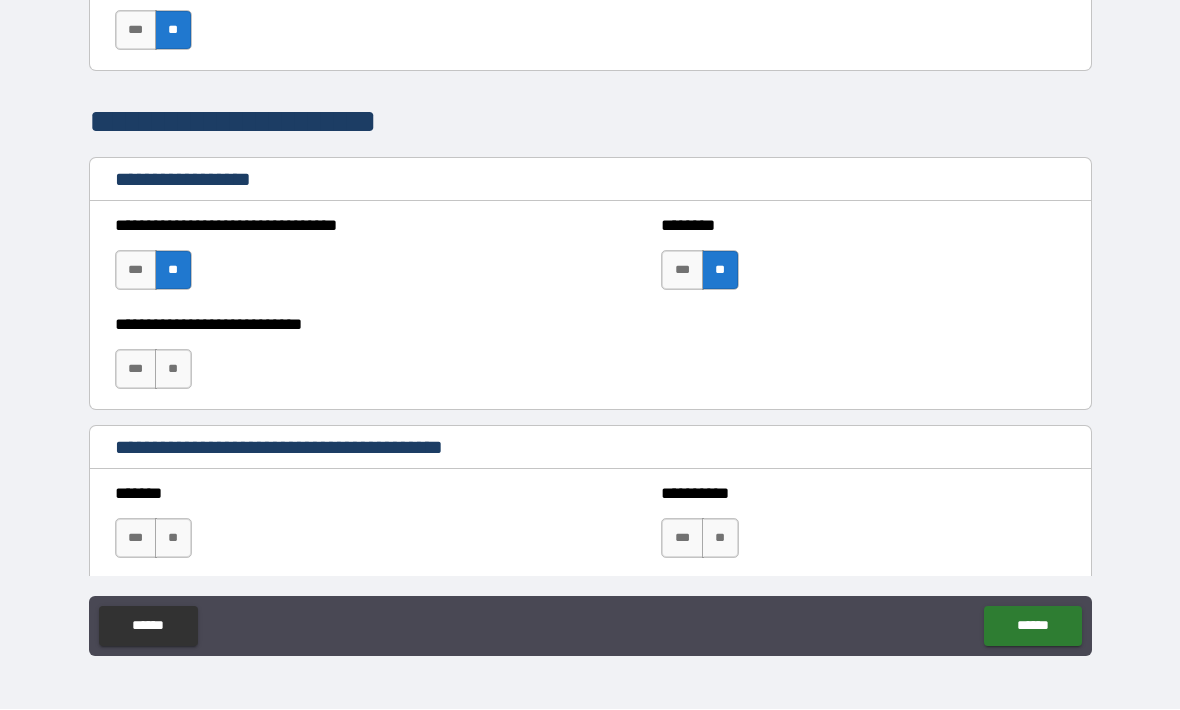 click on "**" at bounding box center [173, 370] 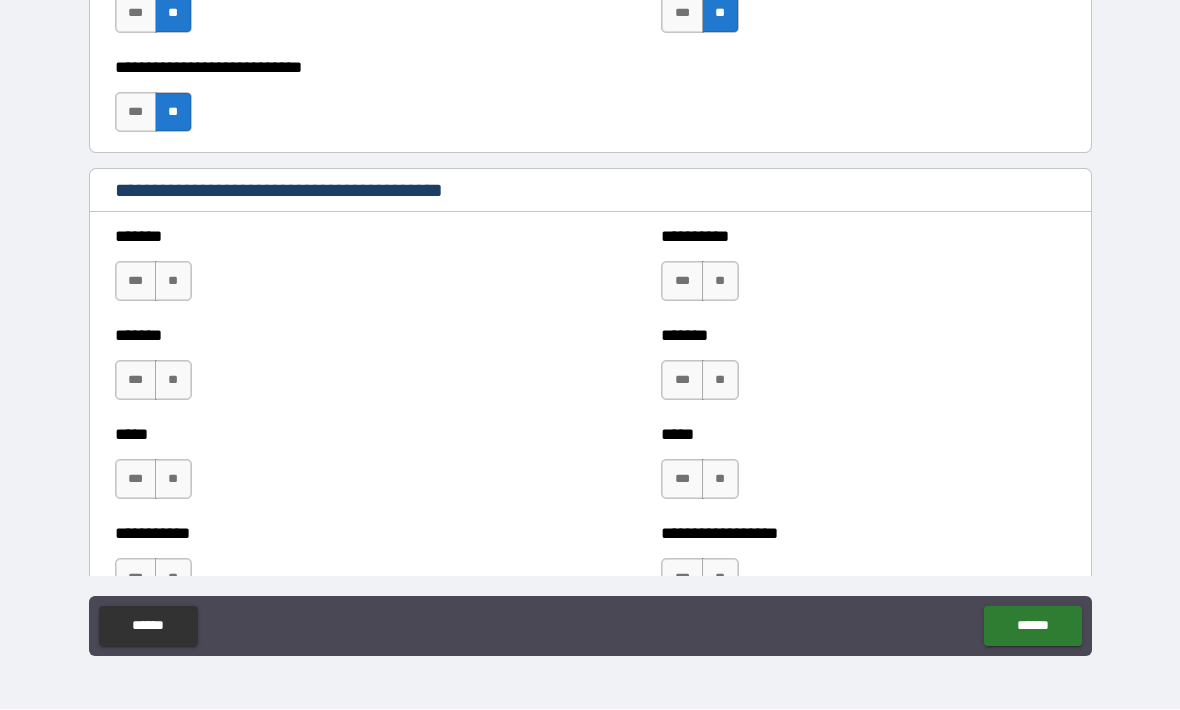 scroll, scrollTop: 1563, scrollLeft: 0, axis: vertical 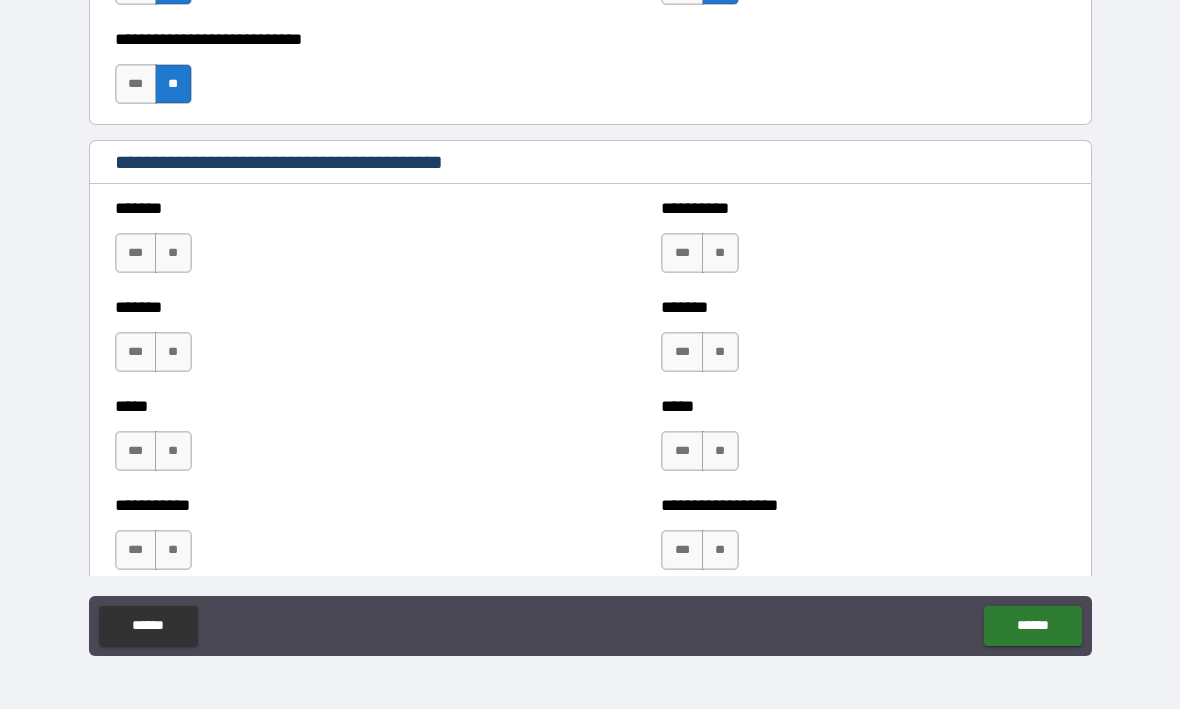 click on "**" at bounding box center [173, 254] 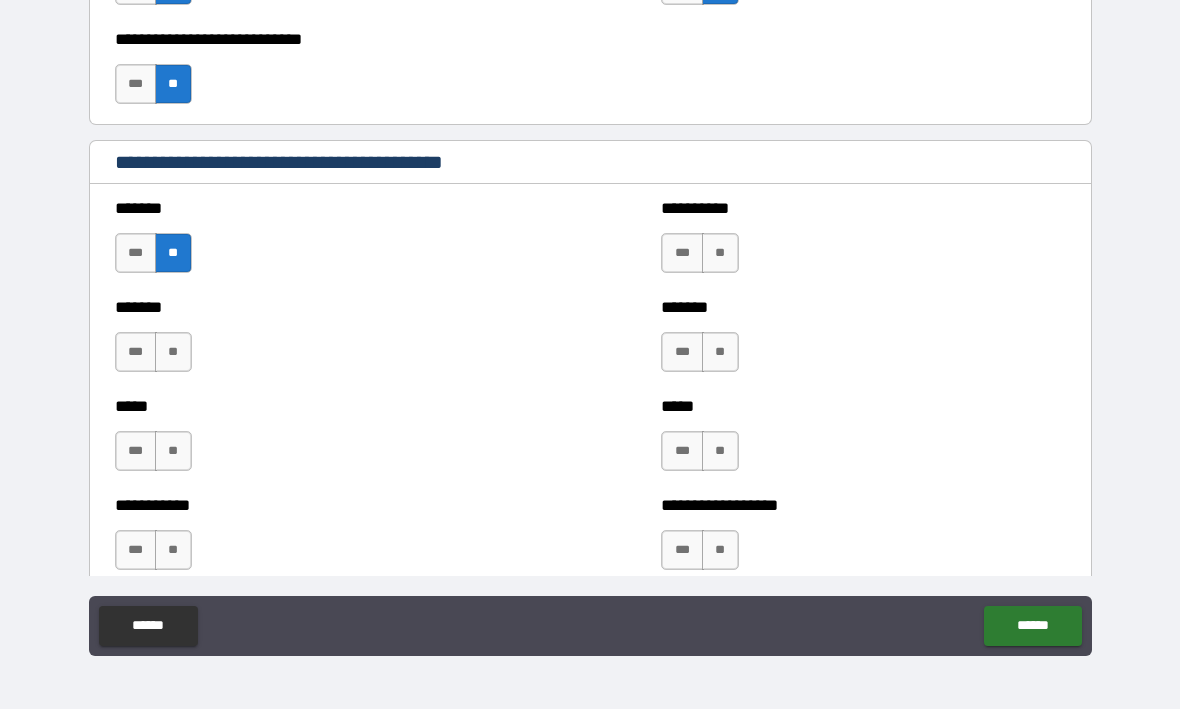 click on "**" at bounding box center (720, 254) 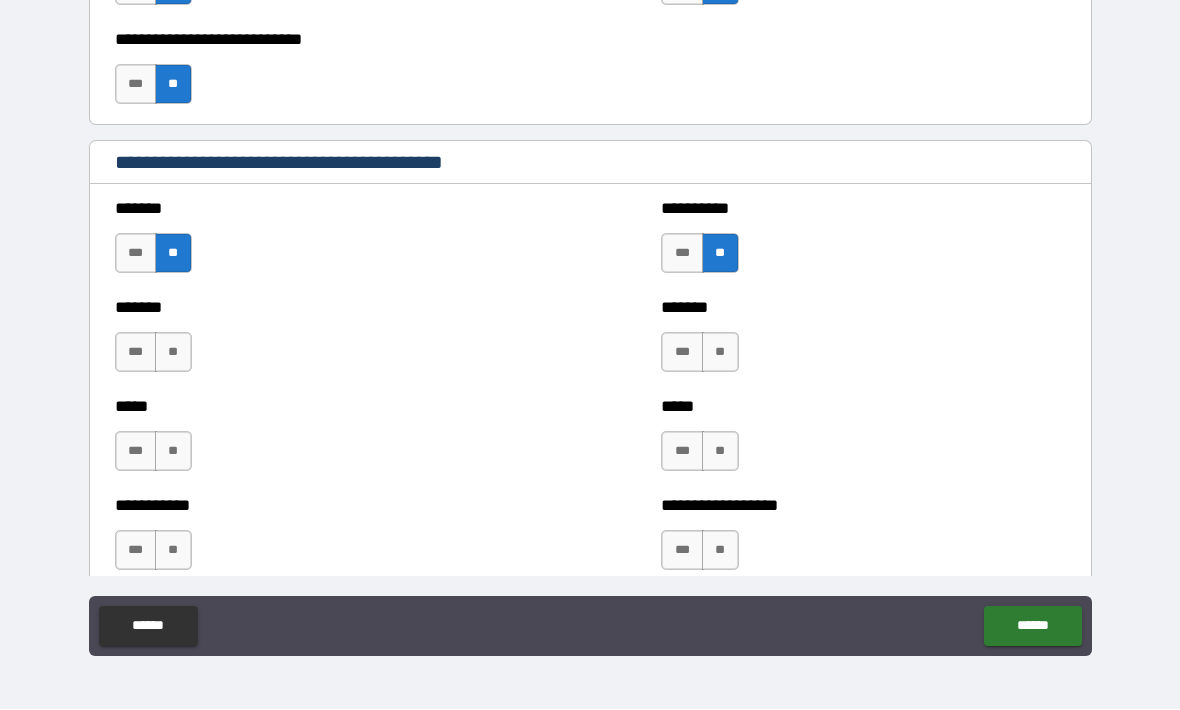 click on "**" at bounding box center [720, 353] 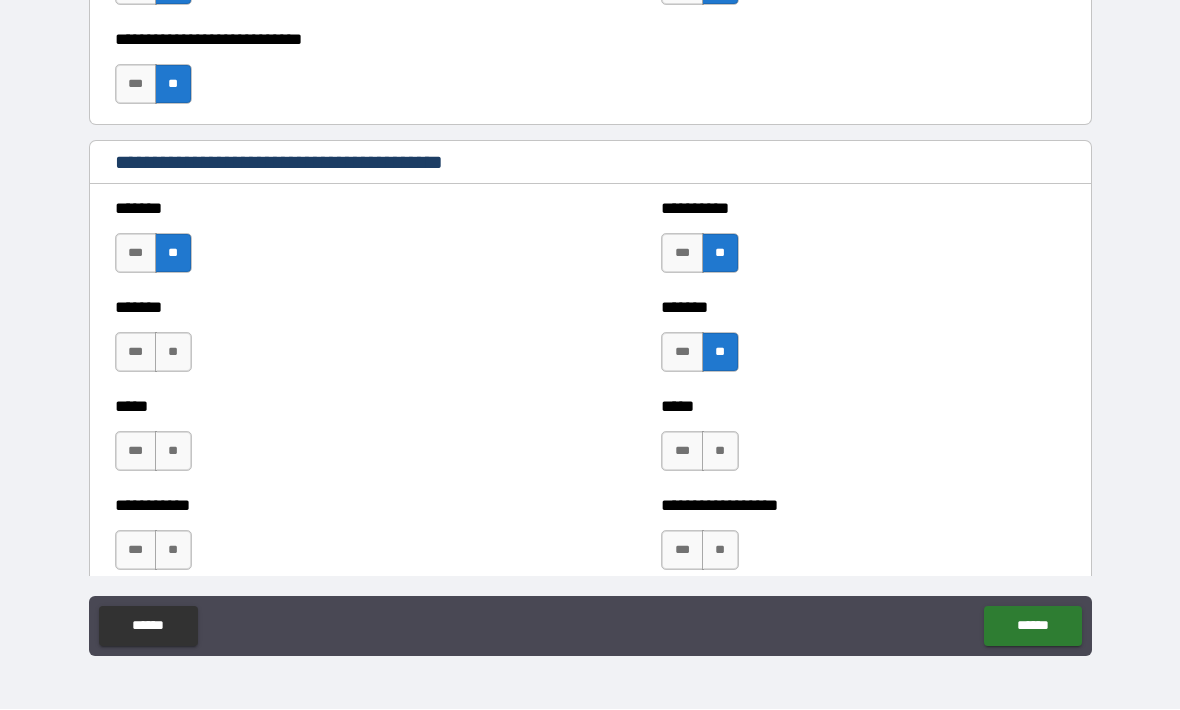 click on "**" at bounding box center (173, 353) 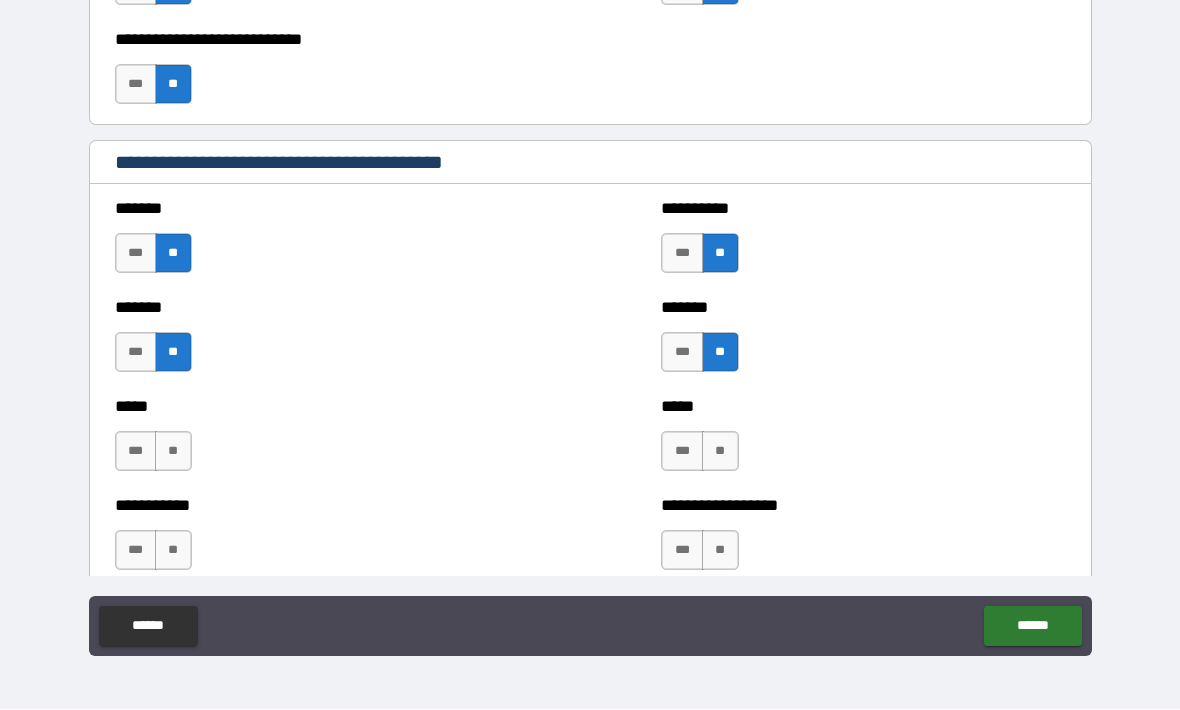click on "**" at bounding box center [173, 452] 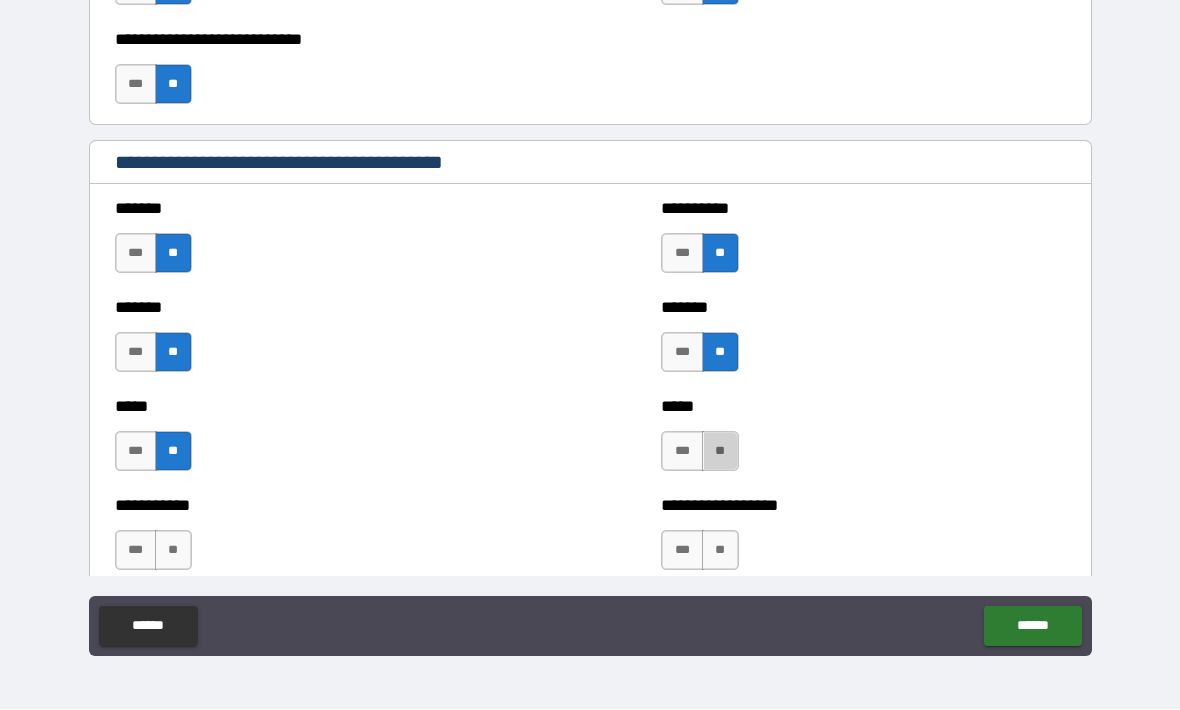 click on "**" at bounding box center [720, 452] 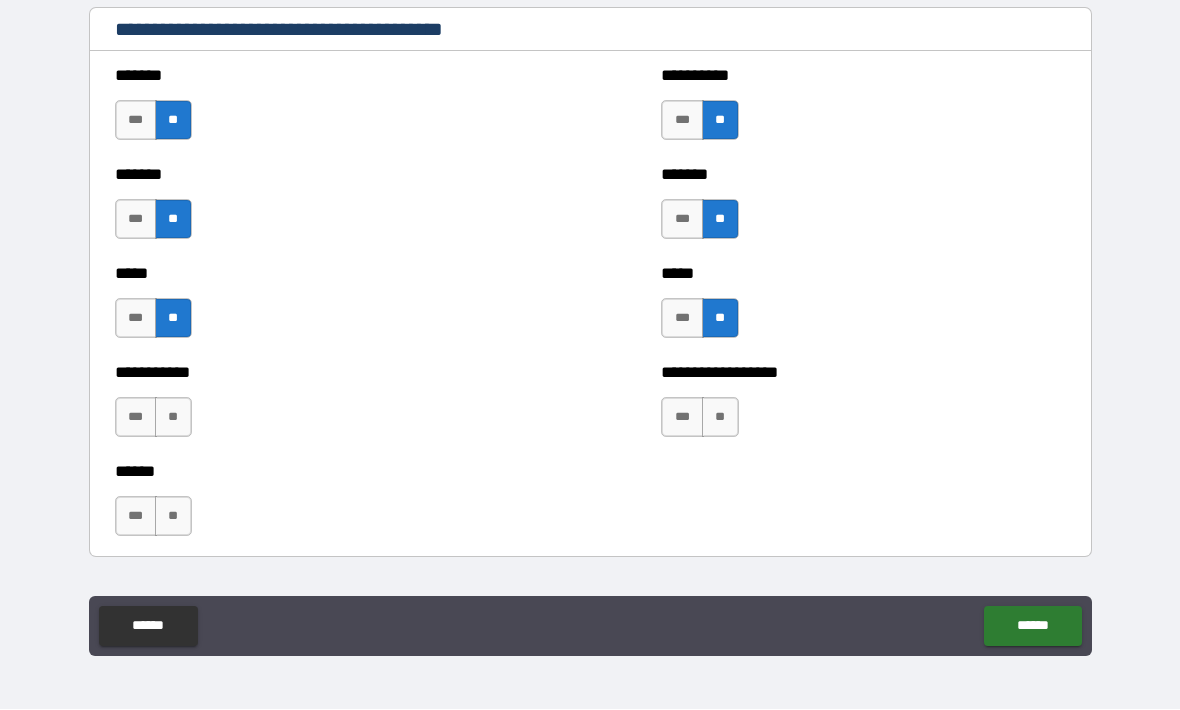 scroll, scrollTop: 1710, scrollLeft: 0, axis: vertical 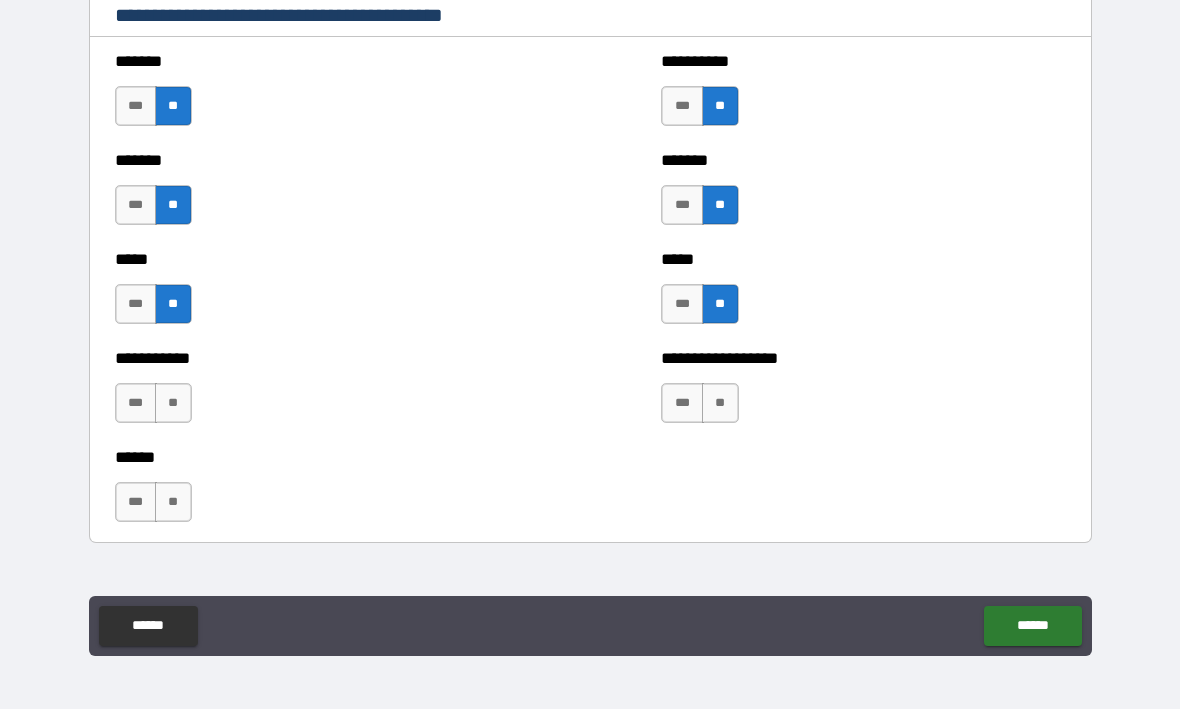 click on "**" at bounding box center [720, 404] 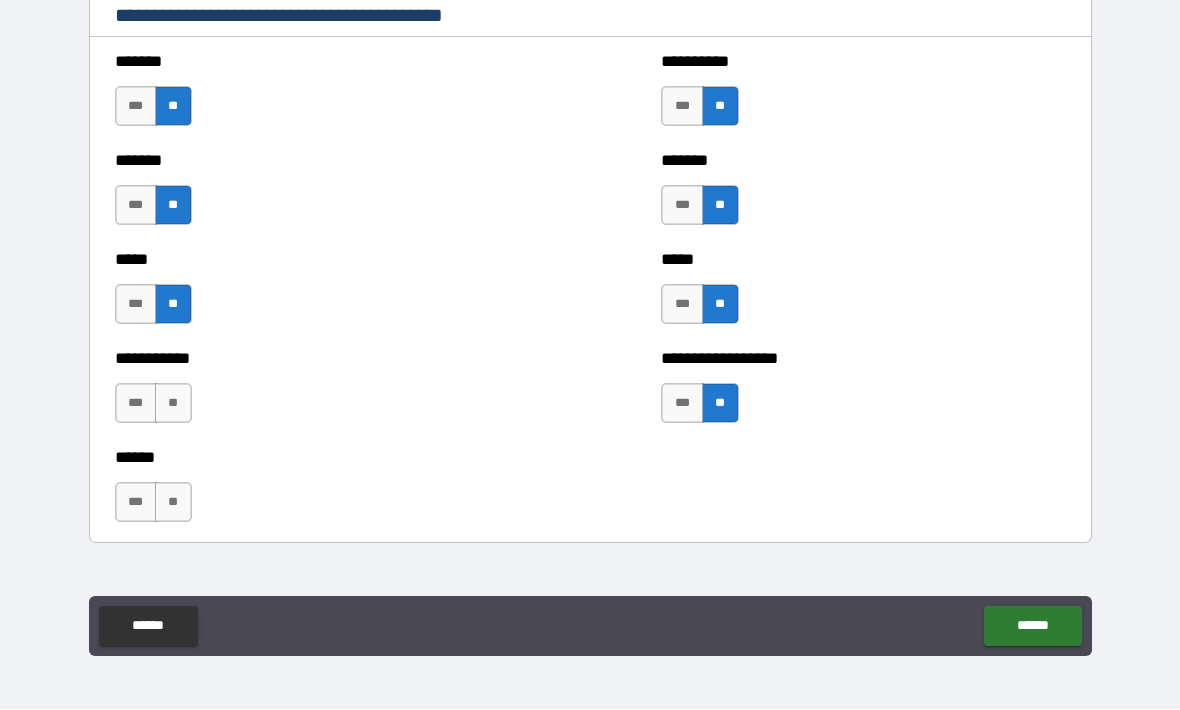 click on "**" at bounding box center [173, 404] 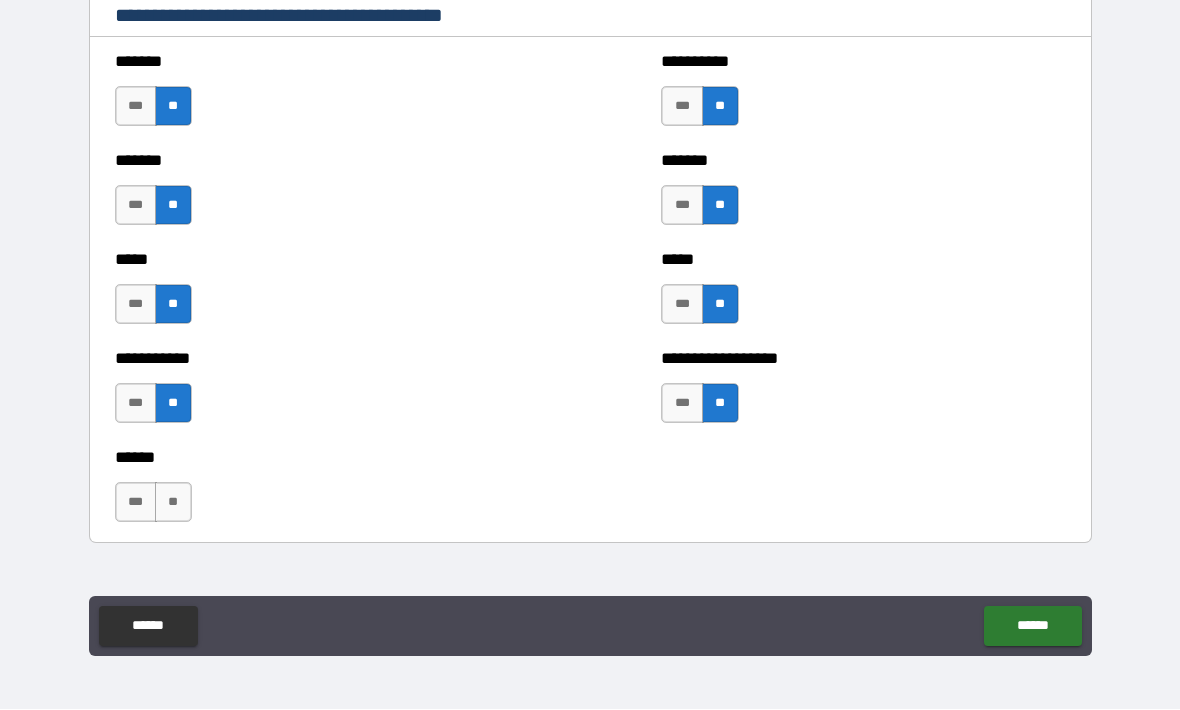 click on "**" at bounding box center [173, 503] 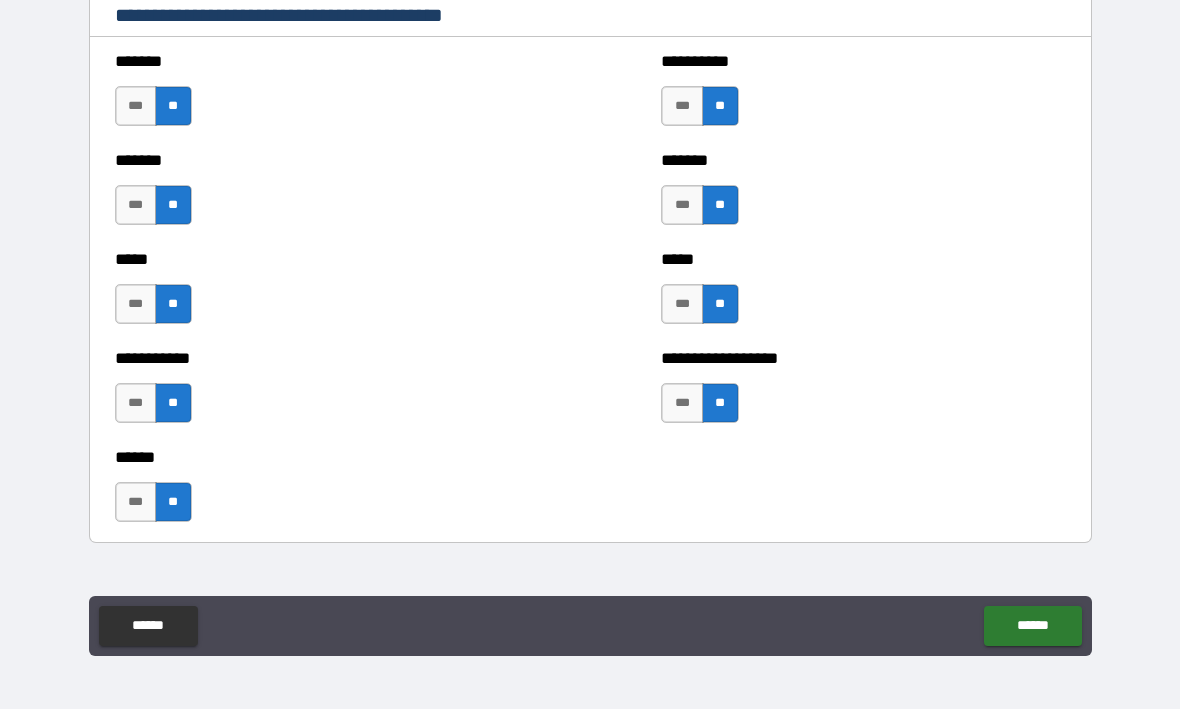 click on "******" at bounding box center (1032, 627) 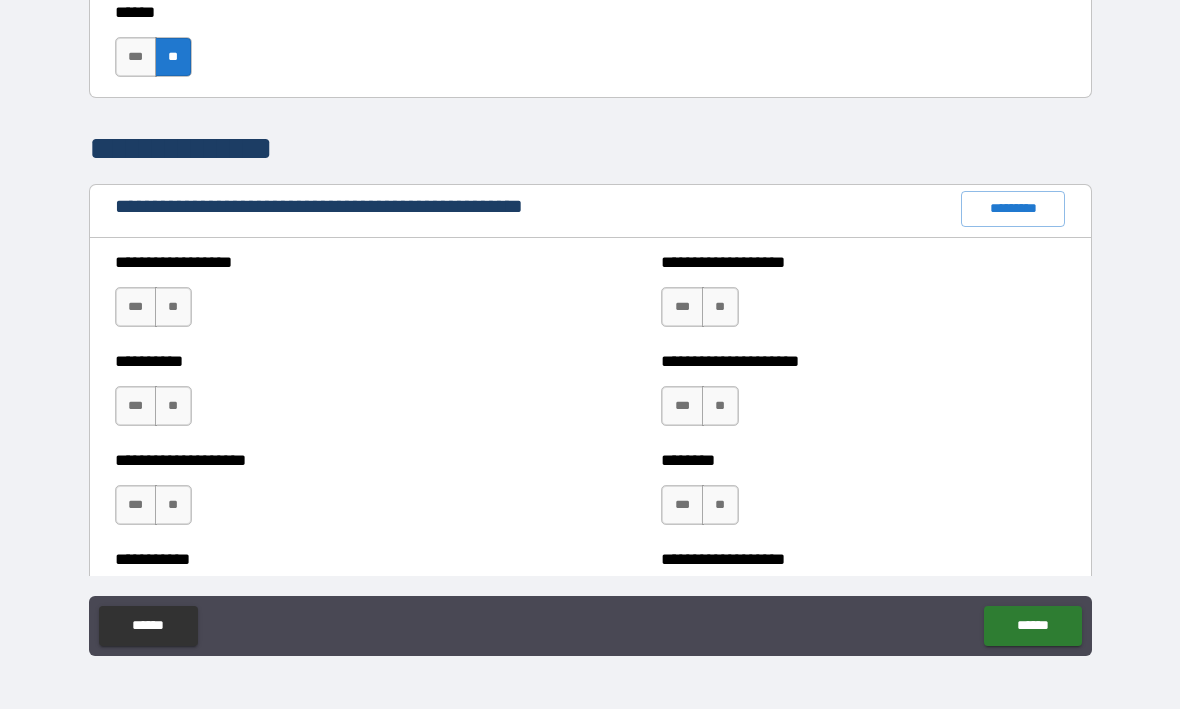 scroll, scrollTop: 2158, scrollLeft: 0, axis: vertical 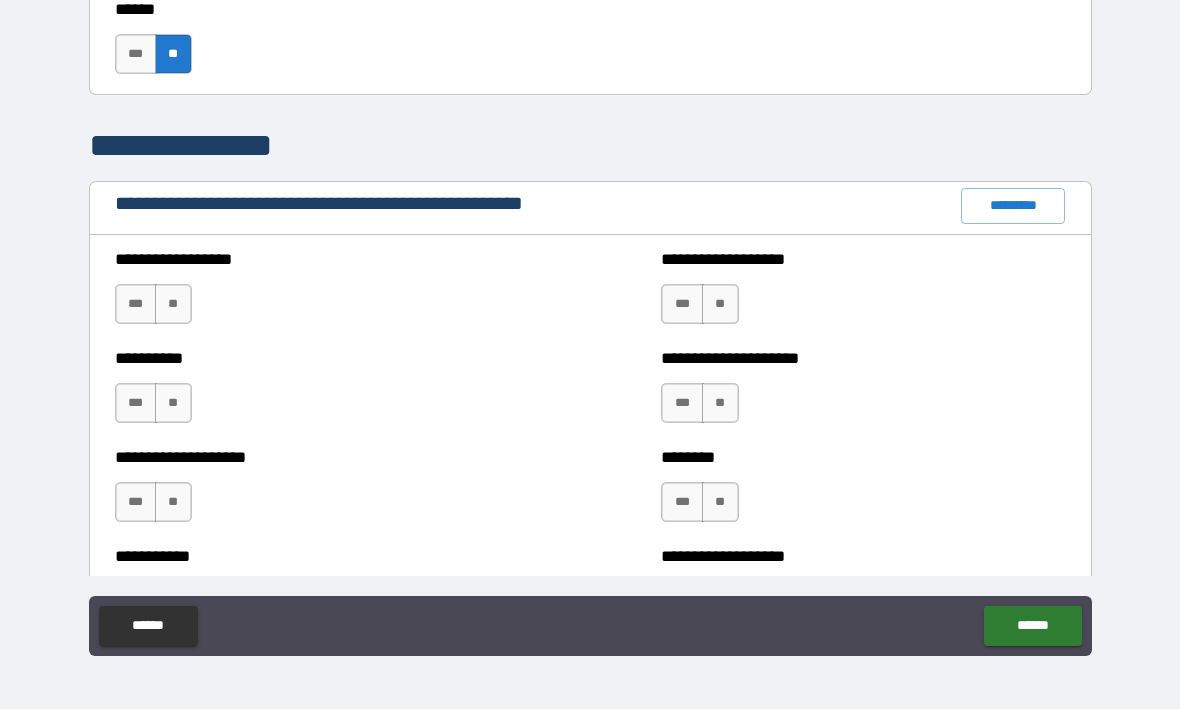 click on "**" at bounding box center [173, 305] 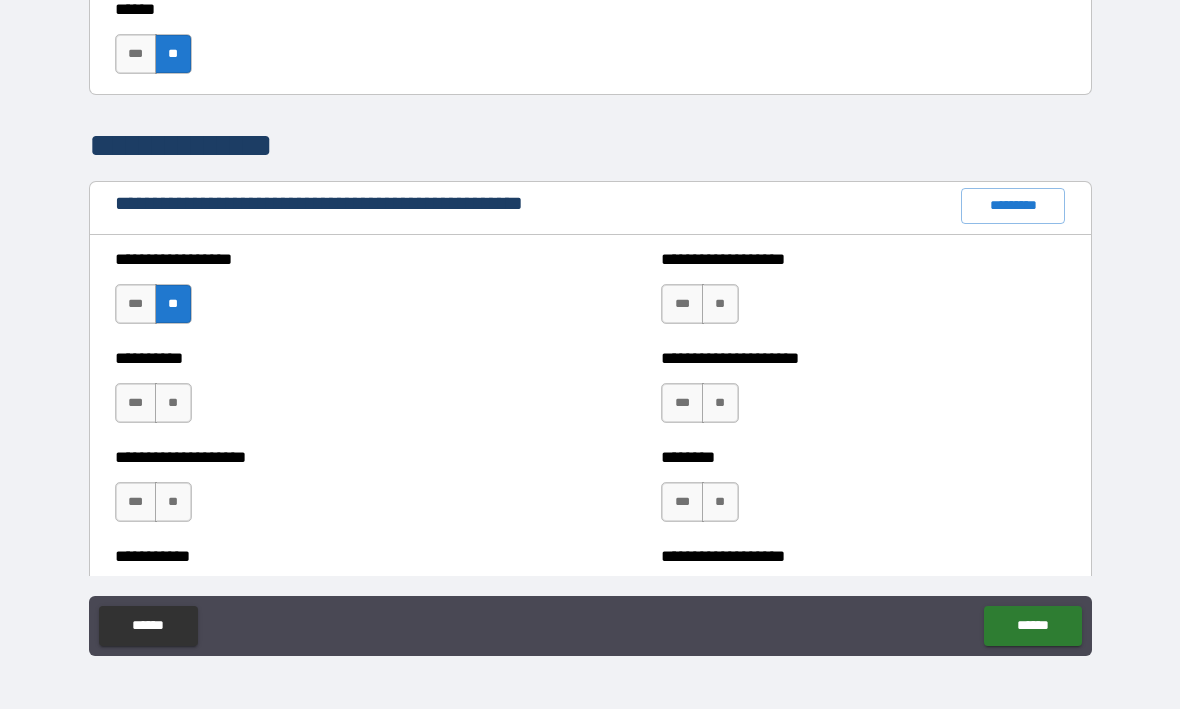 click on "**" at bounding box center (173, 404) 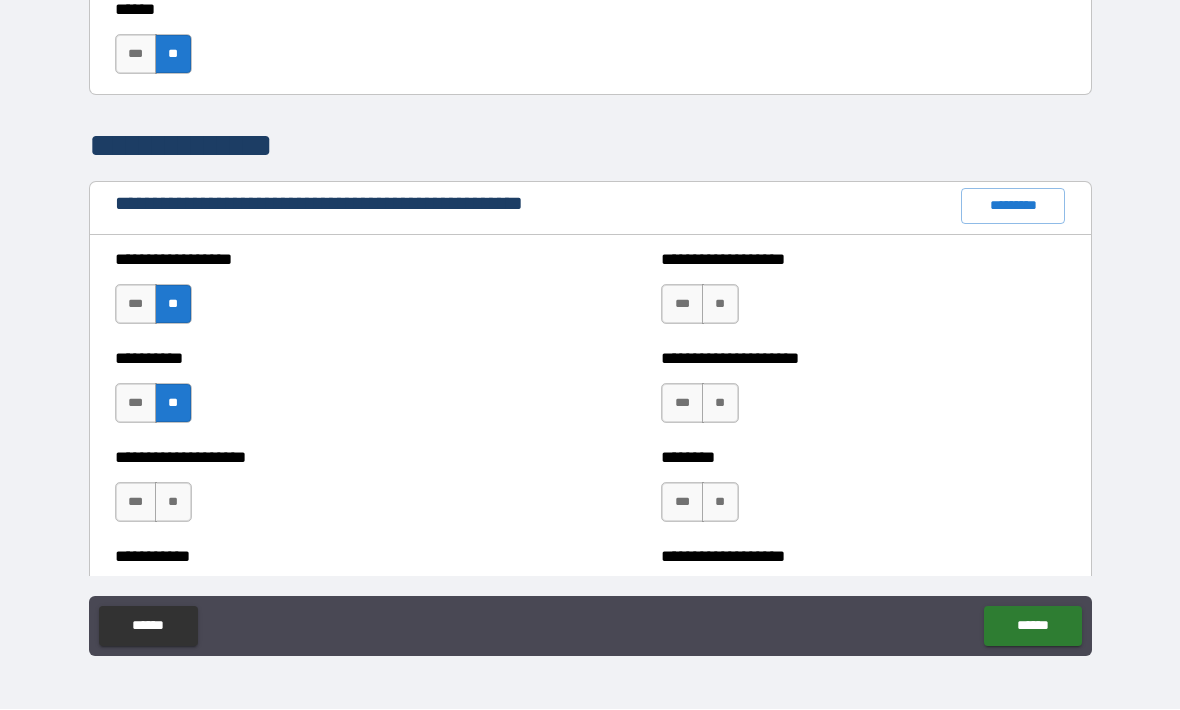 click on "**" at bounding box center (173, 503) 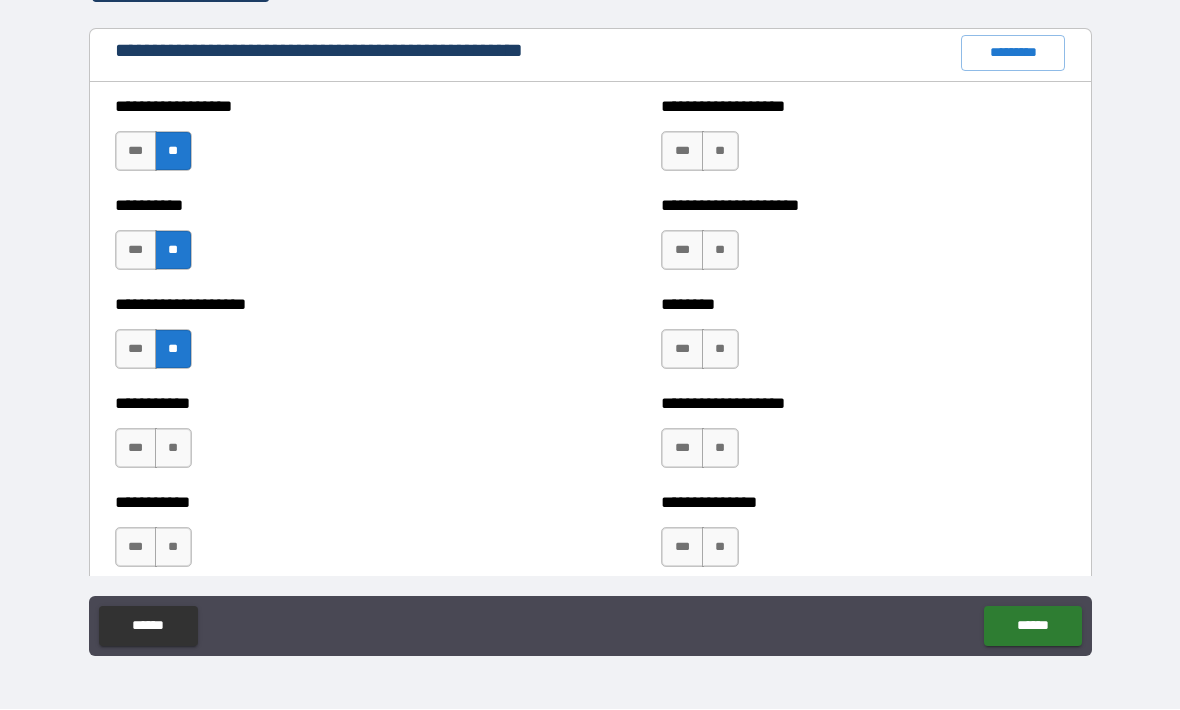 scroll, scrollTop: 2324, scrollLeft: 0, axis: vertical 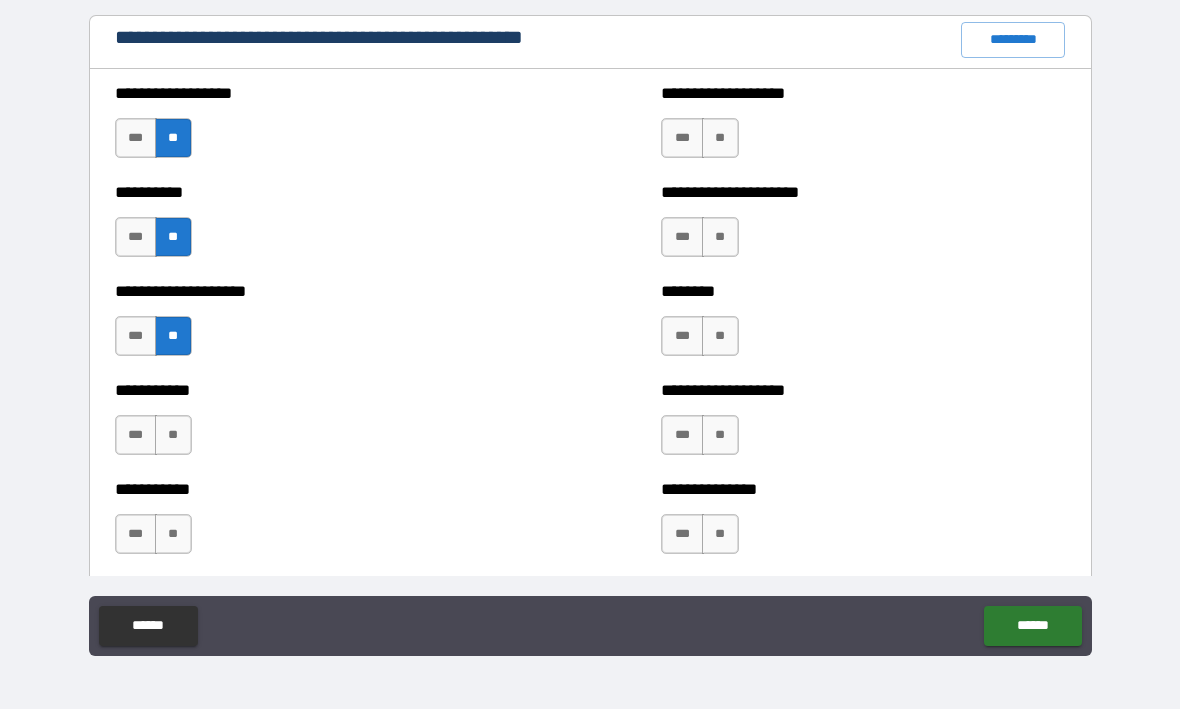 click on "**" at bounding box center [173, 436] 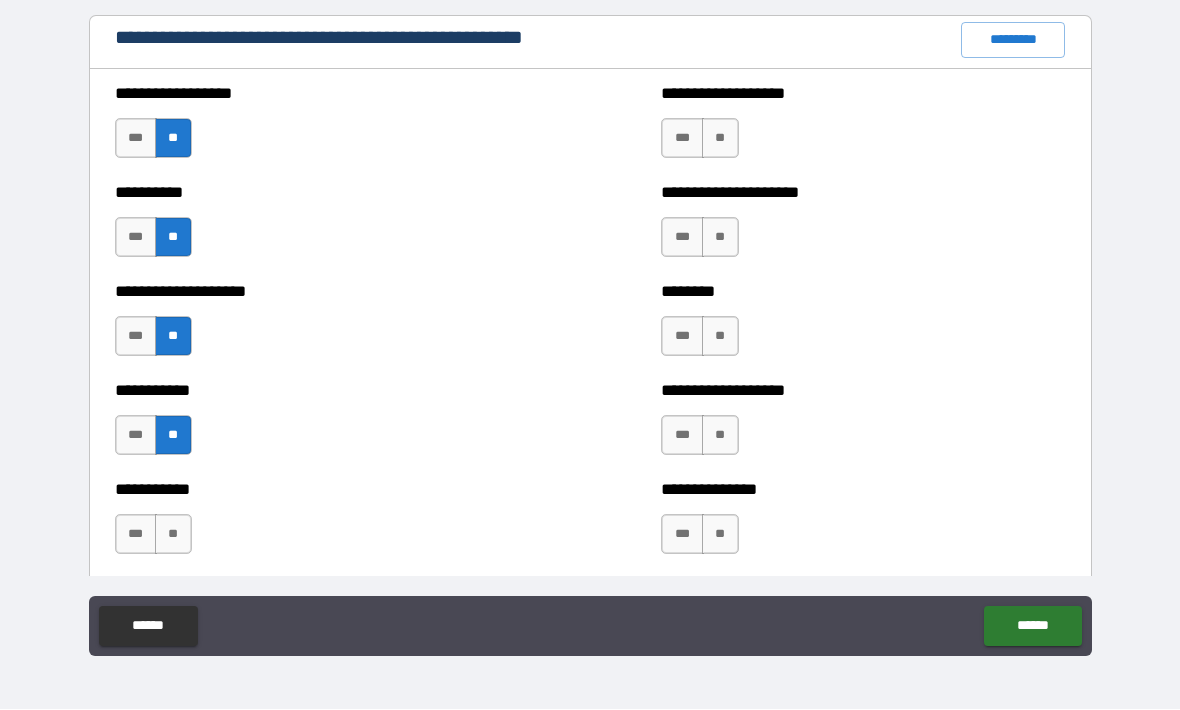 click on "**" at bounding box center (173, 535) 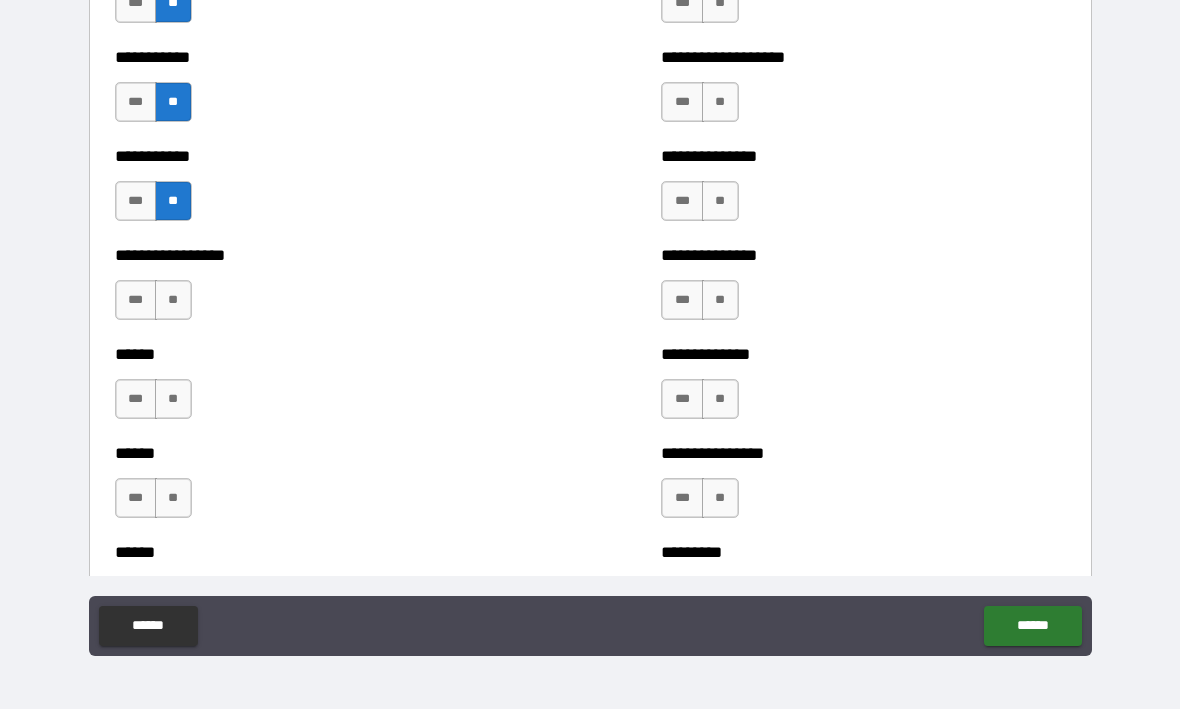 scroll, scrollTop: 2685, scrollLeft: 0, axis: vertical 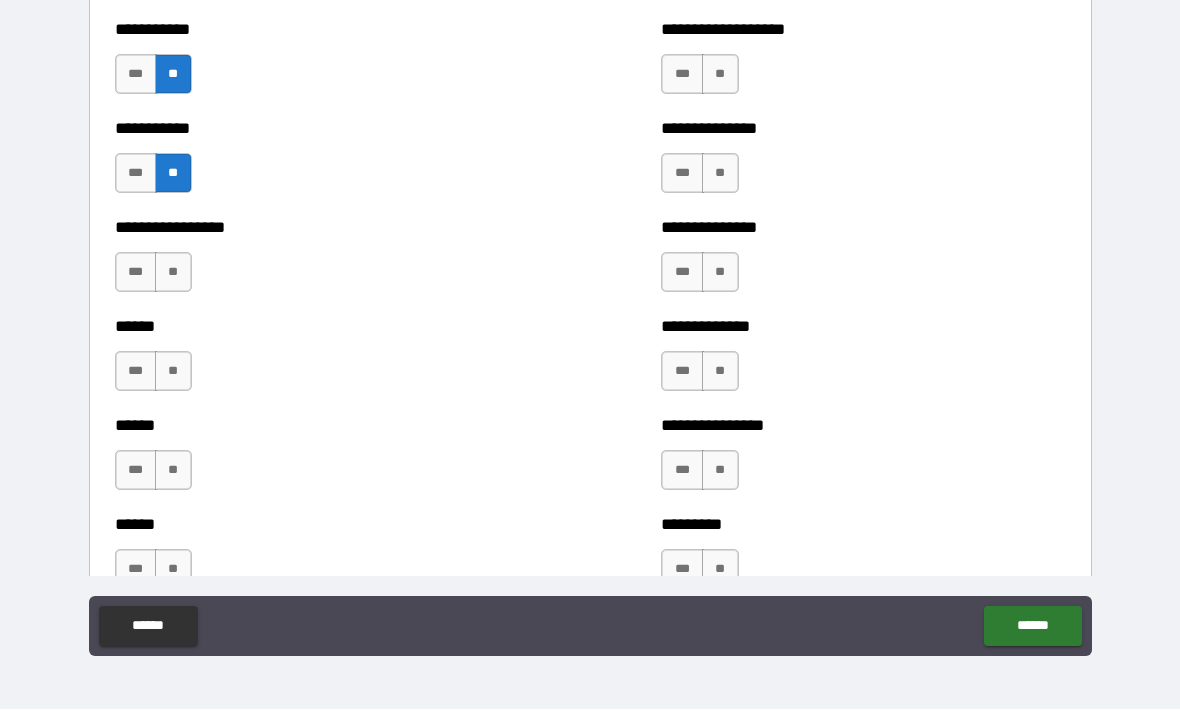 click on "**" at bounding box center [173, 273] 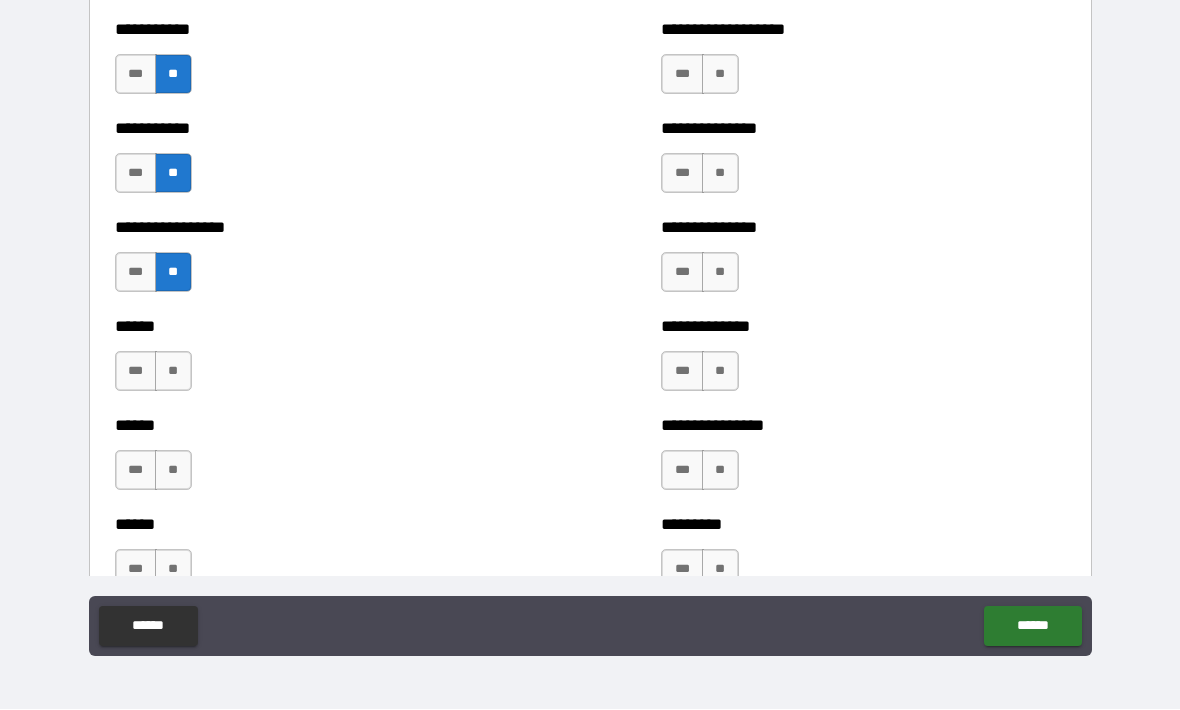 click on "**" at bounding box center (173, 372) 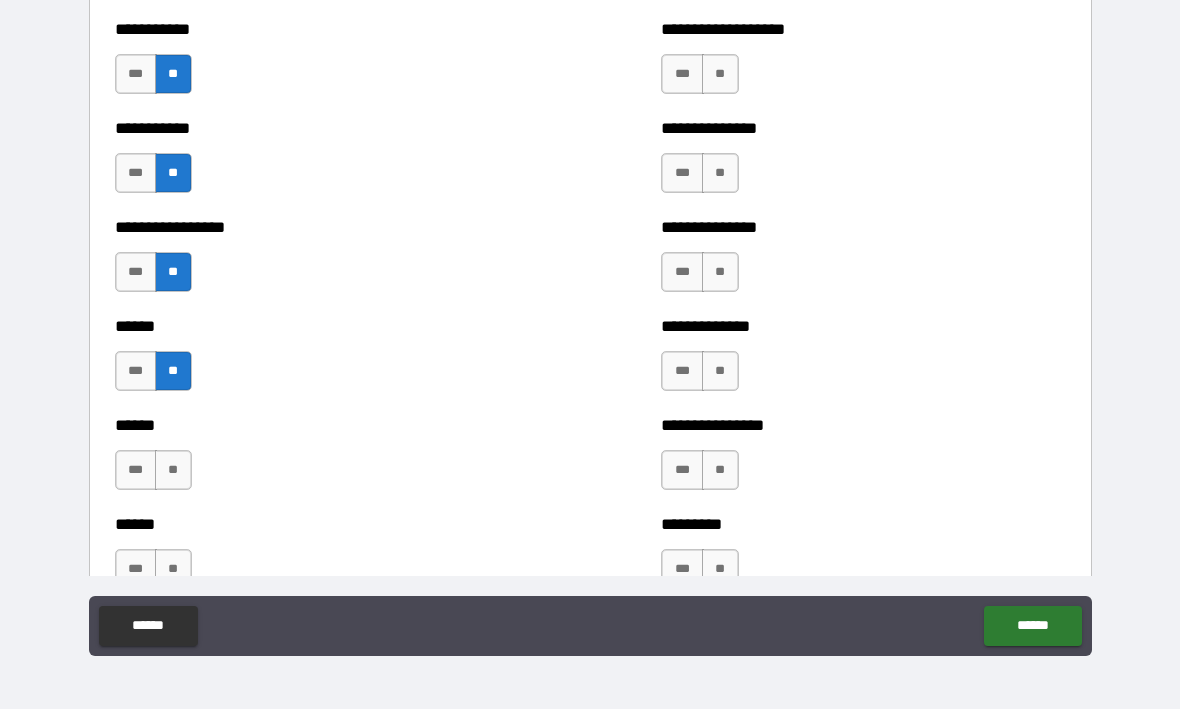 click on "**" at bounding box center [173, 471] 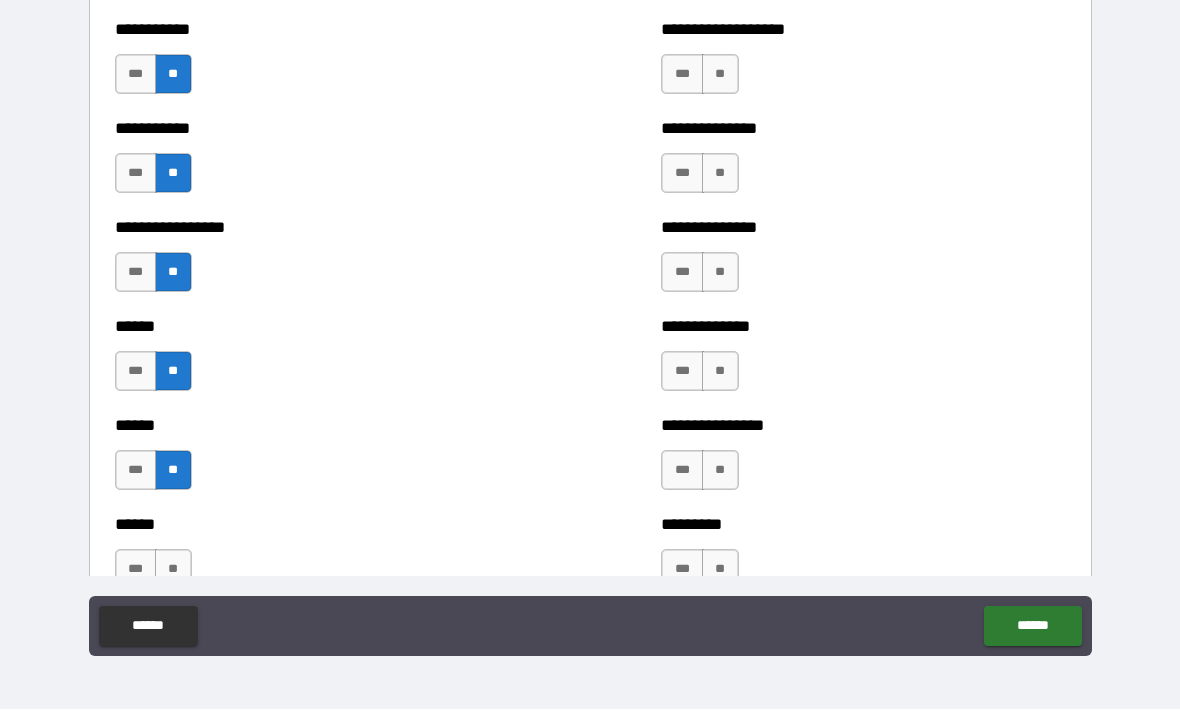 click on "**" at bounding box center [173, 570] 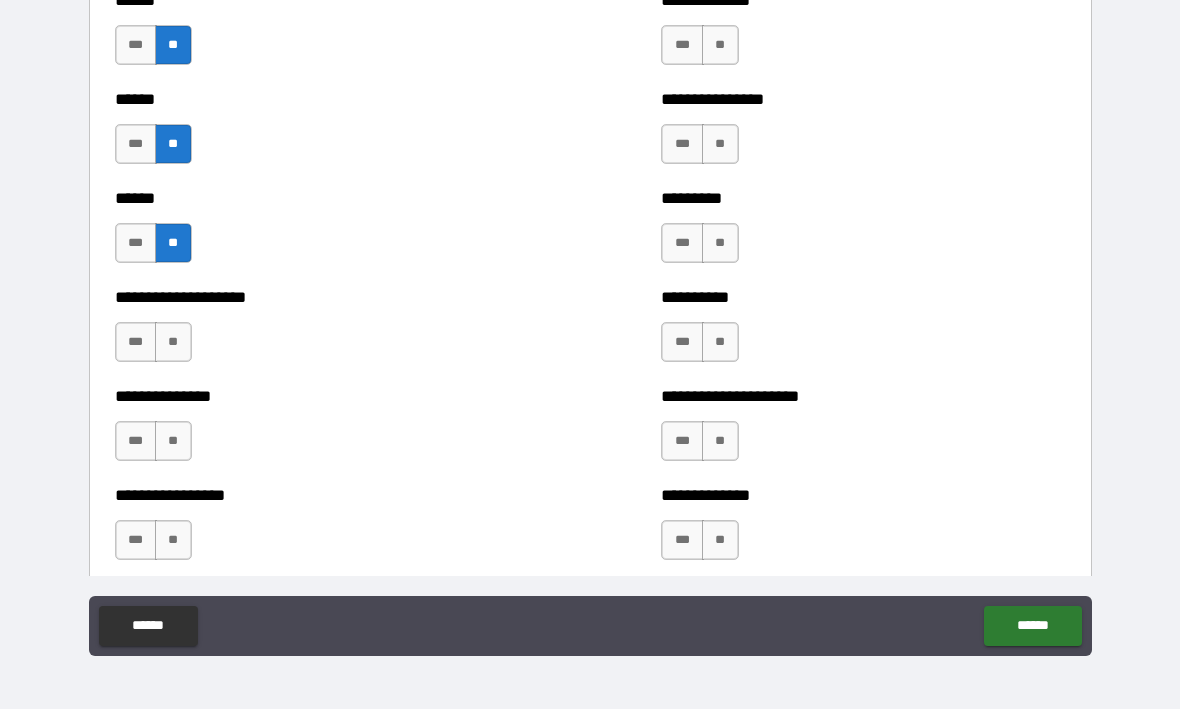 scroll, scrollTop: 3030, scrollLeft: 0, axis: vertical 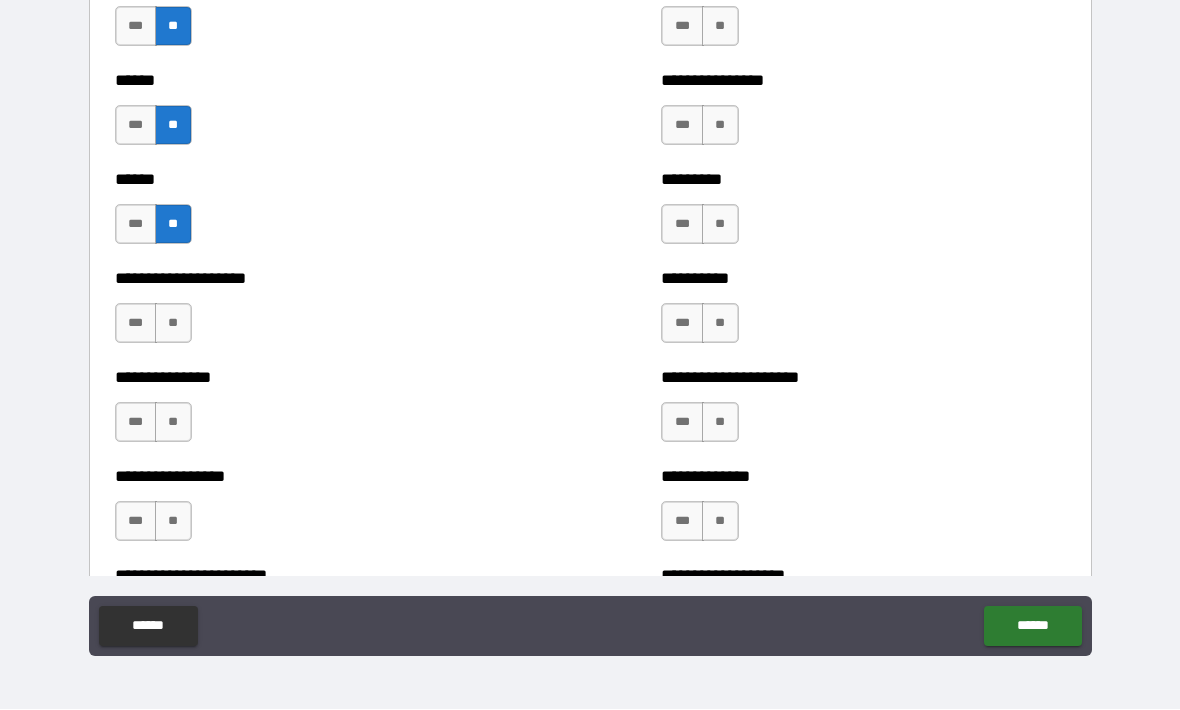 click on "***" at bounding box center (136, 324) 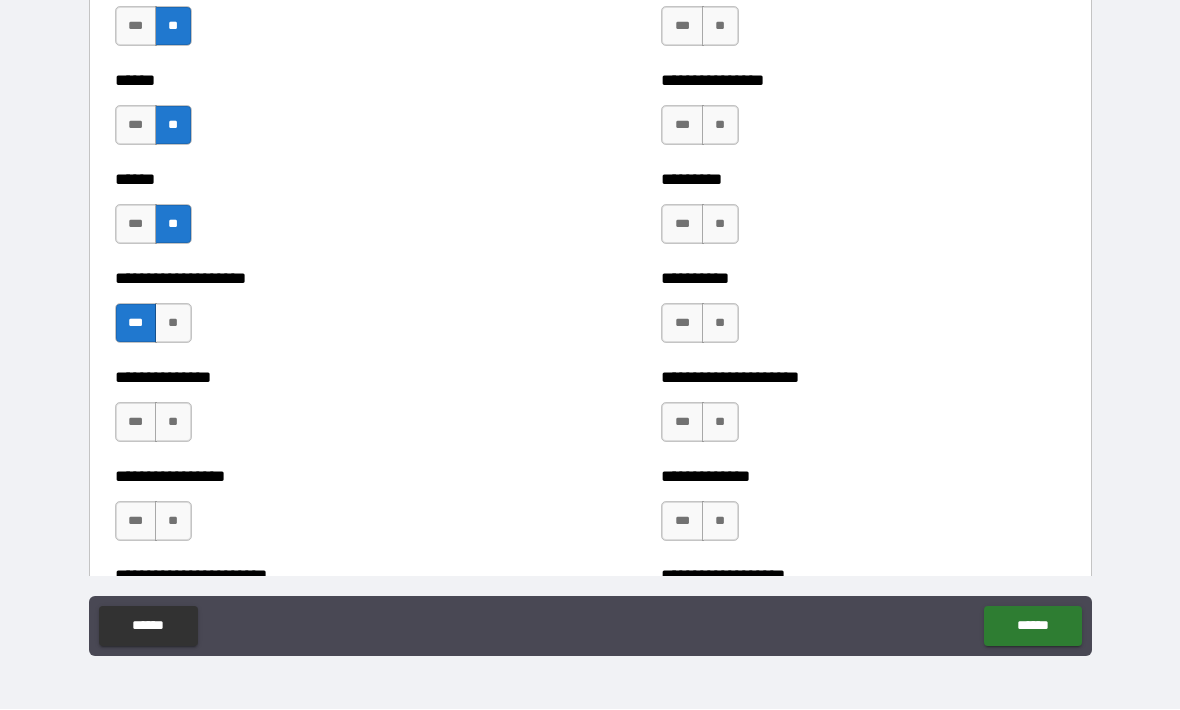 click on "**" at bounding box center [173, 423] 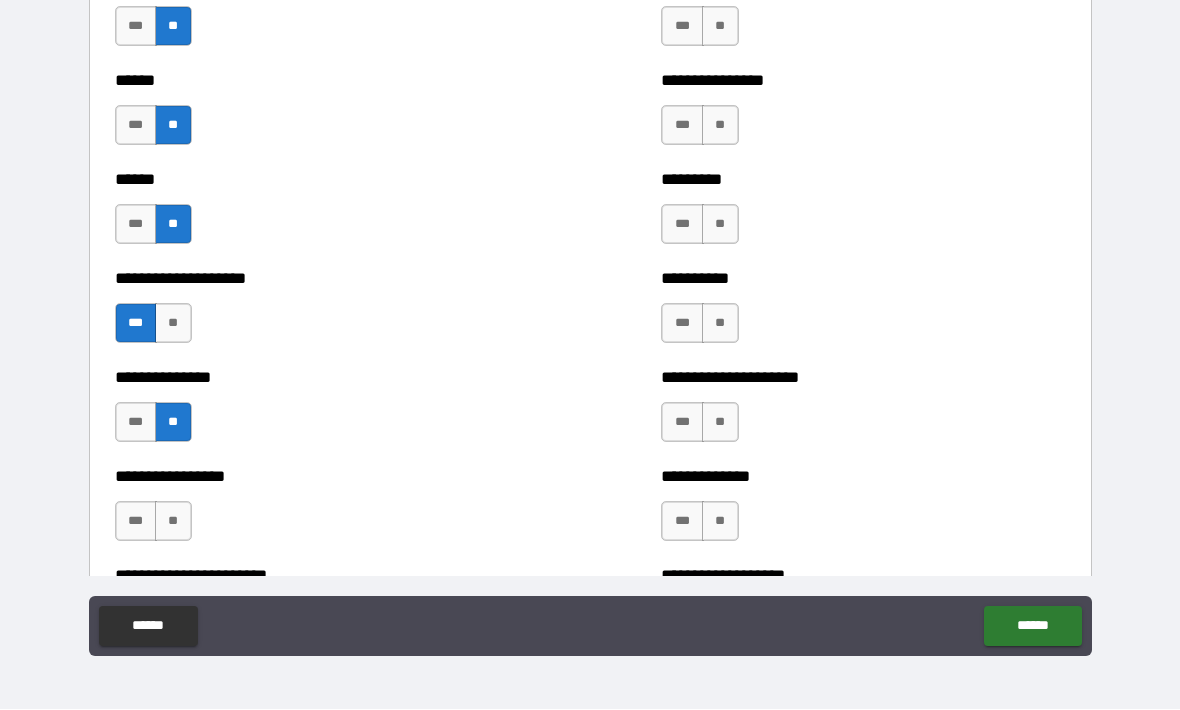 click on "**" at bounding box center (173, 522) 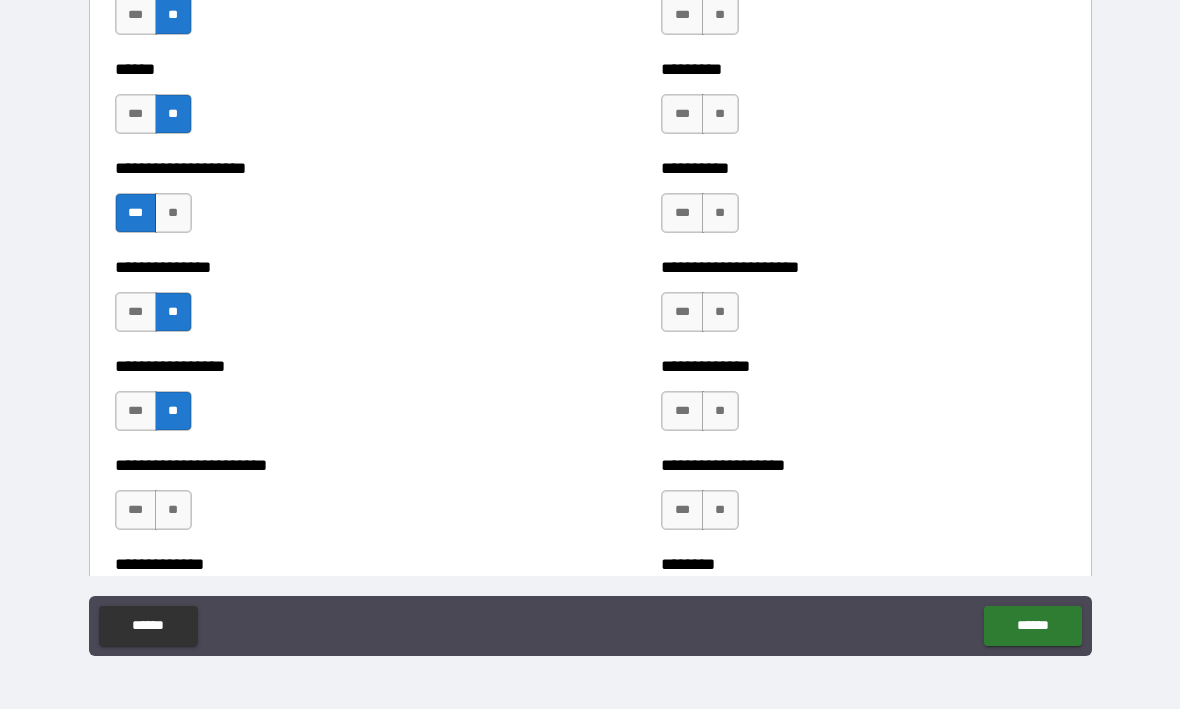 scroll, scrollTop: 3151, scrollLeft: 0, axis: vertical 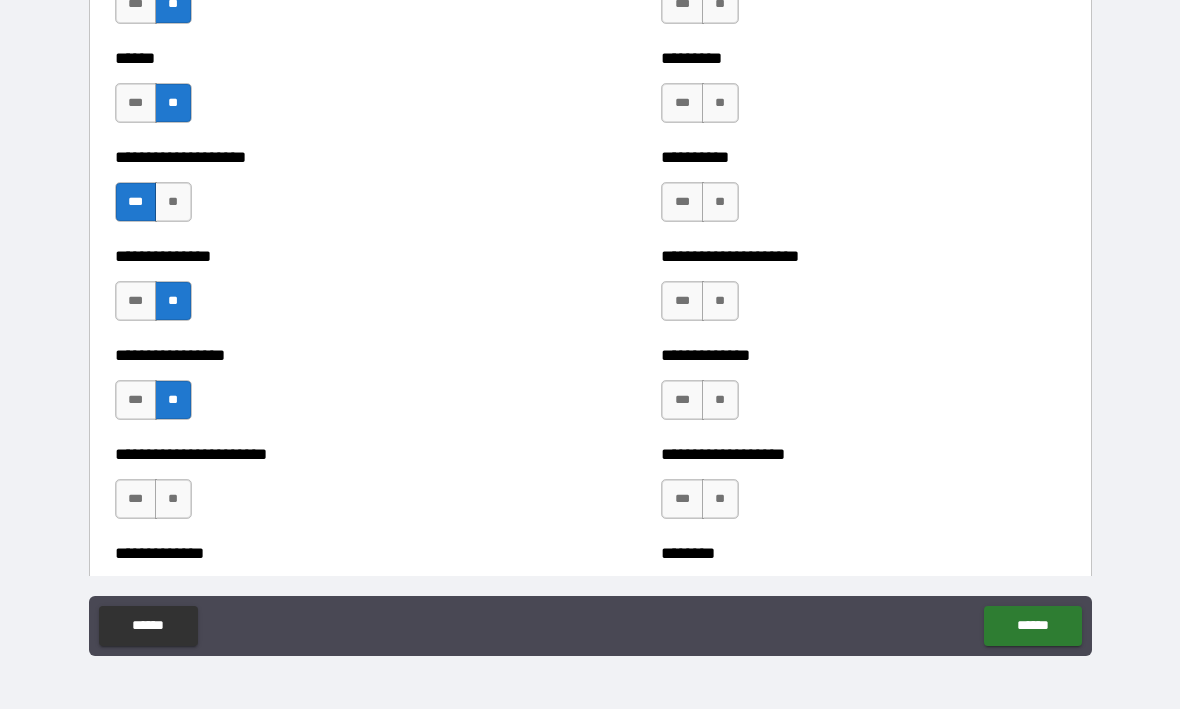 click on "**" at bounding box center [173, 500] 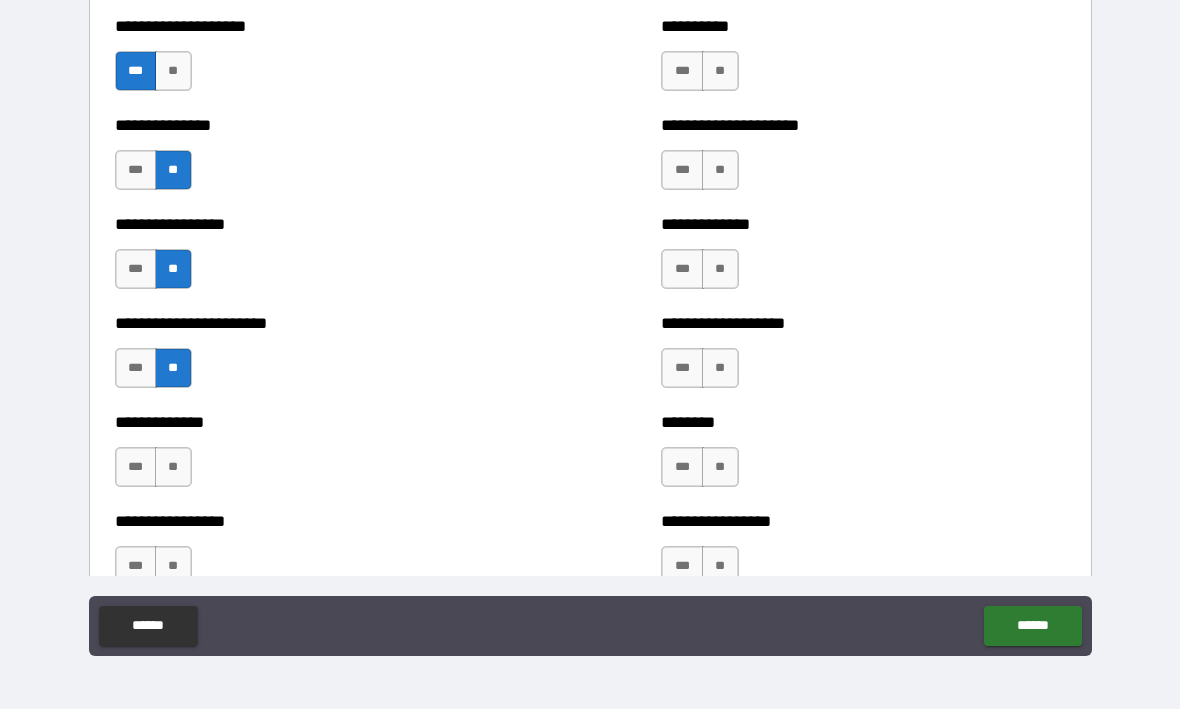 scroll, scrollTop: 3293, scrollLeft: 0, axis: vertical 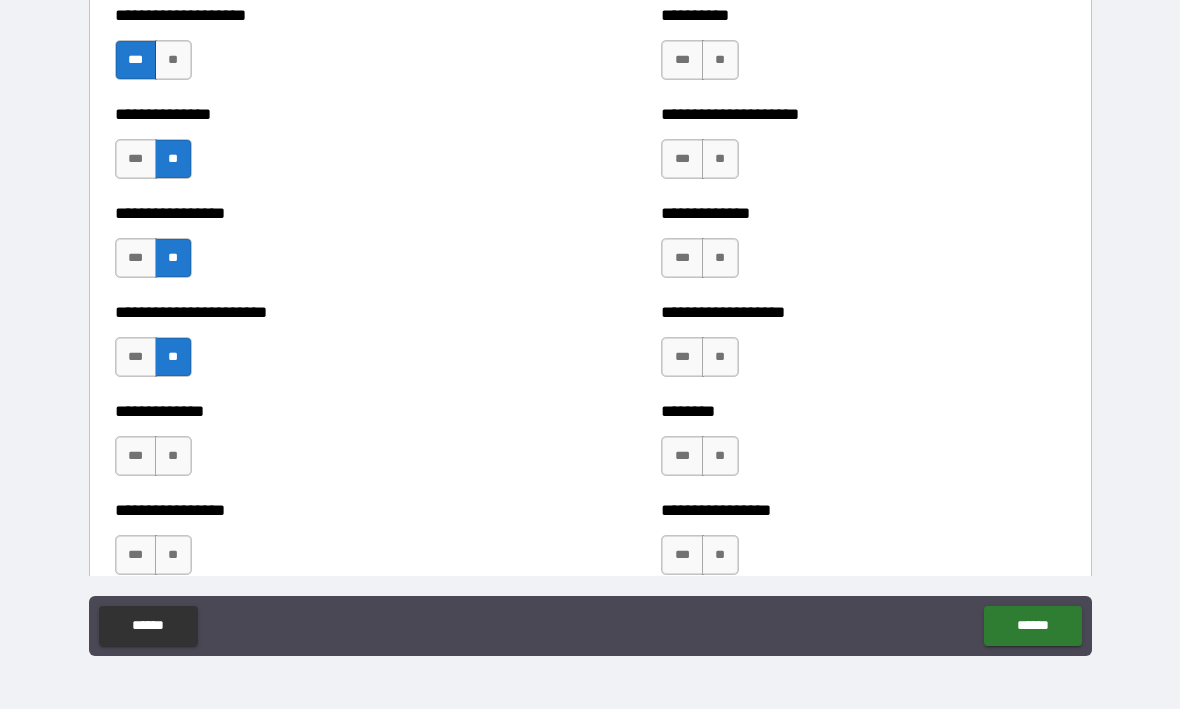 click on "**********" at bounding box center (317, 447) 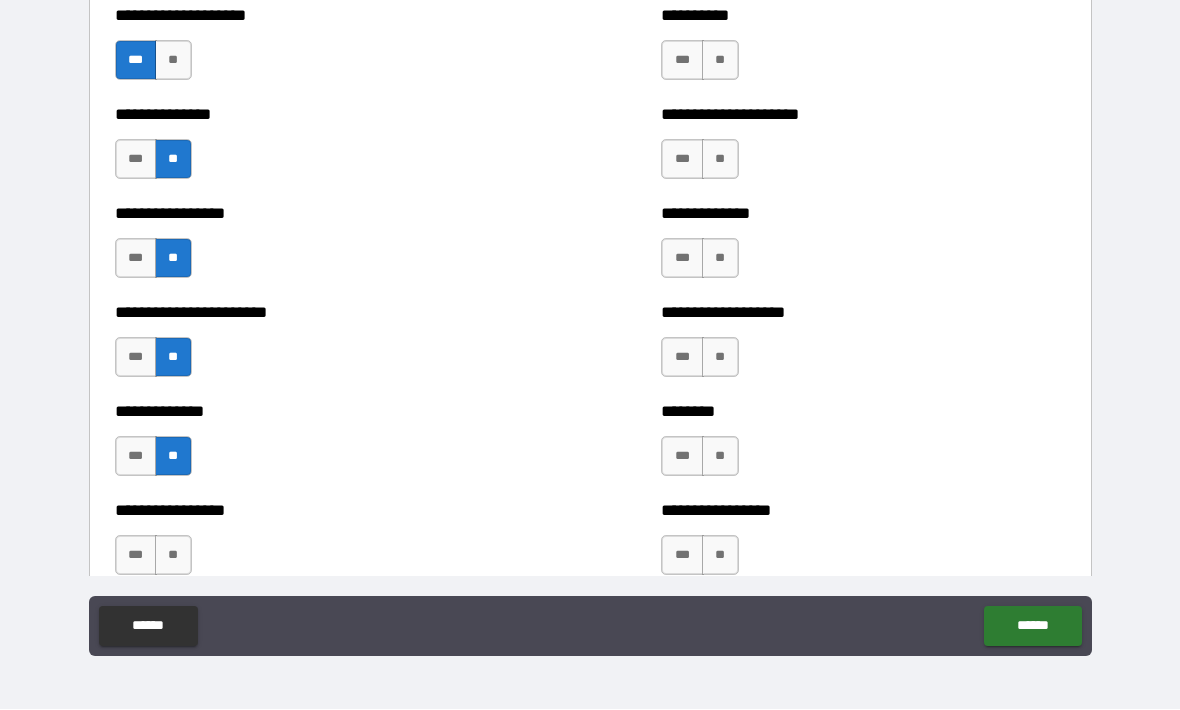 click on "******   ******" at bounding box center [590, 629] 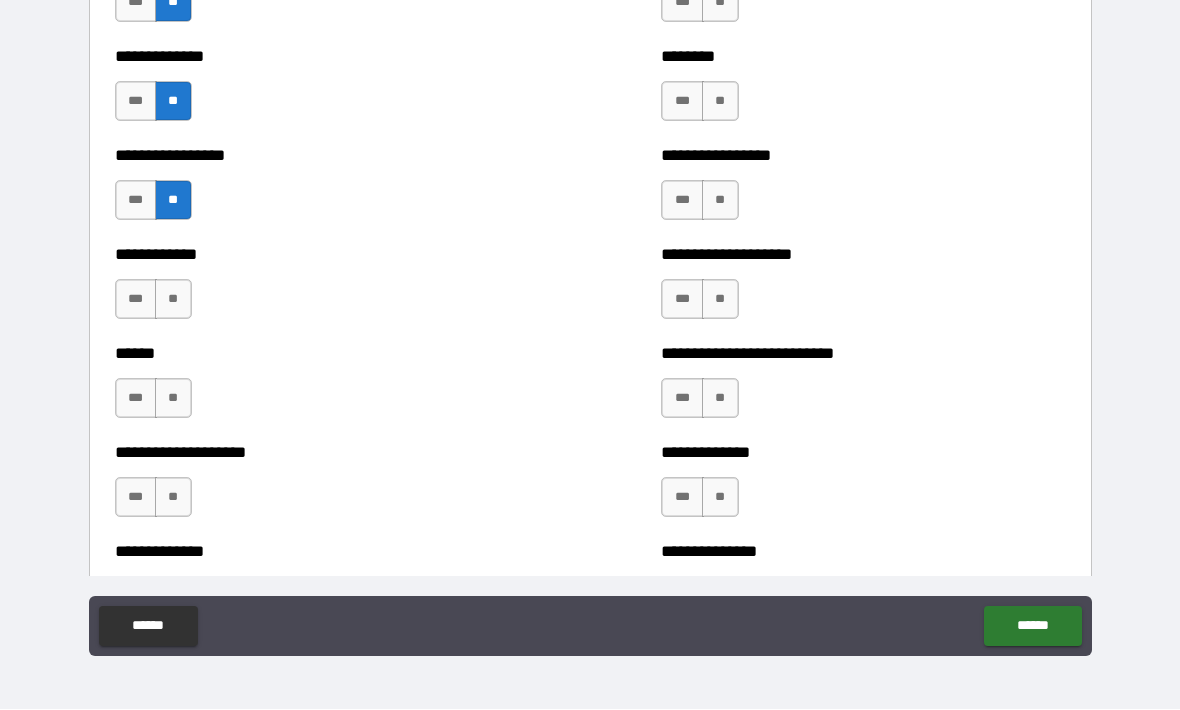 scroll, scrollTop: 3657, scrollLeft: 0, axis: vertical 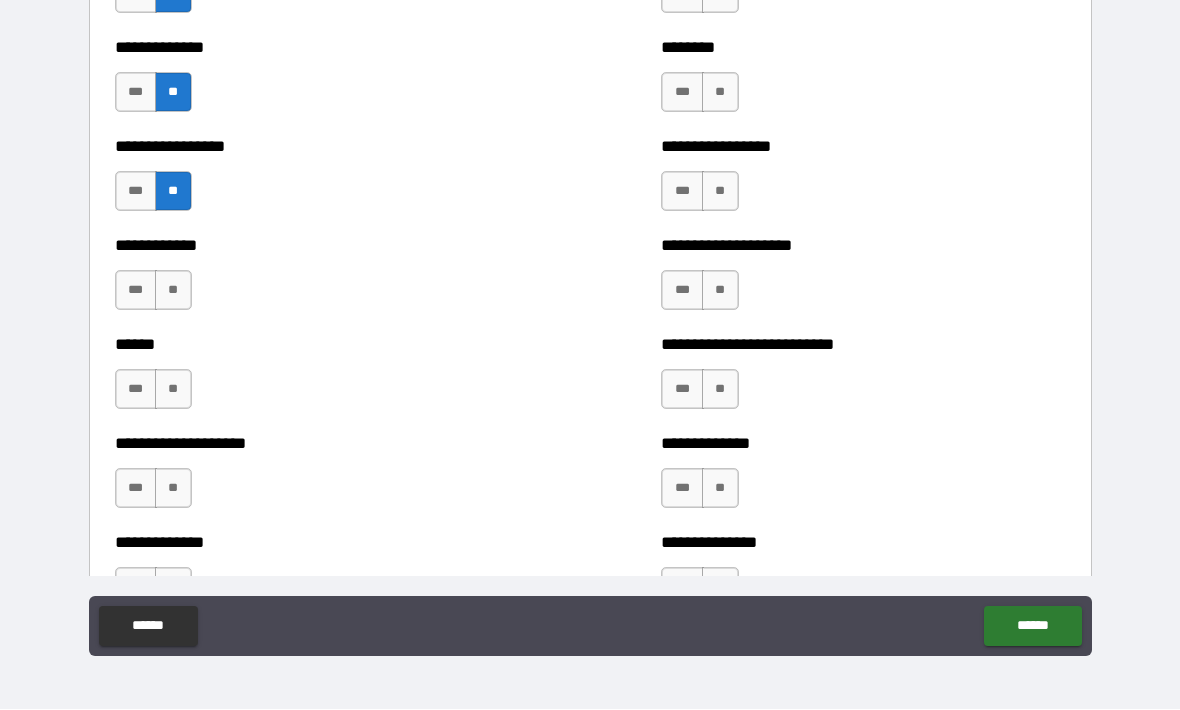 click on "**" at bounding box center [173, 291] 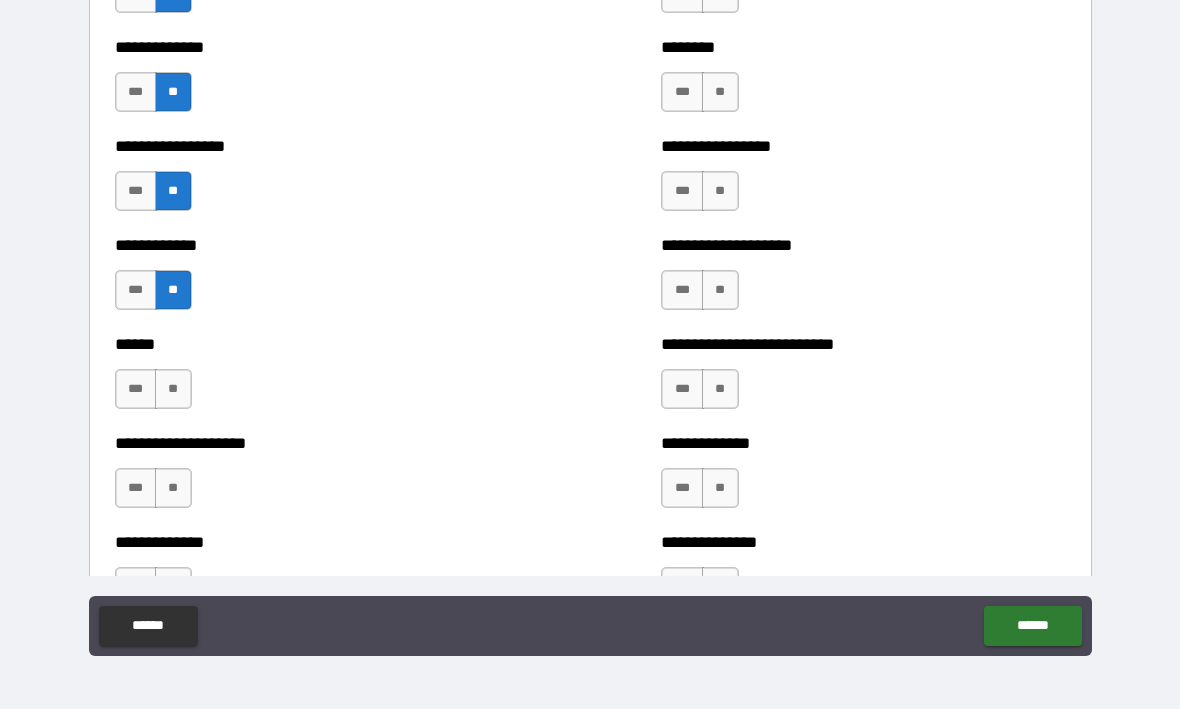 click on "**" at bounding box center (173, 390) 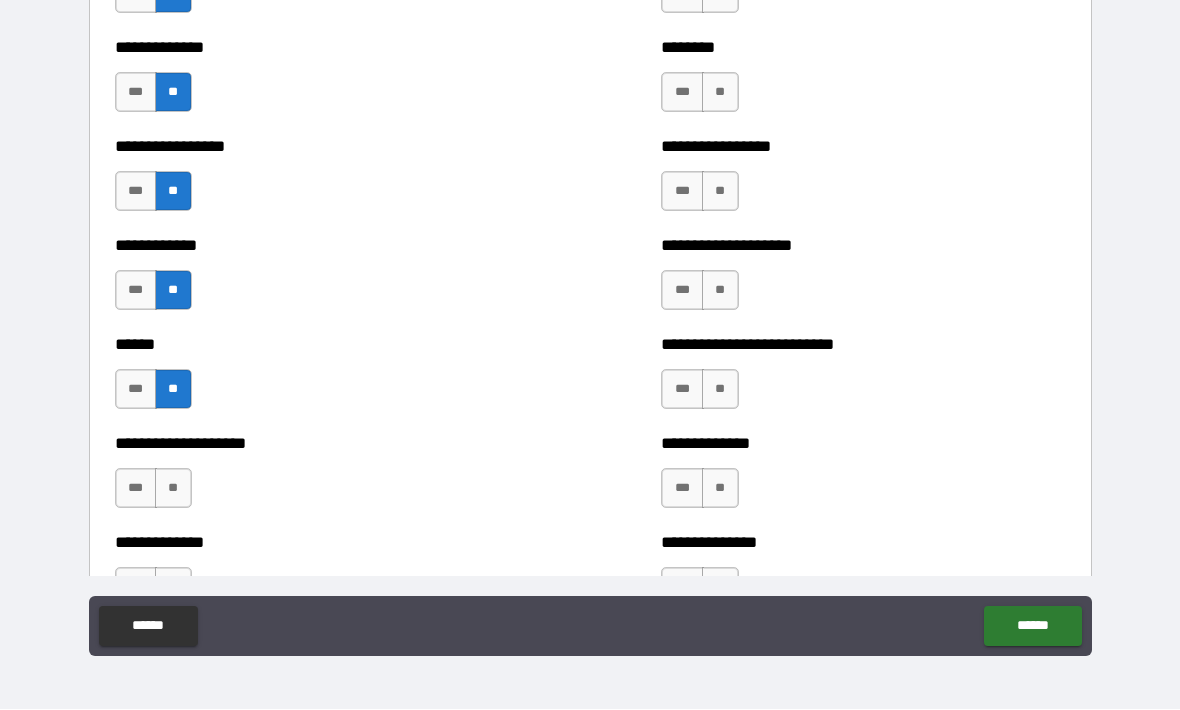 click on "**" at bounding box center (173, 489) 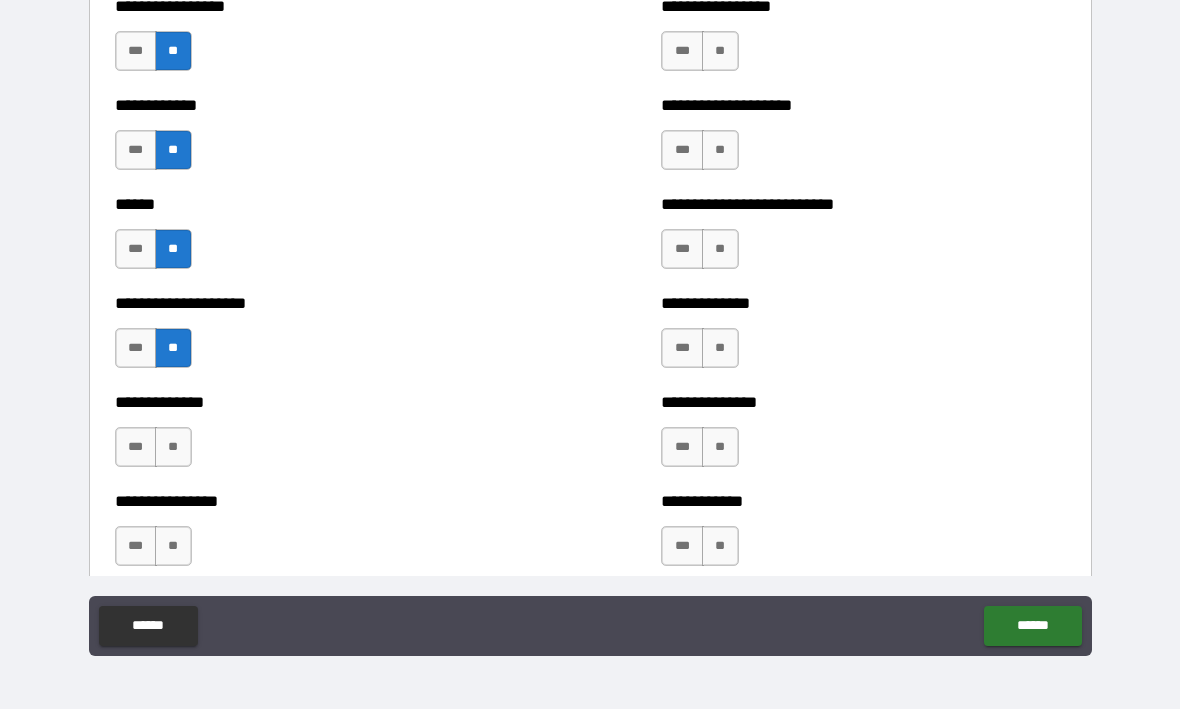scroll, scrollTop: 3807, scrollLeft: 0, axis: vertical 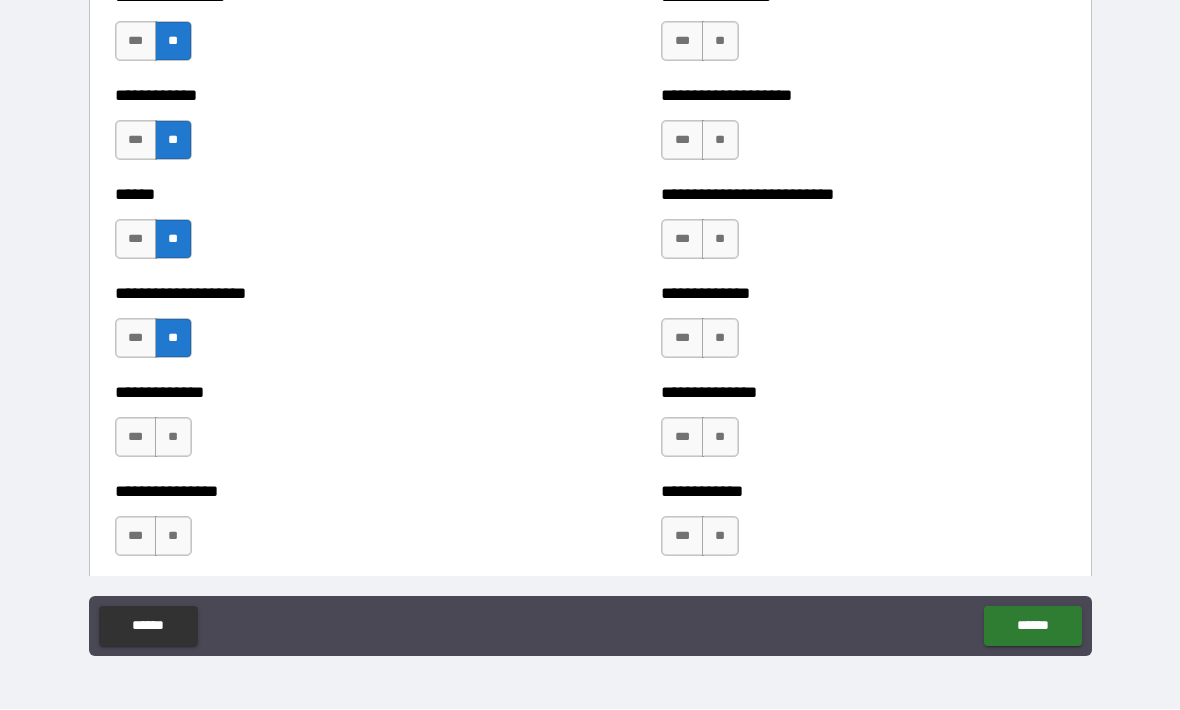 click on "**" at bounding box center [173, 438] 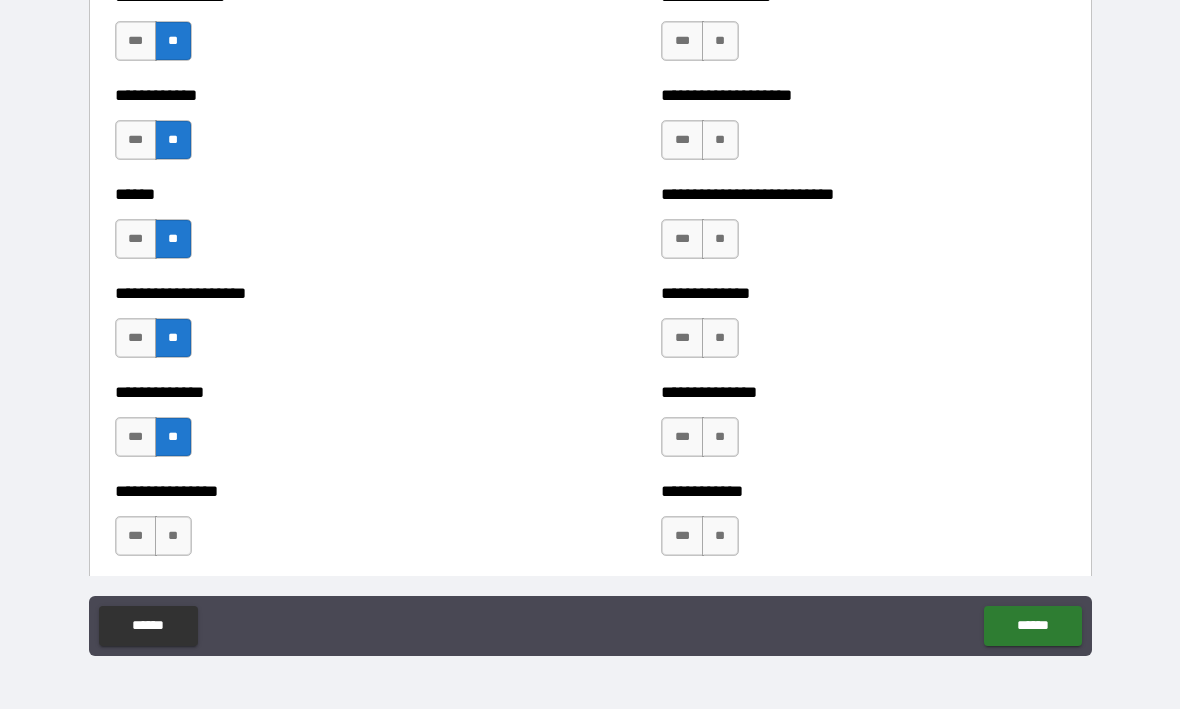 click on "**" at bounding box center (173, 537) 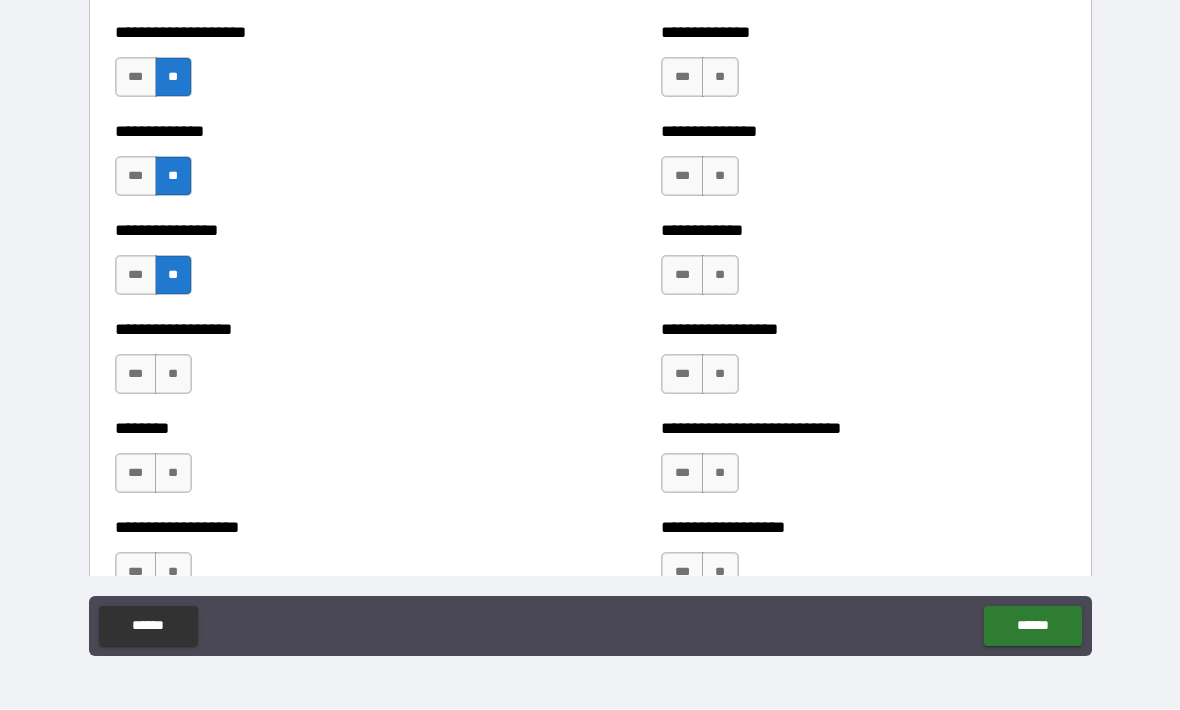 scroll, scrollTop: 4086, scrollLeft: 0, axis: vertical 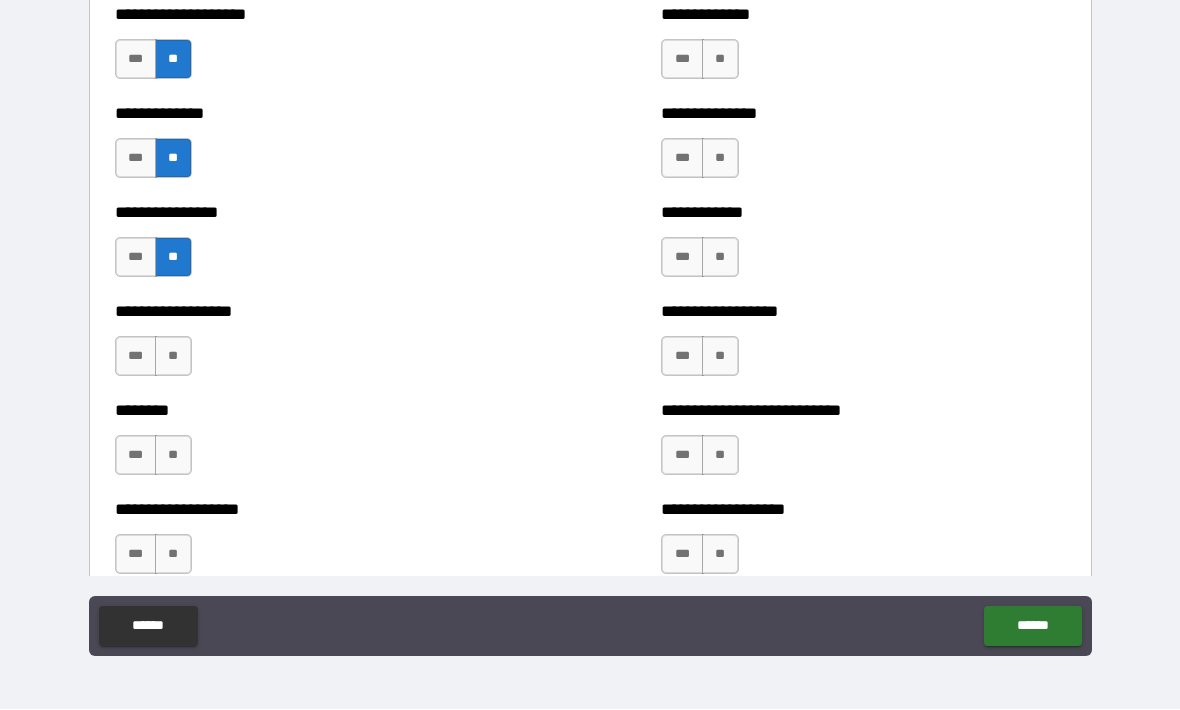 click on "**" at bounding box center (173, 357) 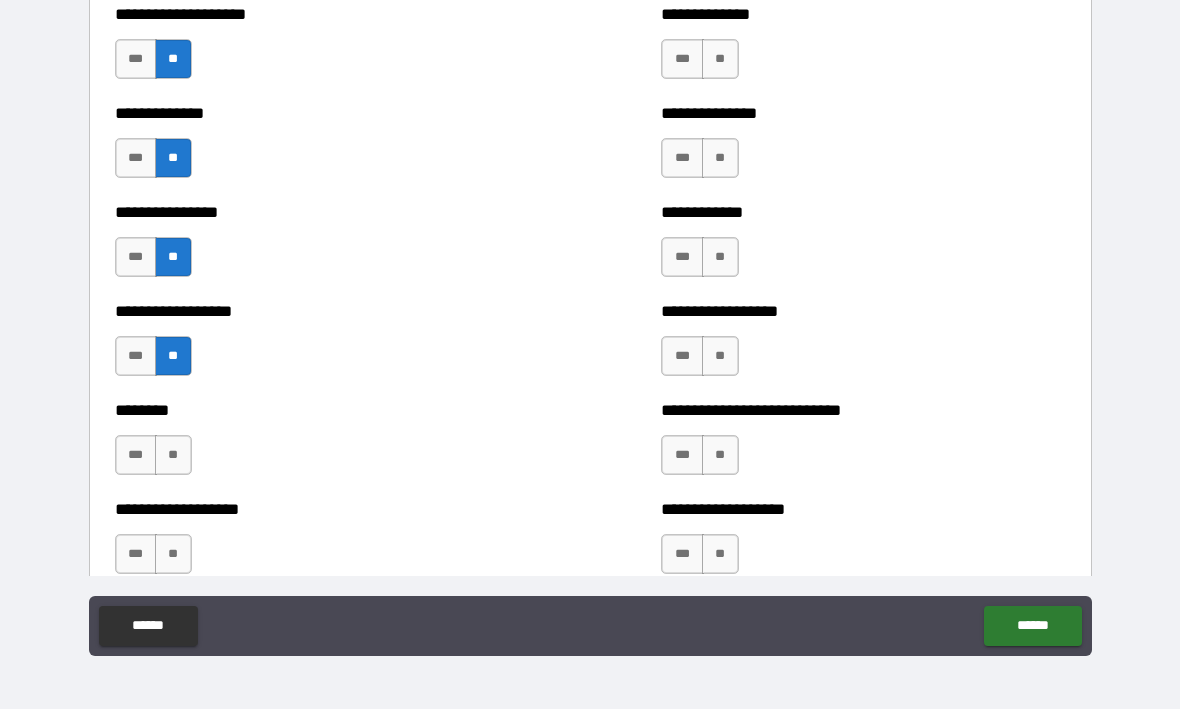 click on "**" at bounding box center [173, 456] 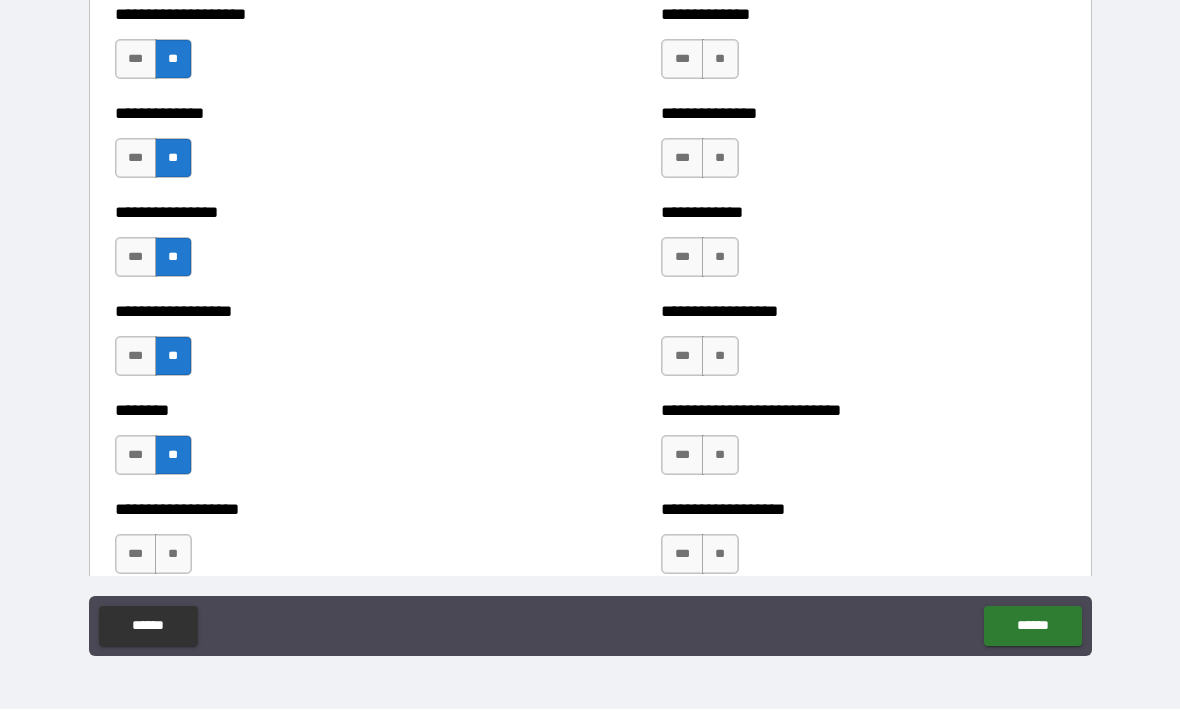 click on "**" at bounding box center [173, 555] 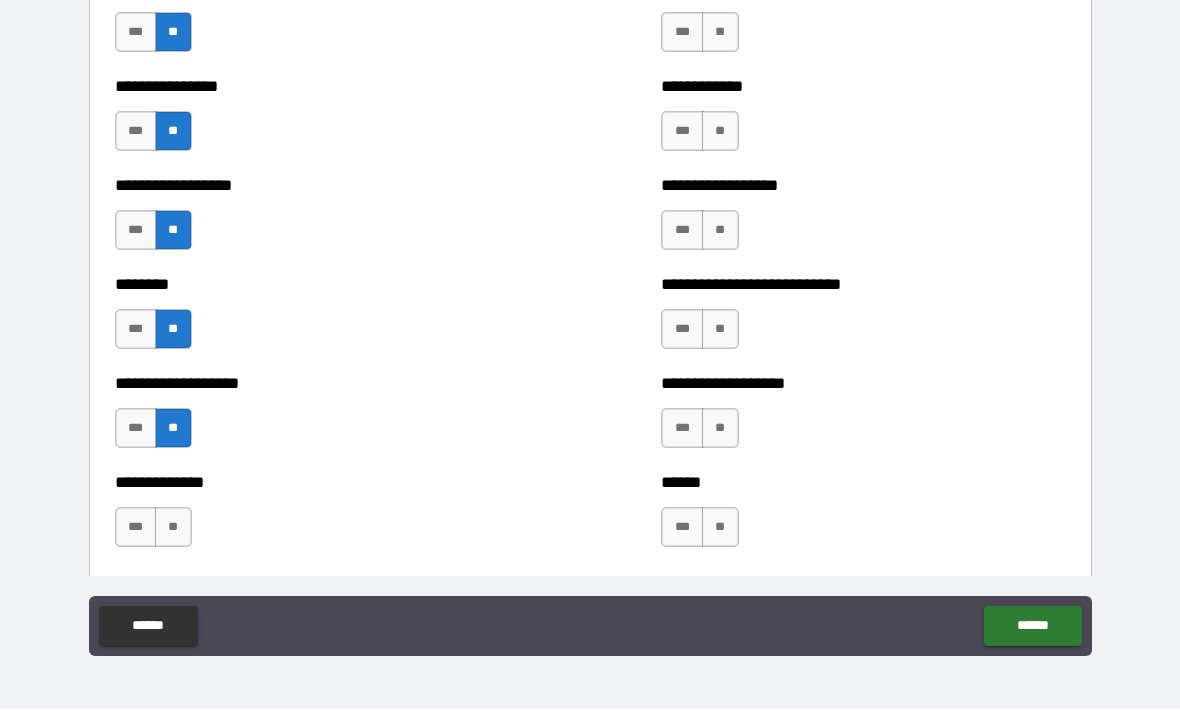 scroll, scrollTop: 4227, scrollLeft: 0, axis: vertical 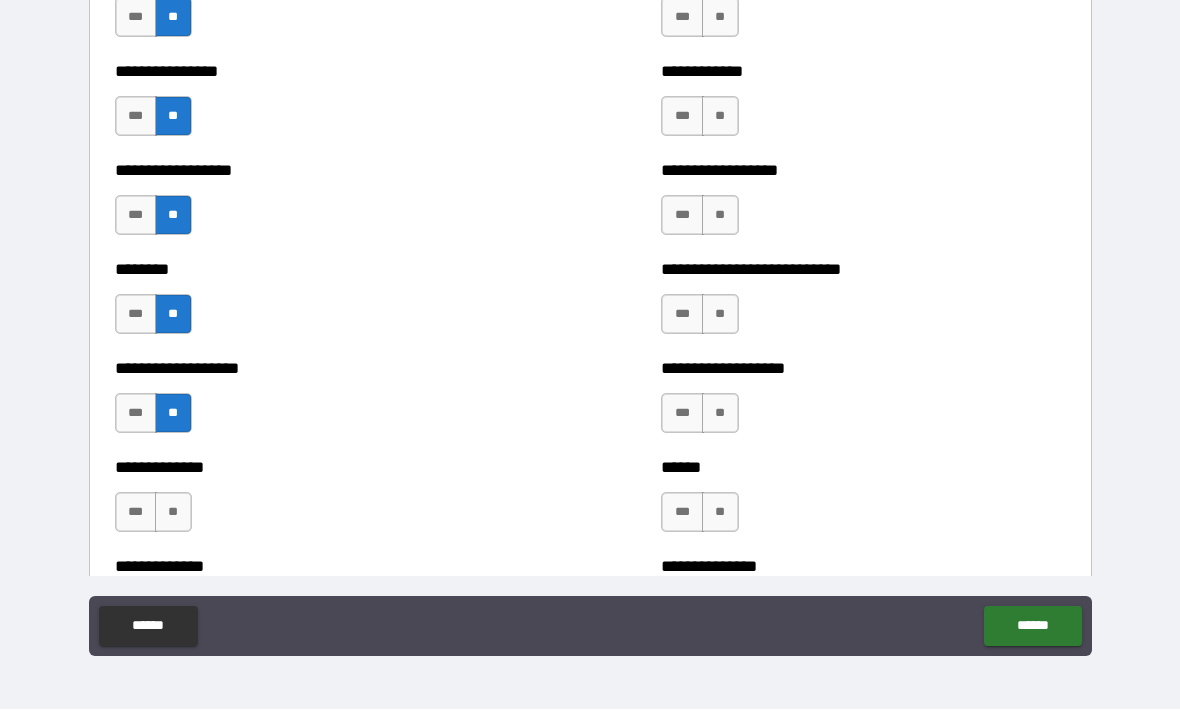 click on "**" at bounding box center (173, 513) 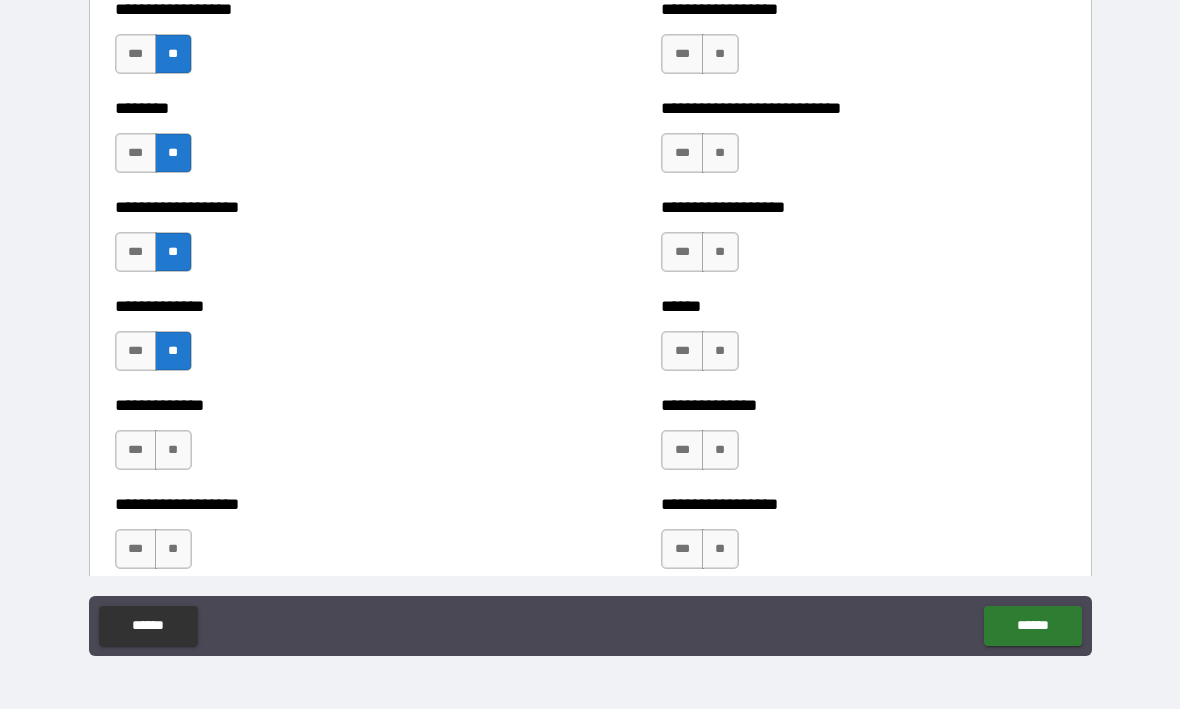 scroll, scrollTop: 4390, scrollLeft: 0, axis: vertical 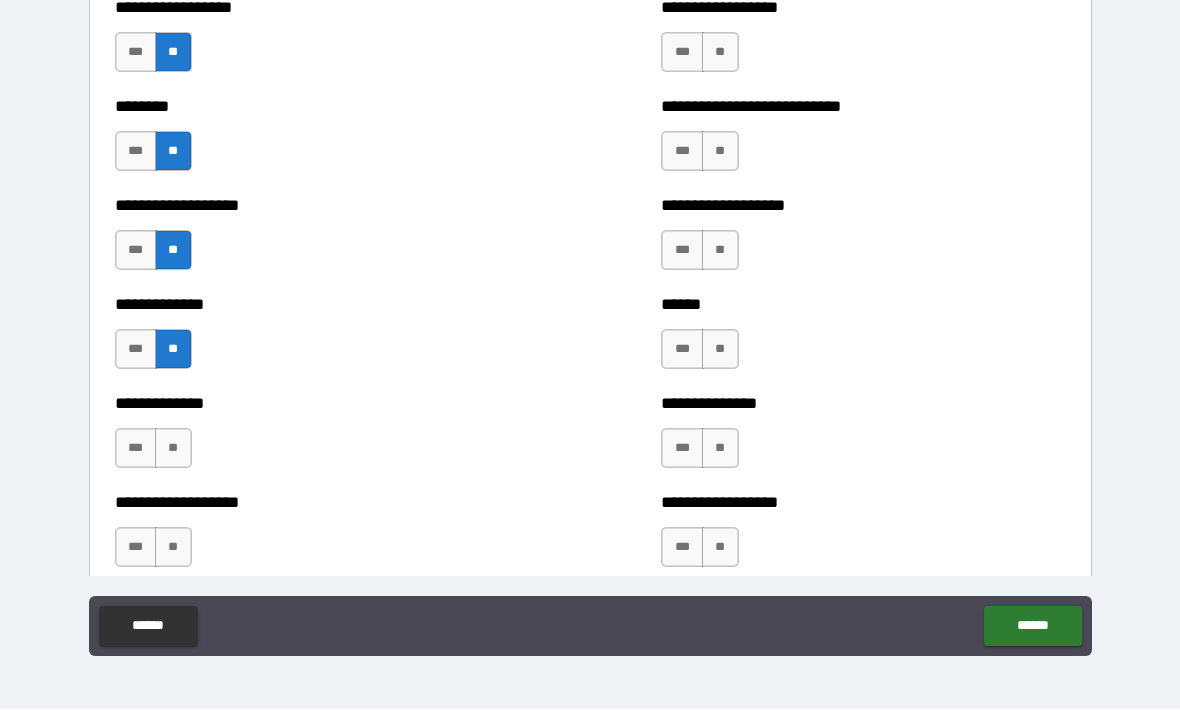 click on "**" at bounding box center (173, 449) 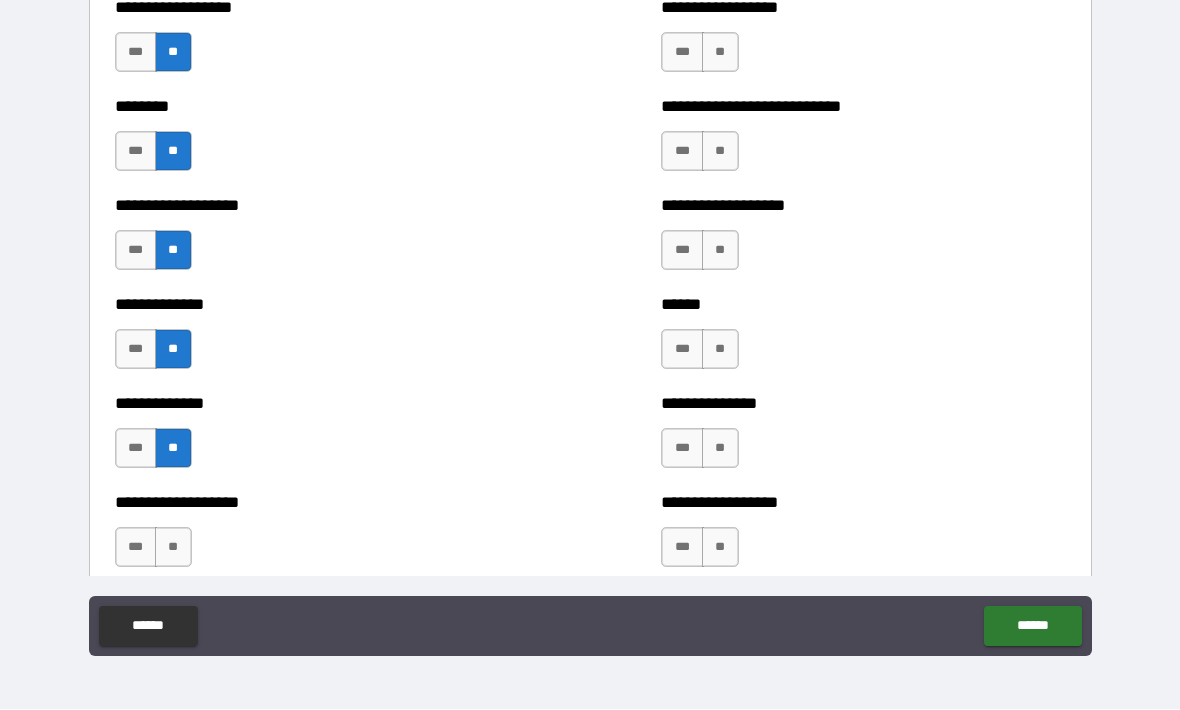 click on "**" at bounding box center (173, 548) 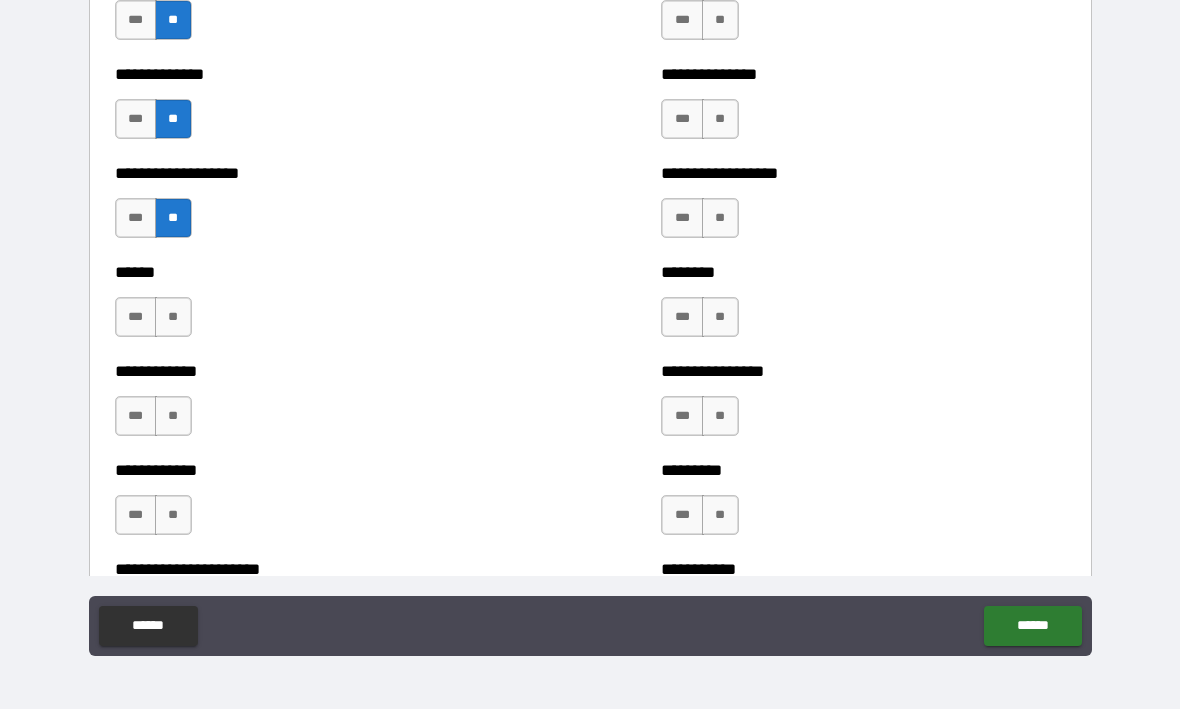 scroll, scrollTop: 4718, scrollLeft: 0, axis: vertical 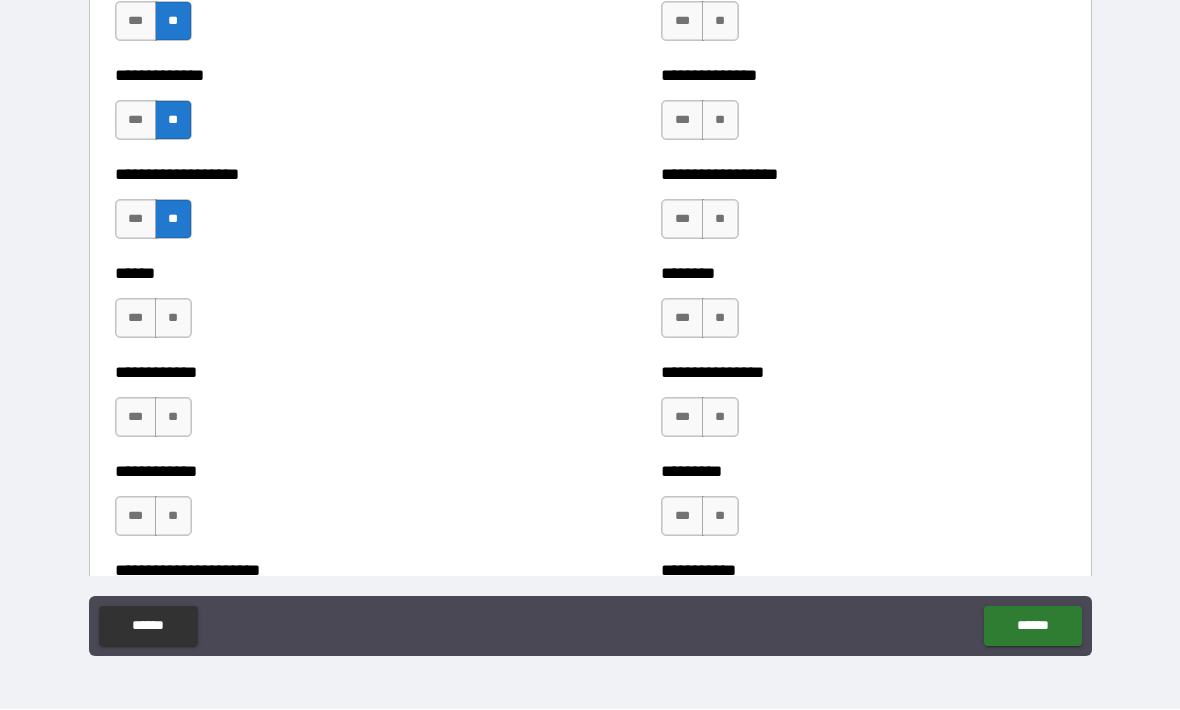 click on "**" at bounding box center (173, 319) 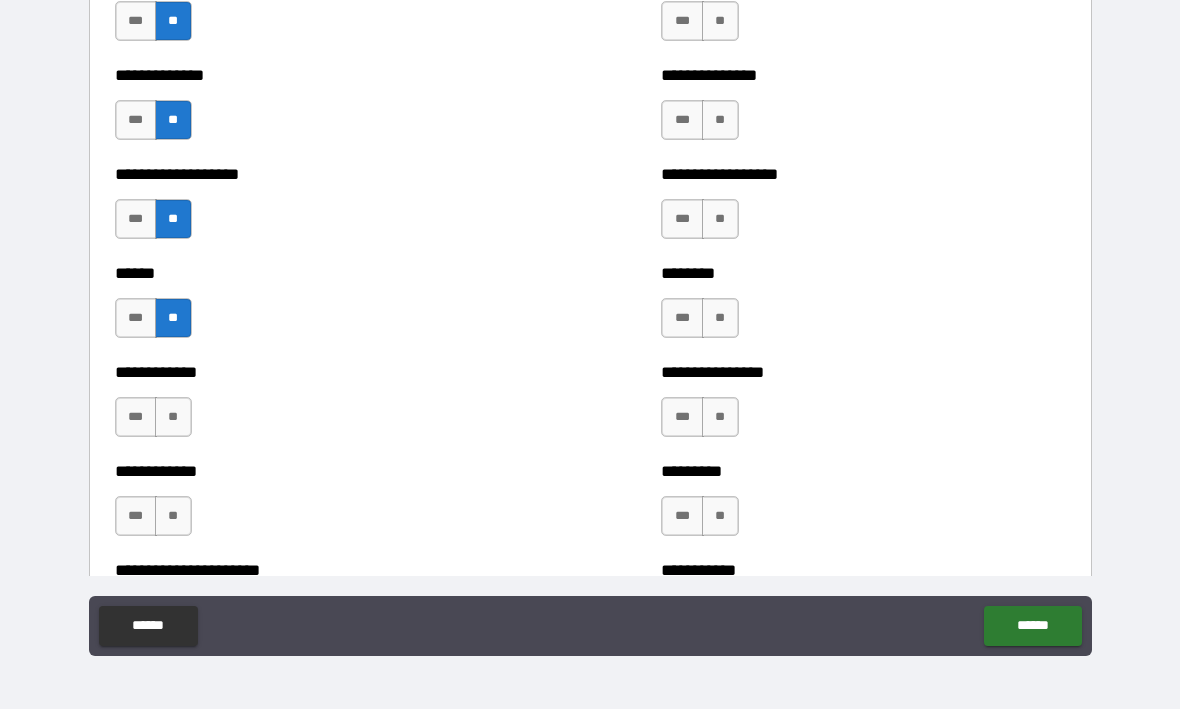 click on "**********" at bounding box center [317, 408] 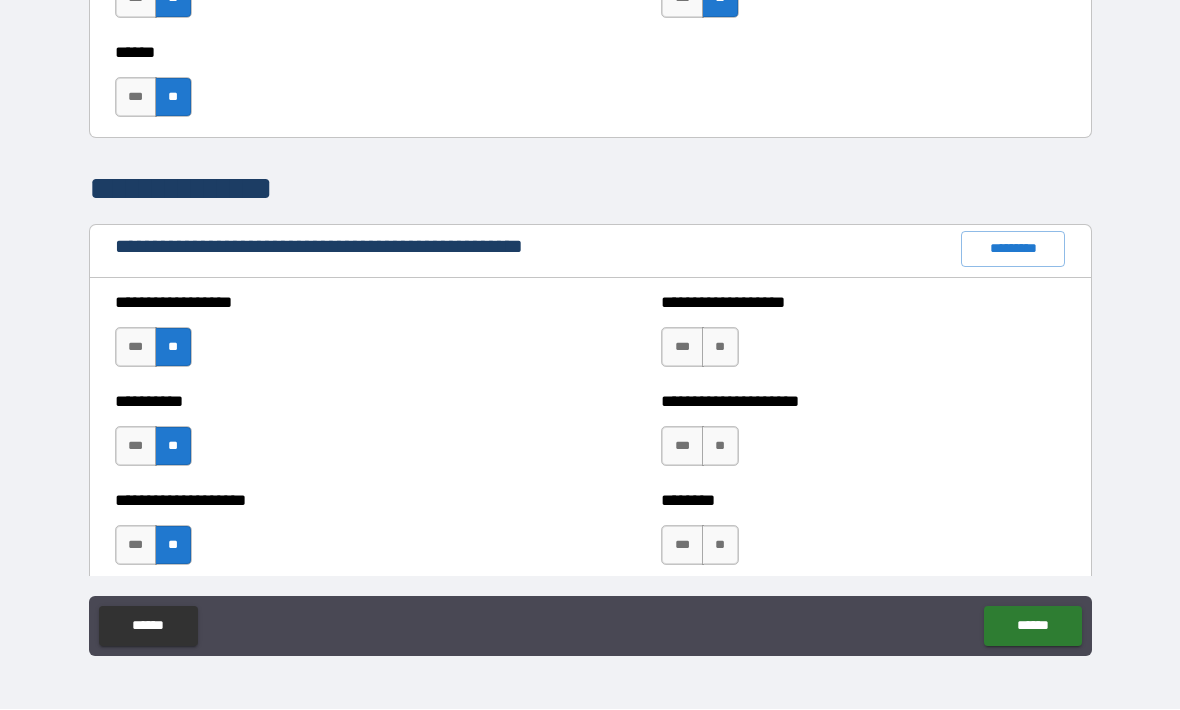 scroll, scrollTop: 2119, scrollLeft: 0, axis: vertical 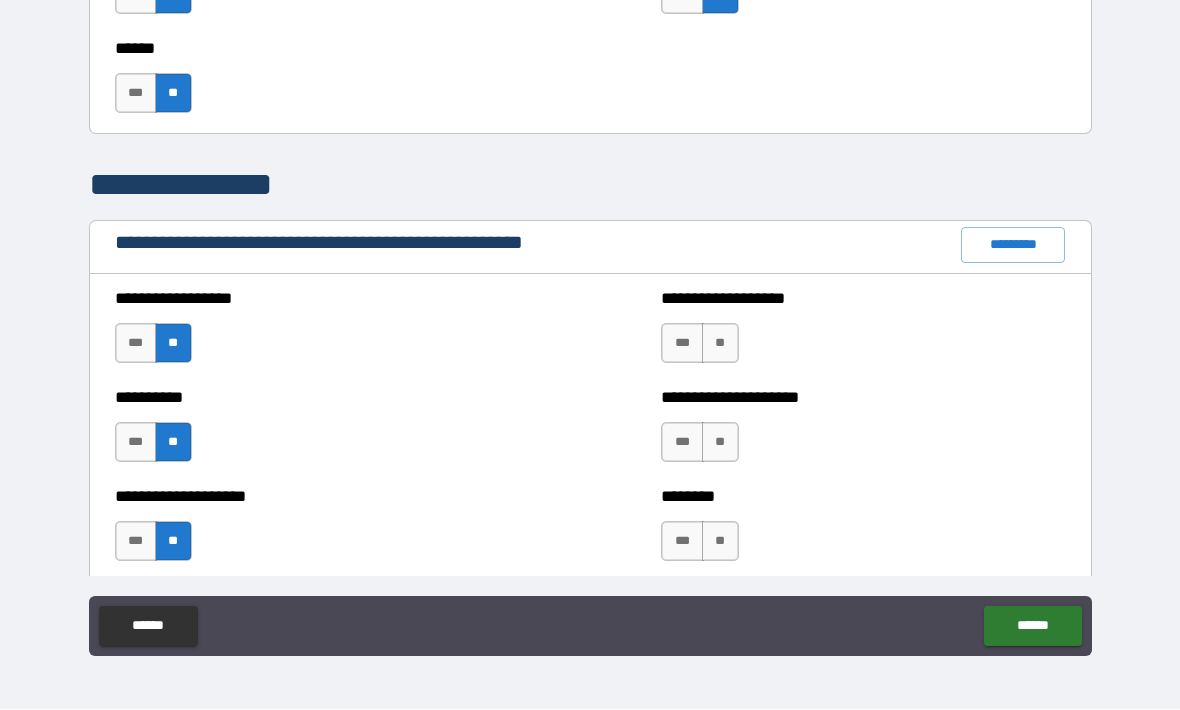 click on "**" at bounding box center [720, 344] 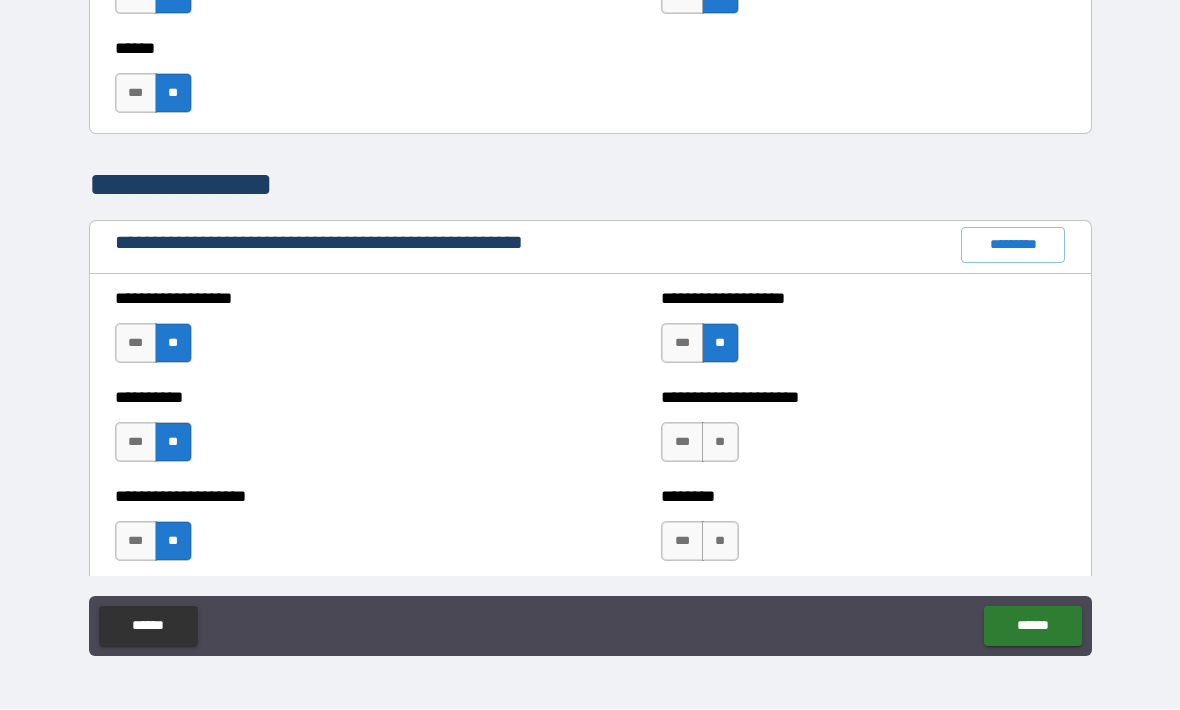 click on "**" at bounding box center [720, 443] 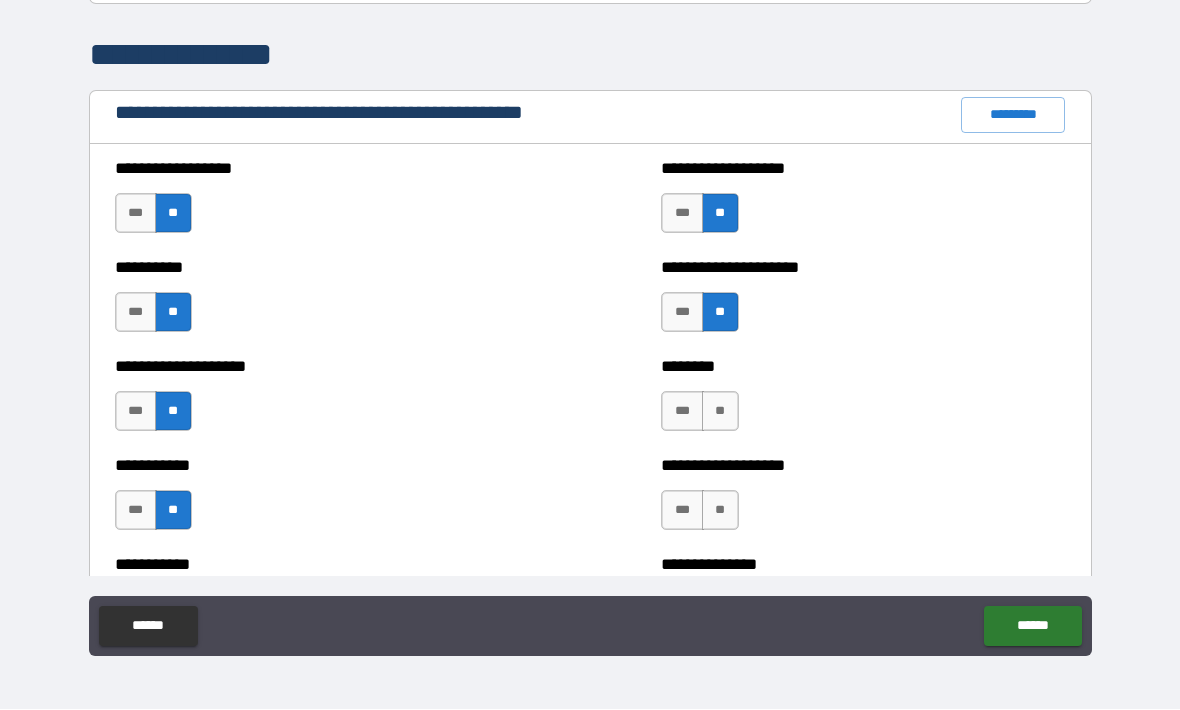 scroll, scrollTop: 2252, scrollLeft: 0, axis: vertical 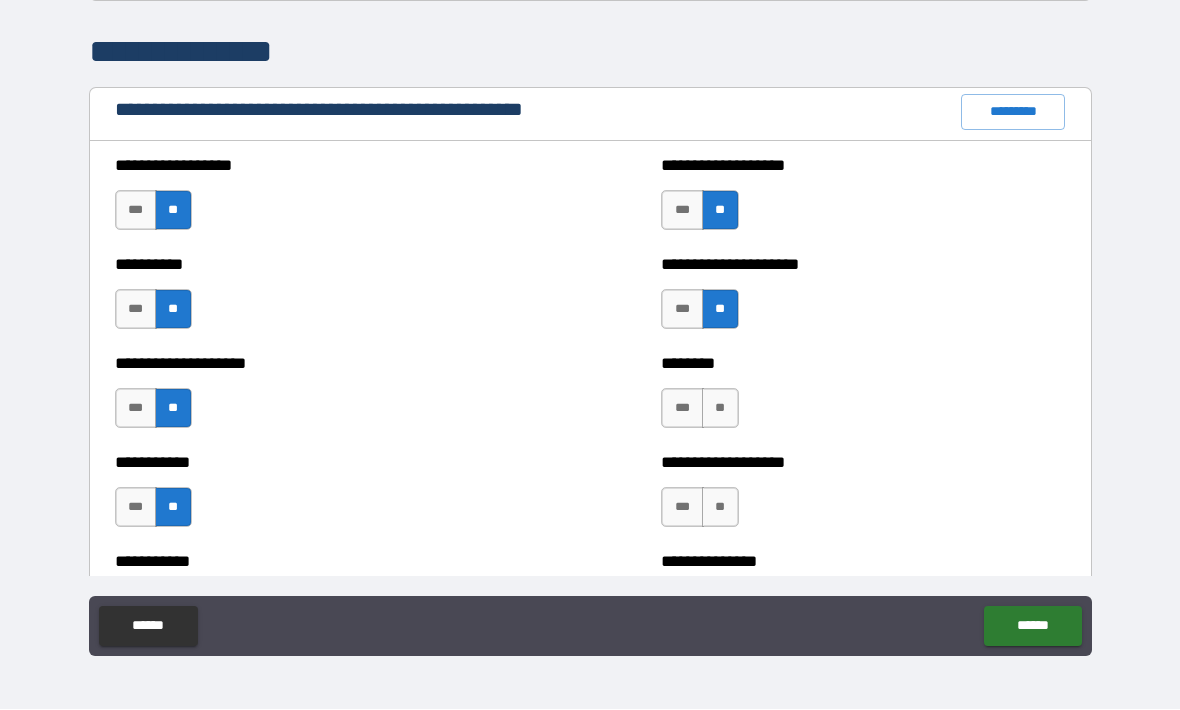 click on "**" at bounding box center (720, 409) 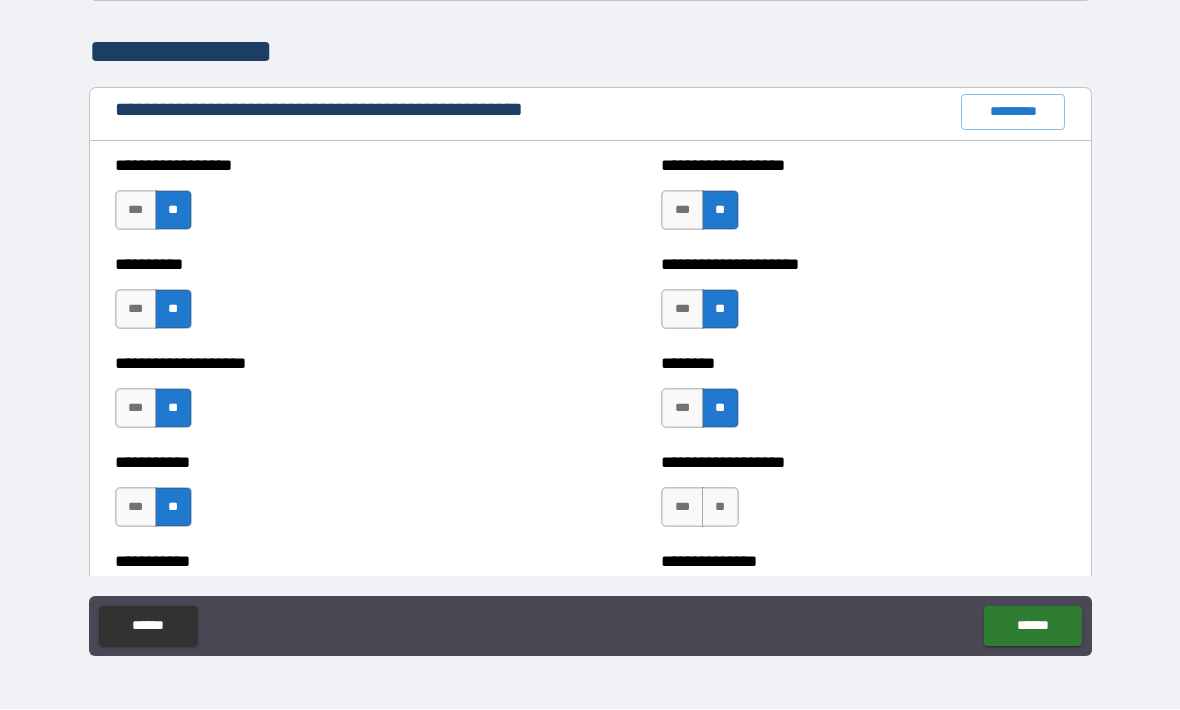 click on "**" at bounding box center [720, 508] 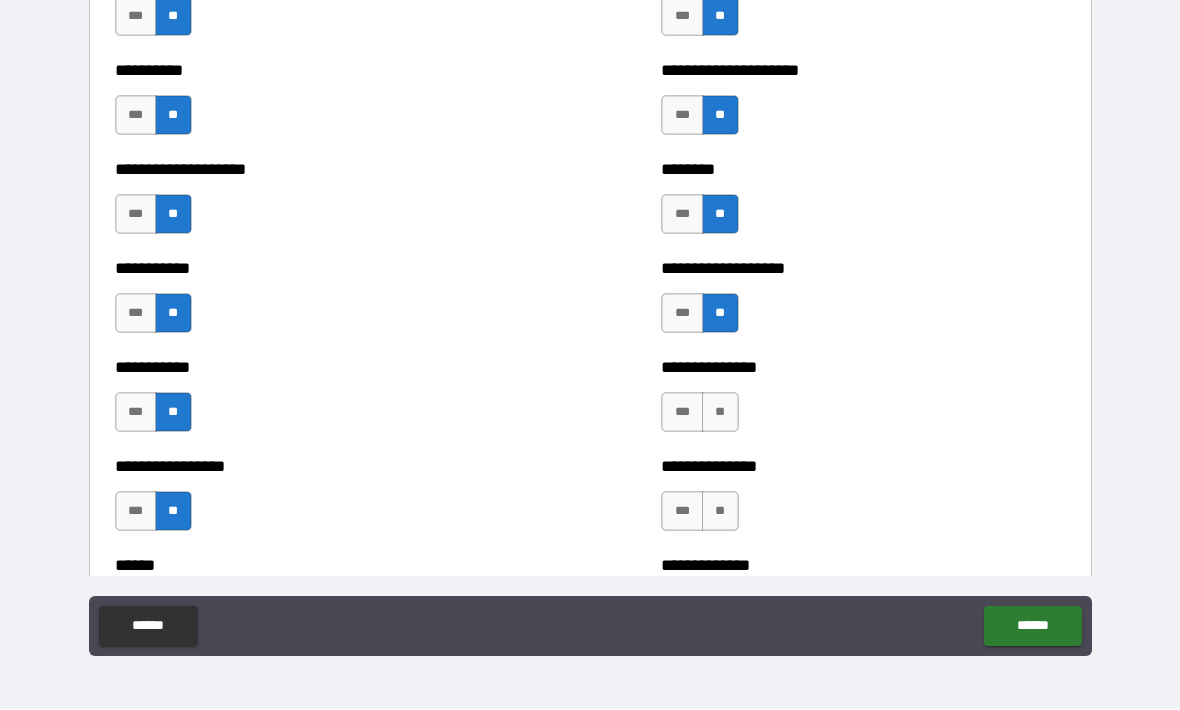 scroll, scrollTop: 2461, scrollLeft: 0, axis: vertical 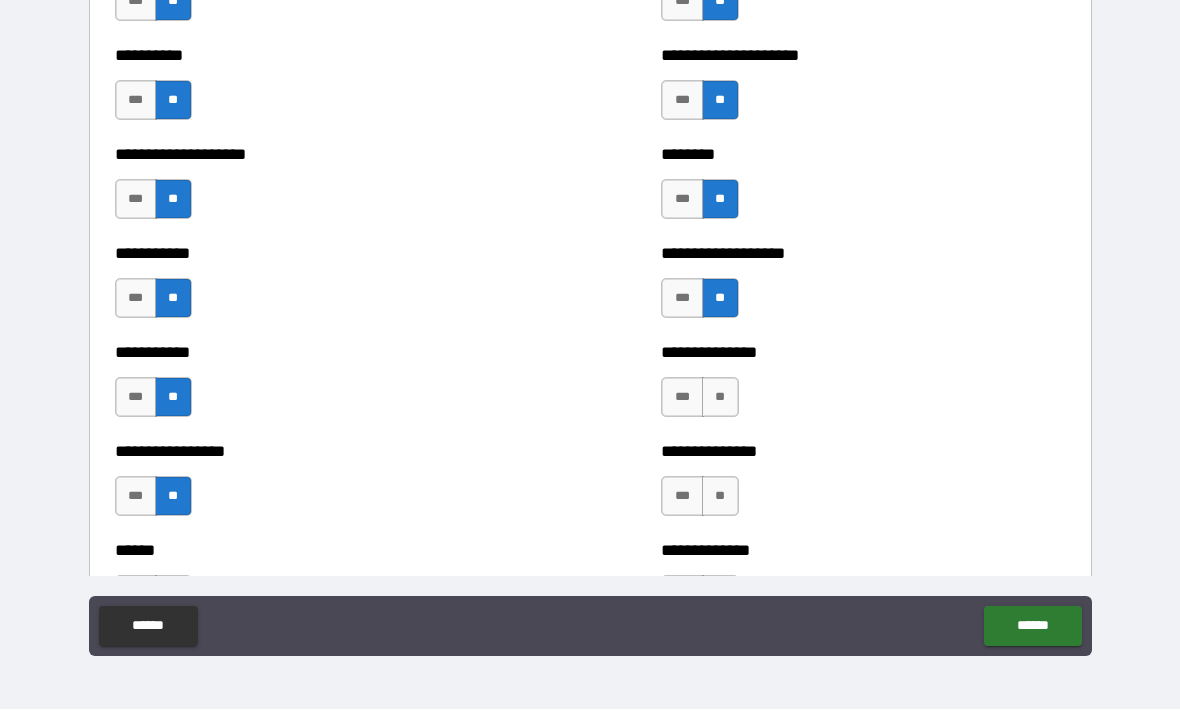 click on "**" at bounding box center [720, 398] 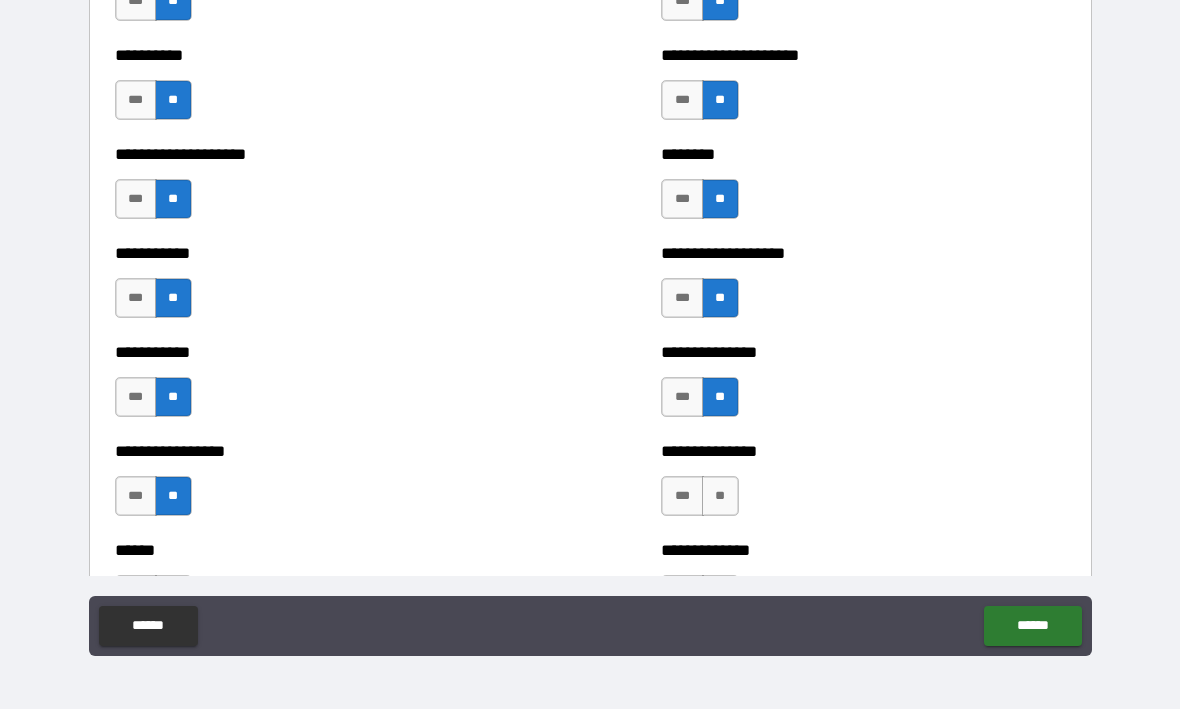 click on "**" at bounding box center (720, 497) 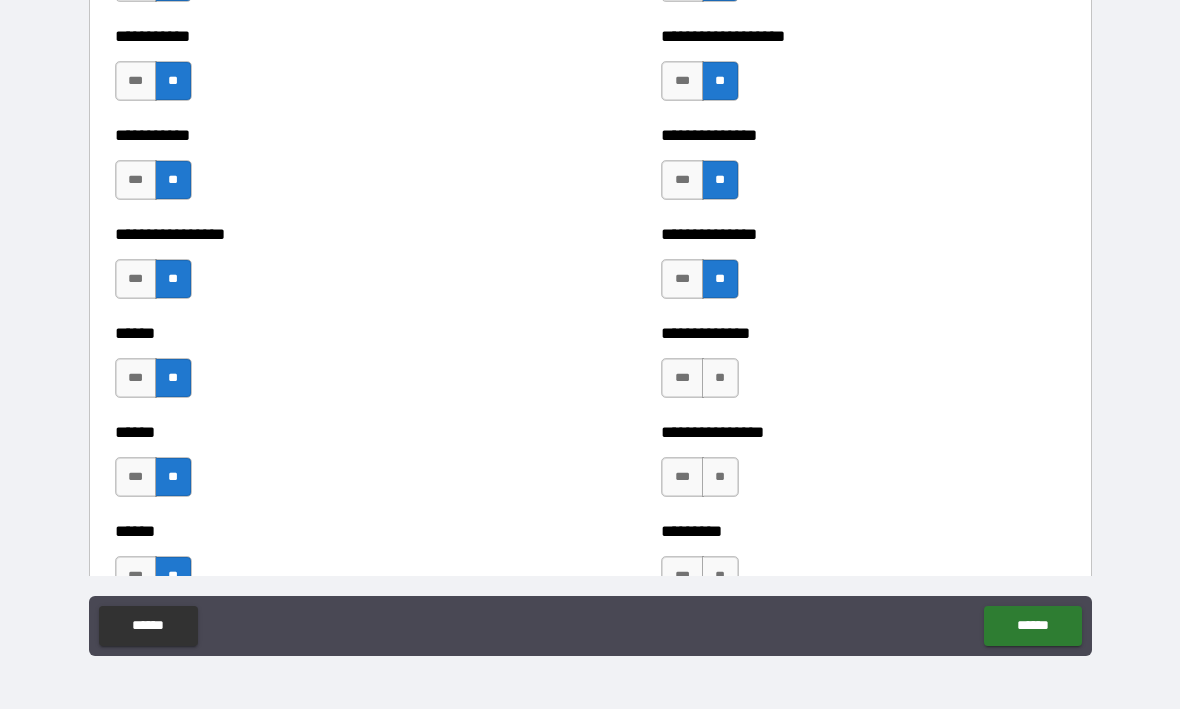 scroll, scrollTop: 2693, scrollLeft: 0, axis: vertical 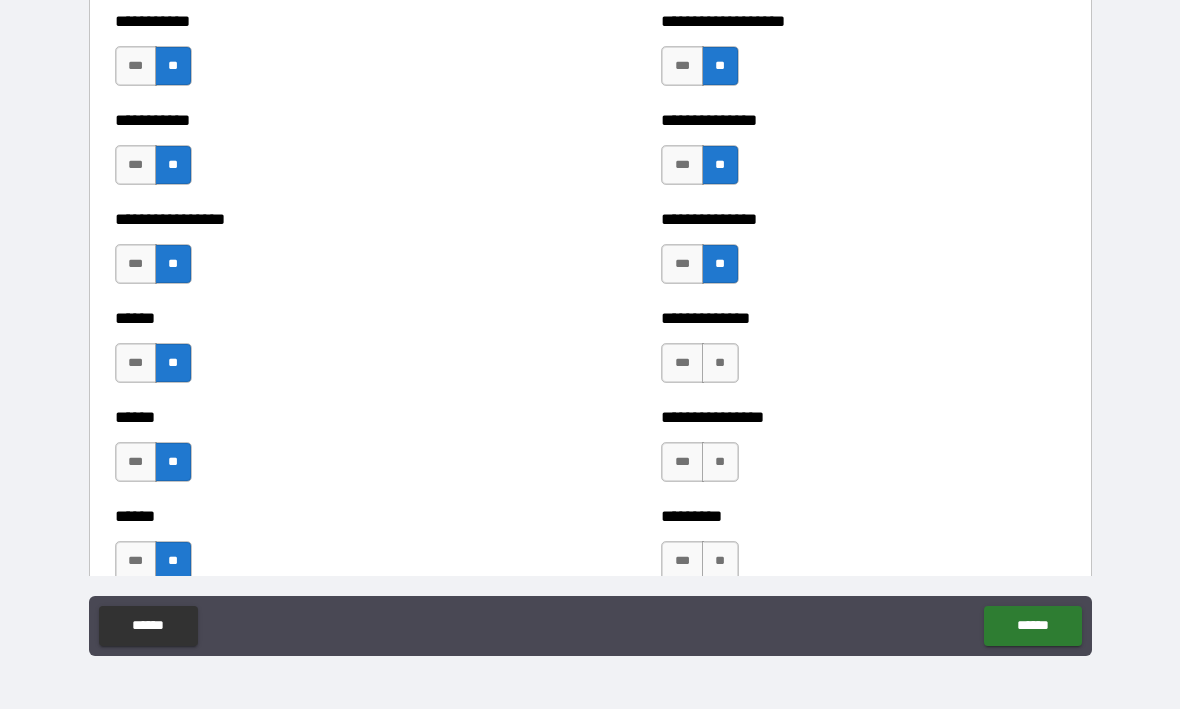 click on "**" at bounding box center (720, 364) 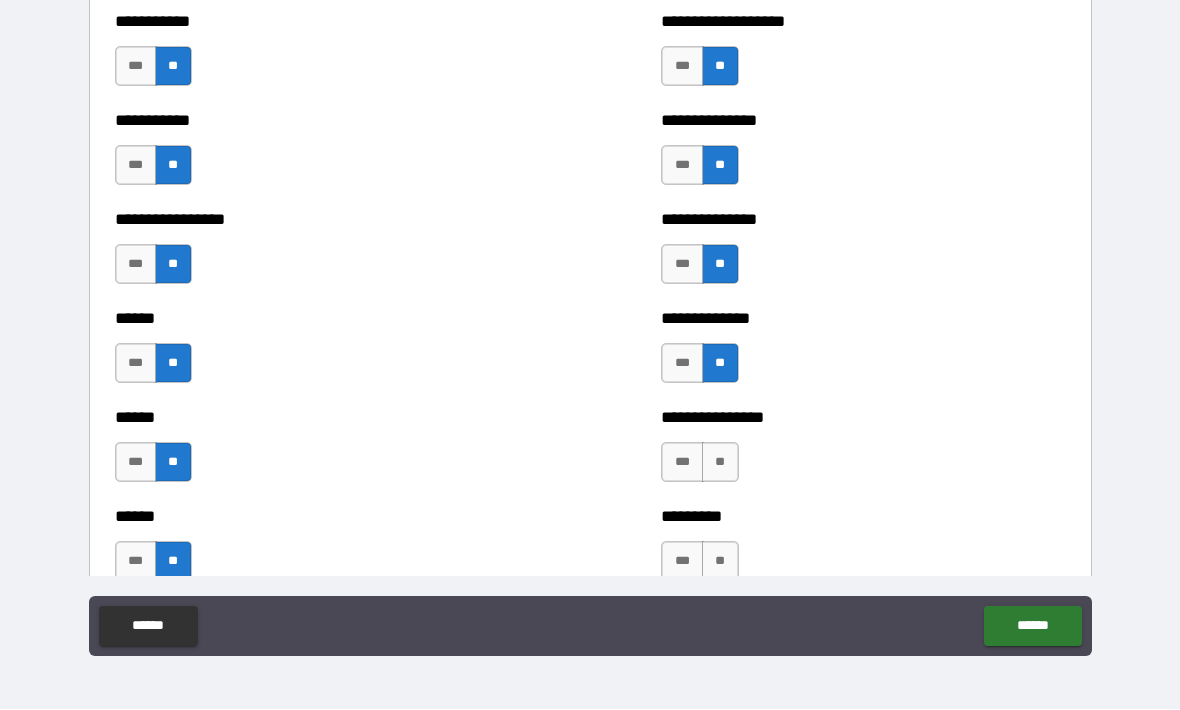 click on "**" at bounding box center [720, 463] 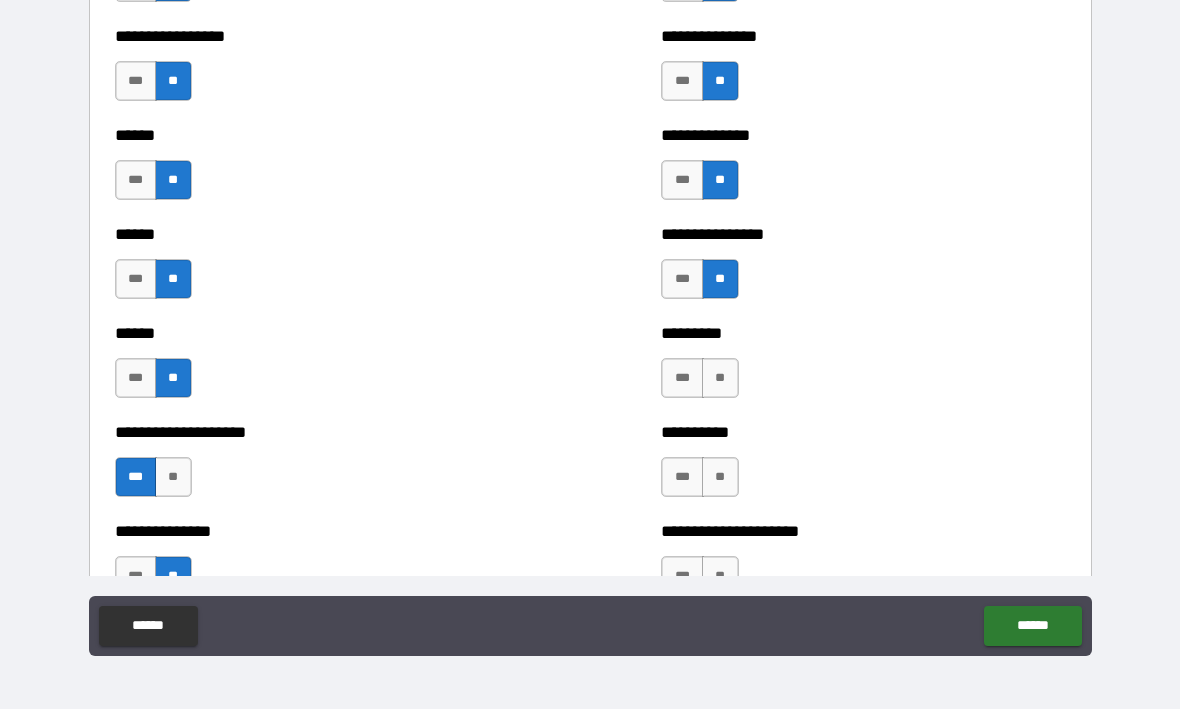 scroll, scrollTop: 2879, scrollLeft: 0, axis: vertical 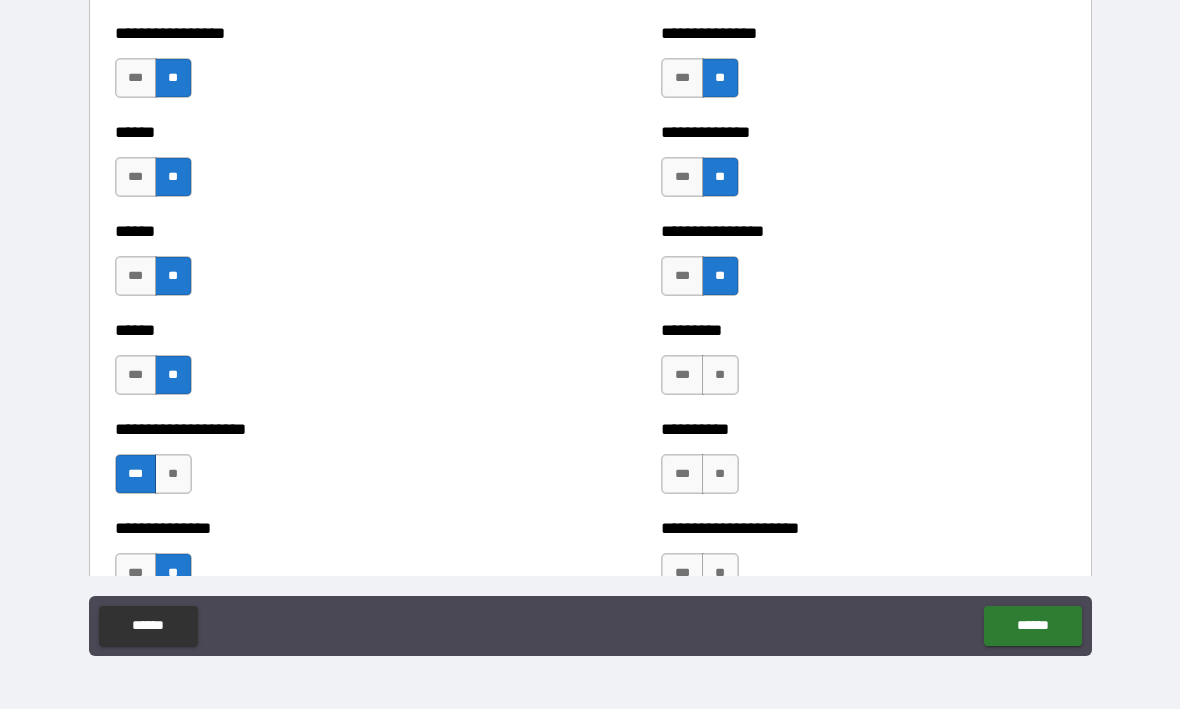 click on "**" at bounding box center (720, 376) 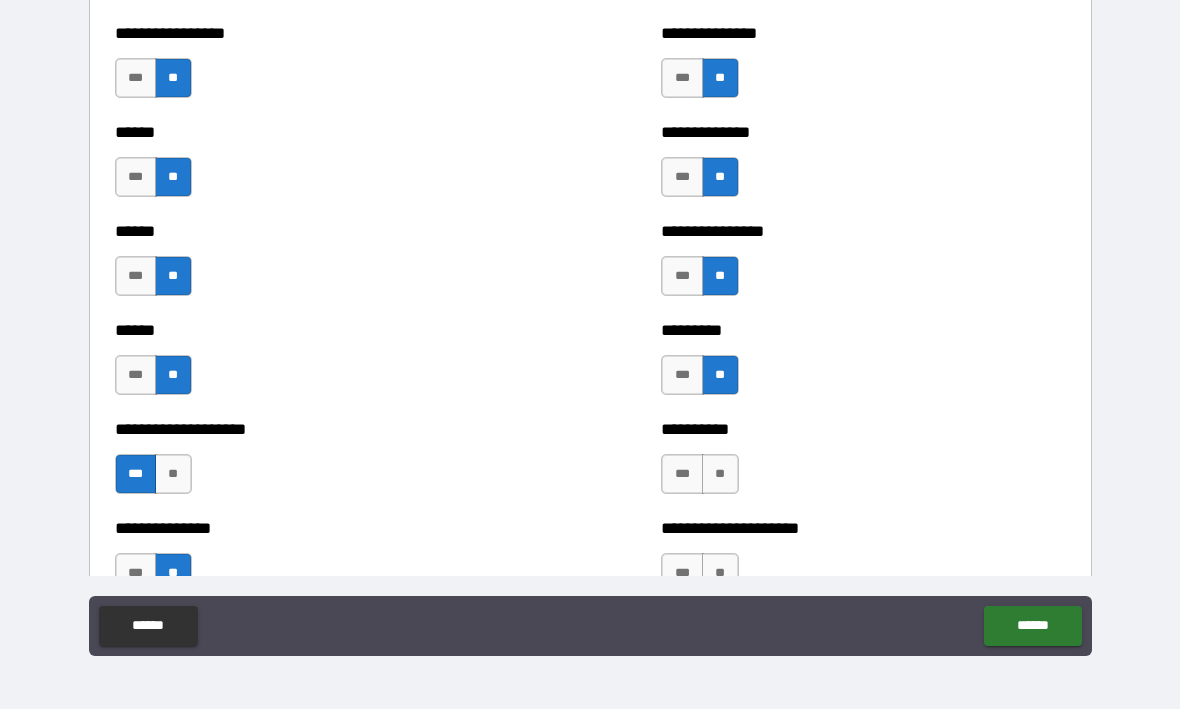 click on "**" at bounding box center [720, 475] 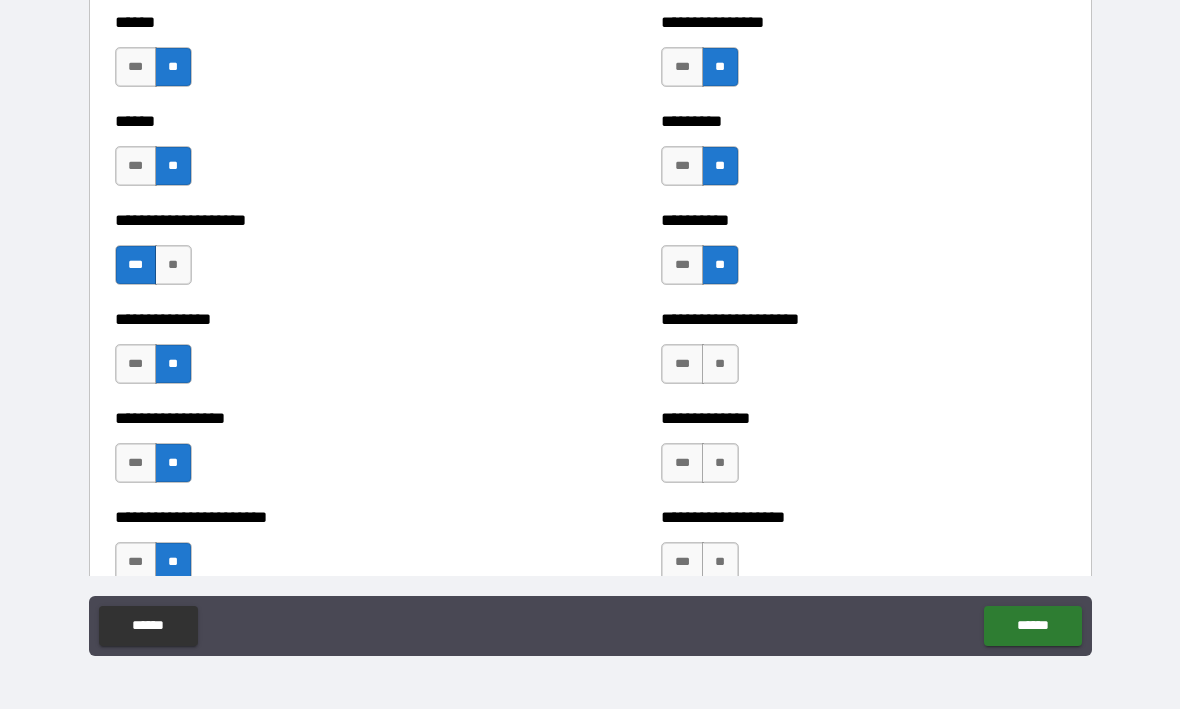 scroll, scrollTop: 3099, scrollLeft: 0, axis: vertical 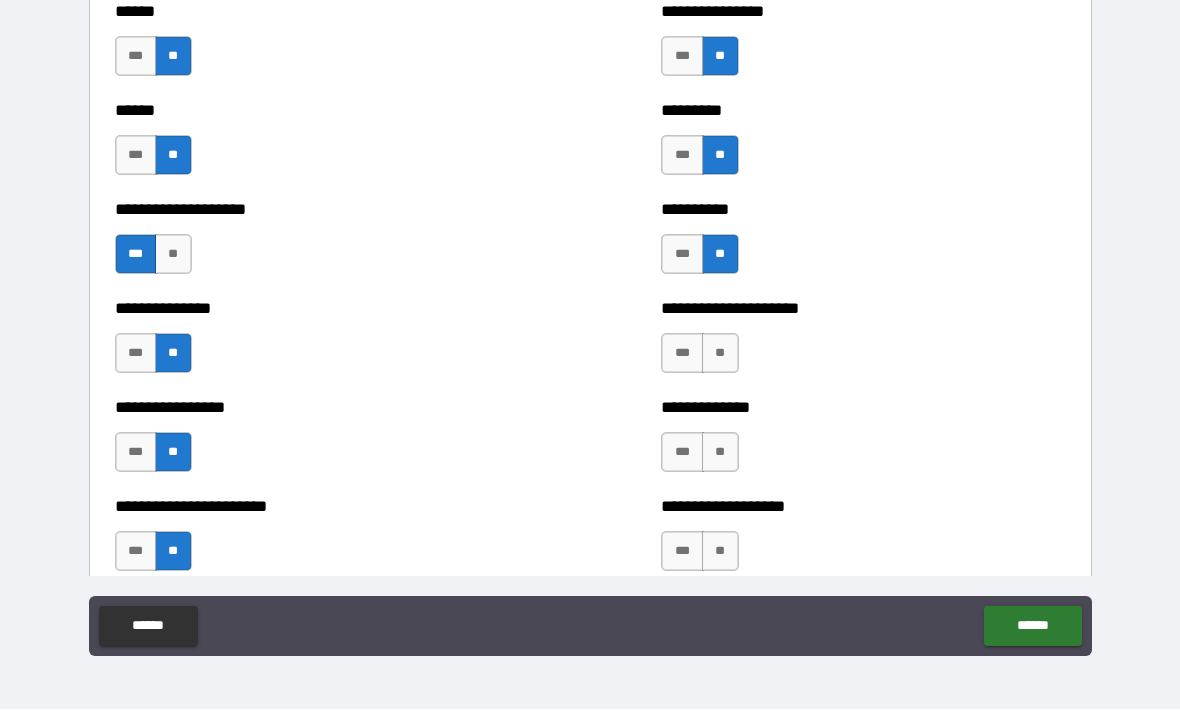 click on "**" at bounding box center [720, 354] 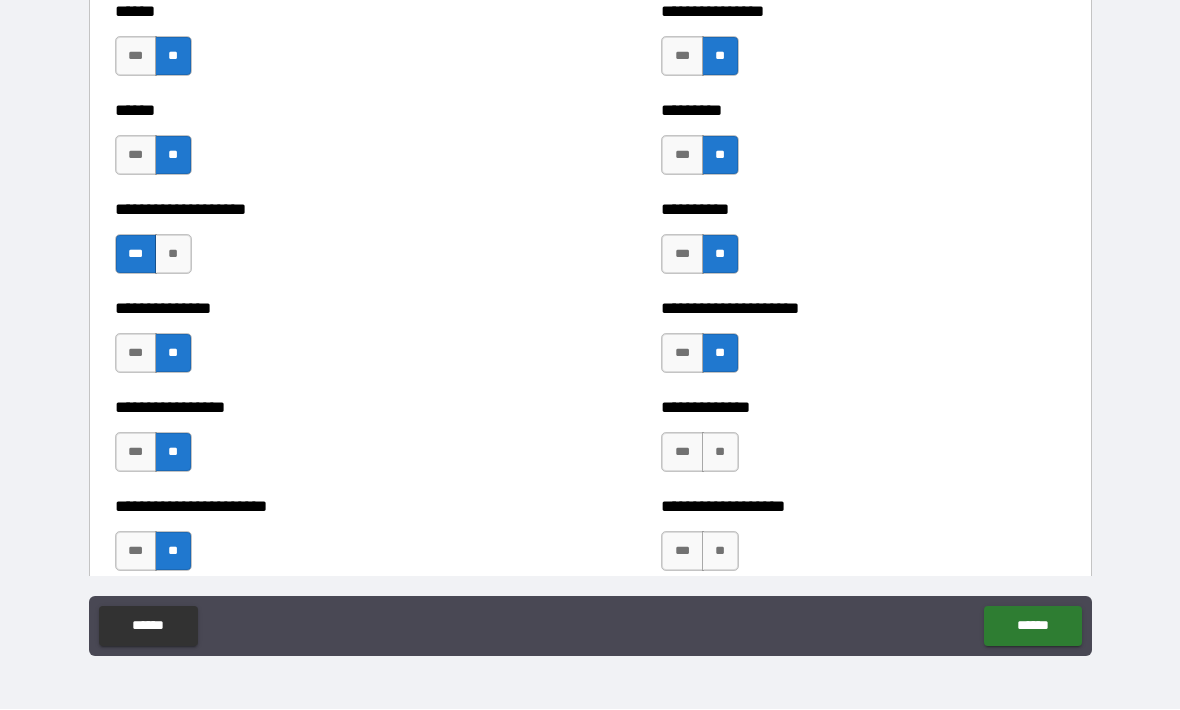click on "**" at bounding box center (720, 453) 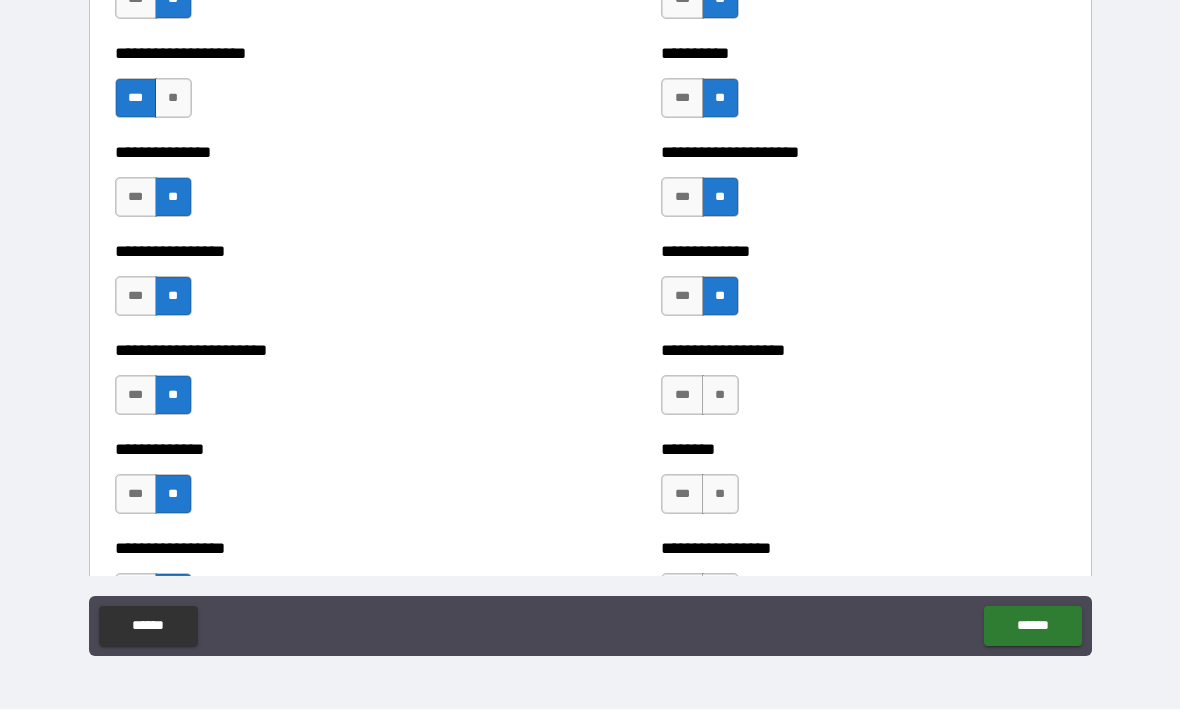 scroll, scrollTop: 3274, scrollLeft: 0, axis: vertical 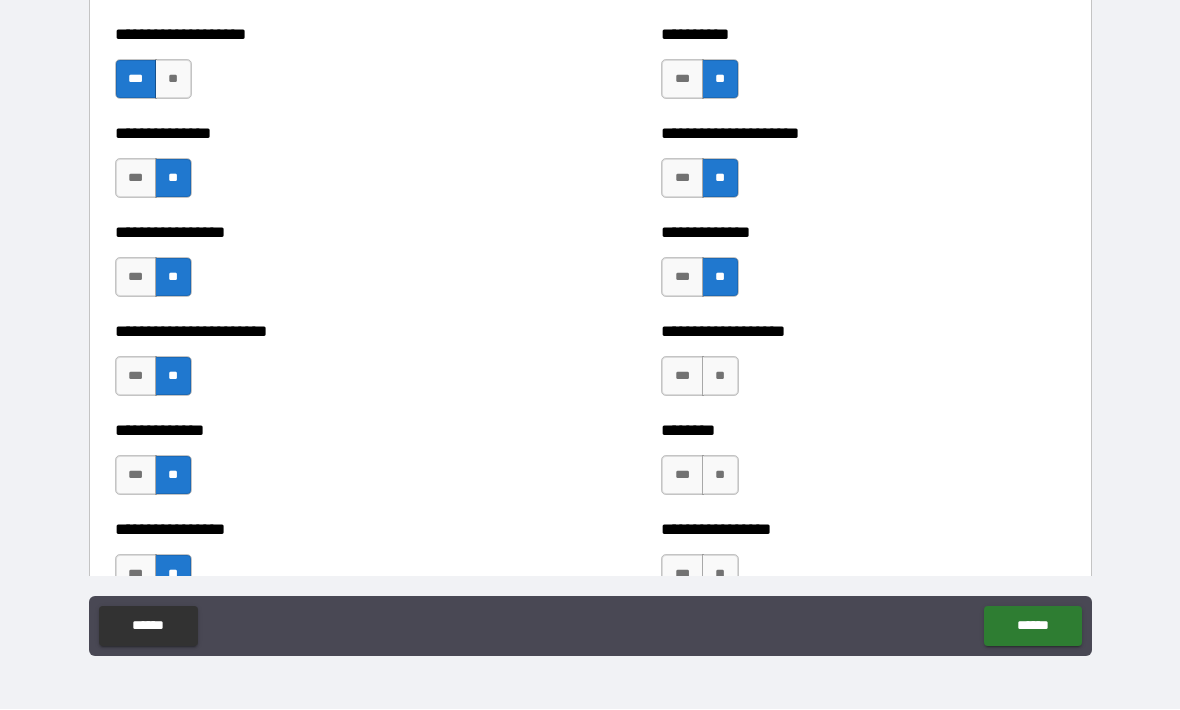 click on "**" at bounding box center (720, 377) 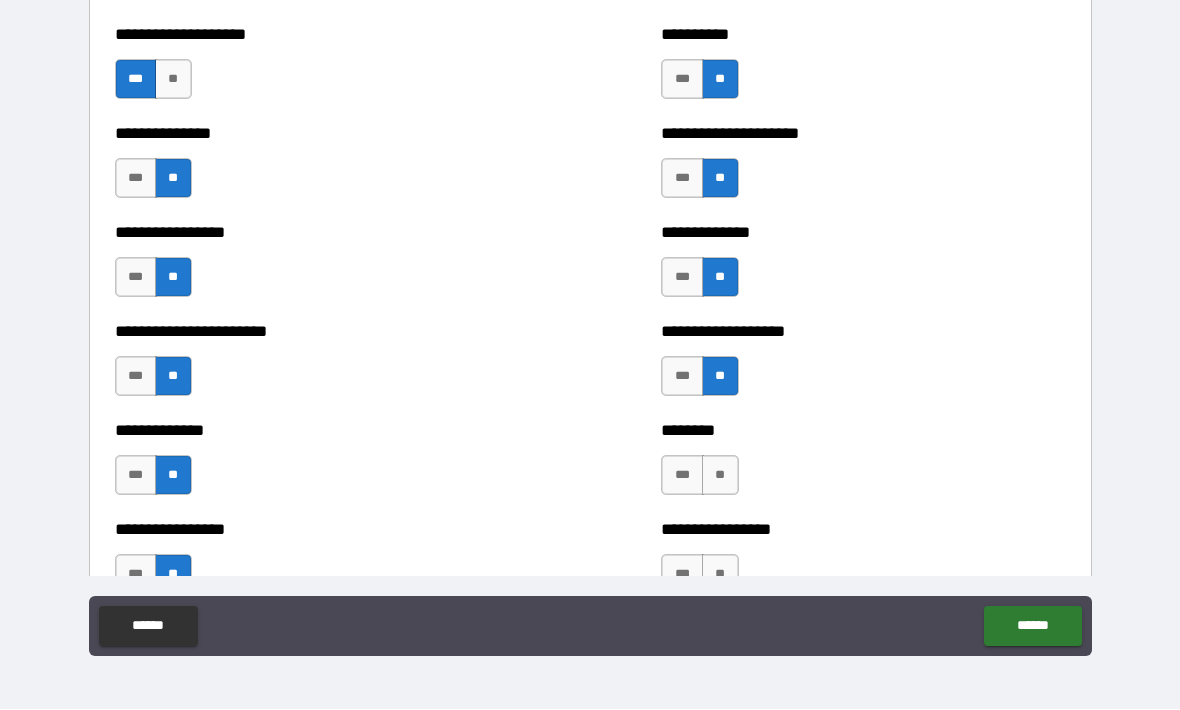 click on "**" at bounding box center [720, 476] 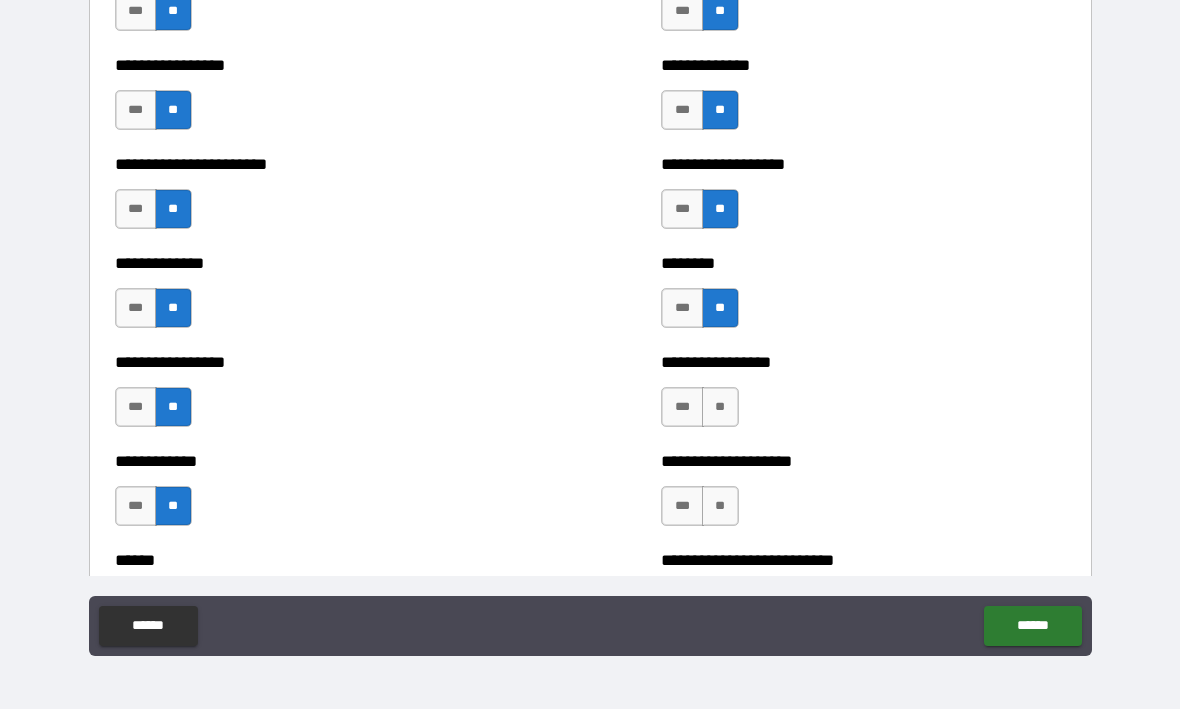 scroll, scrollTop: 3445, scrollLeft: 0, axis: vertical 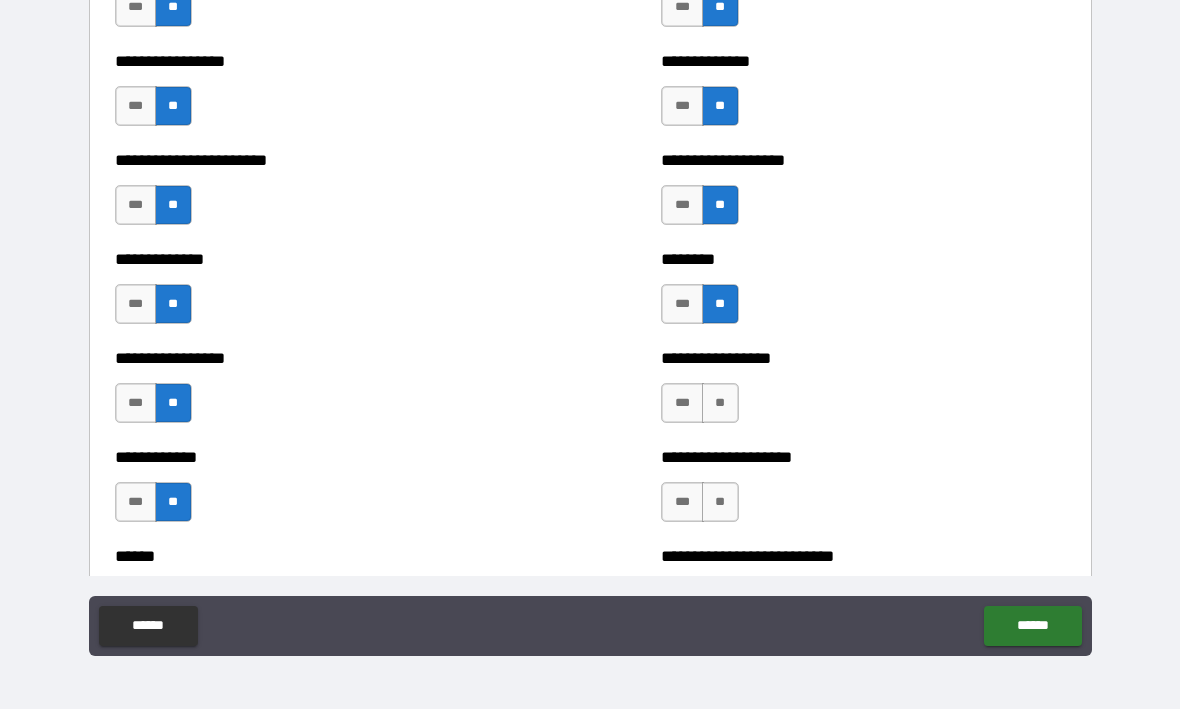 click on "**" at bounding box center (720, 404) 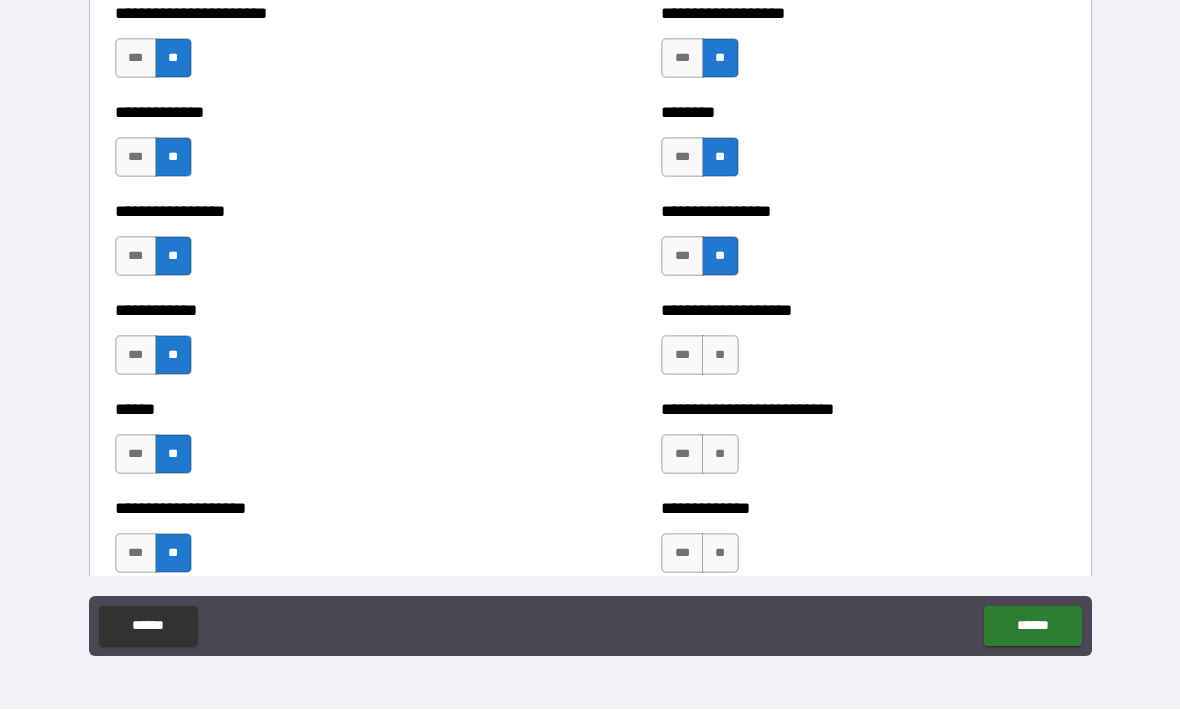 scroll, scrollTop: 3607, scrollLeft: 0, axis: vertical 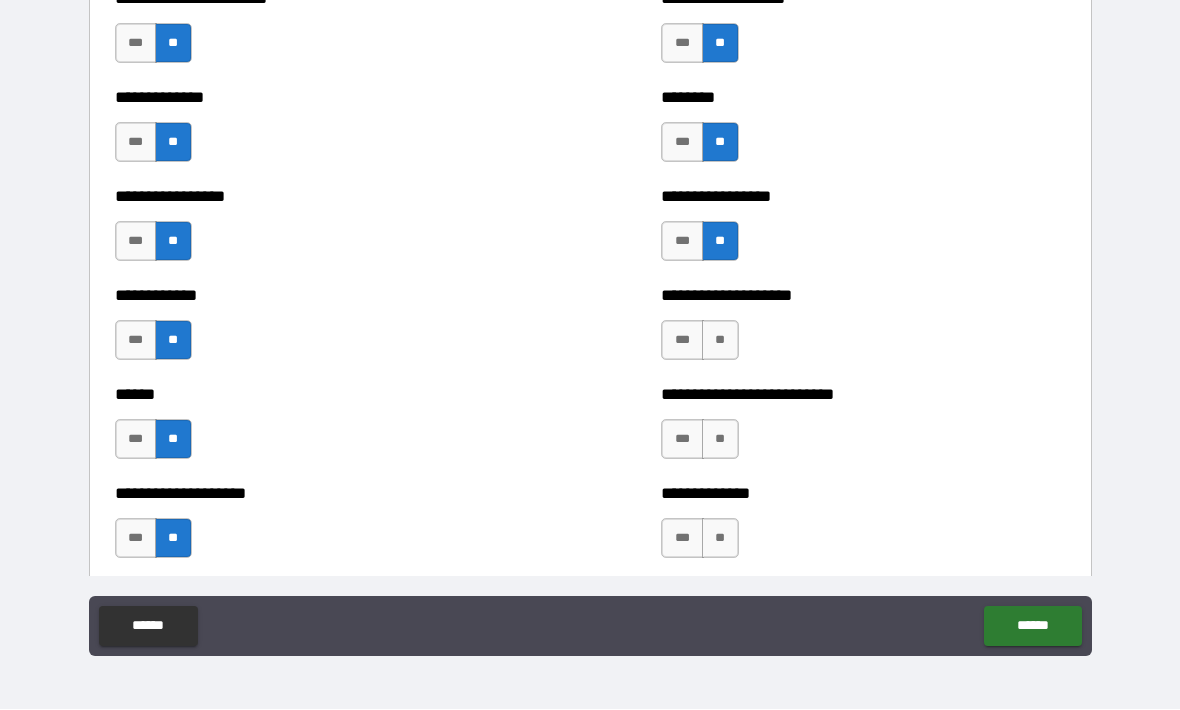 click on "**" at bounding box center (720, 341) 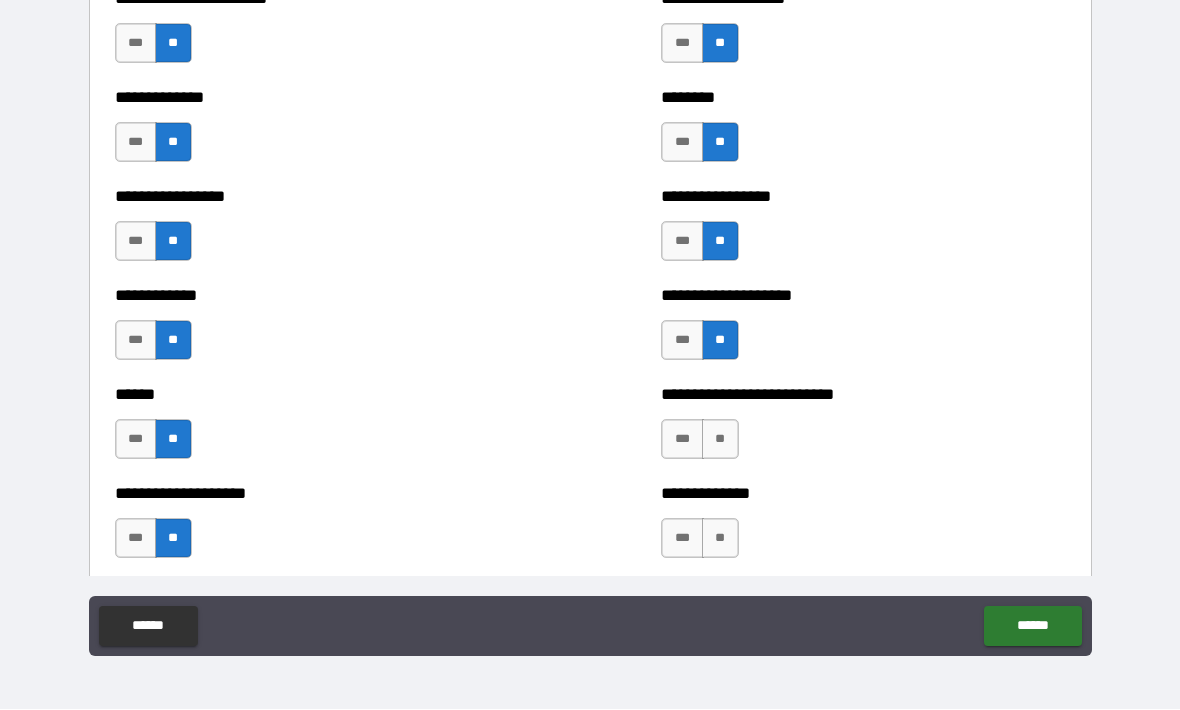 click on "**" at bounding box center (720, 440) 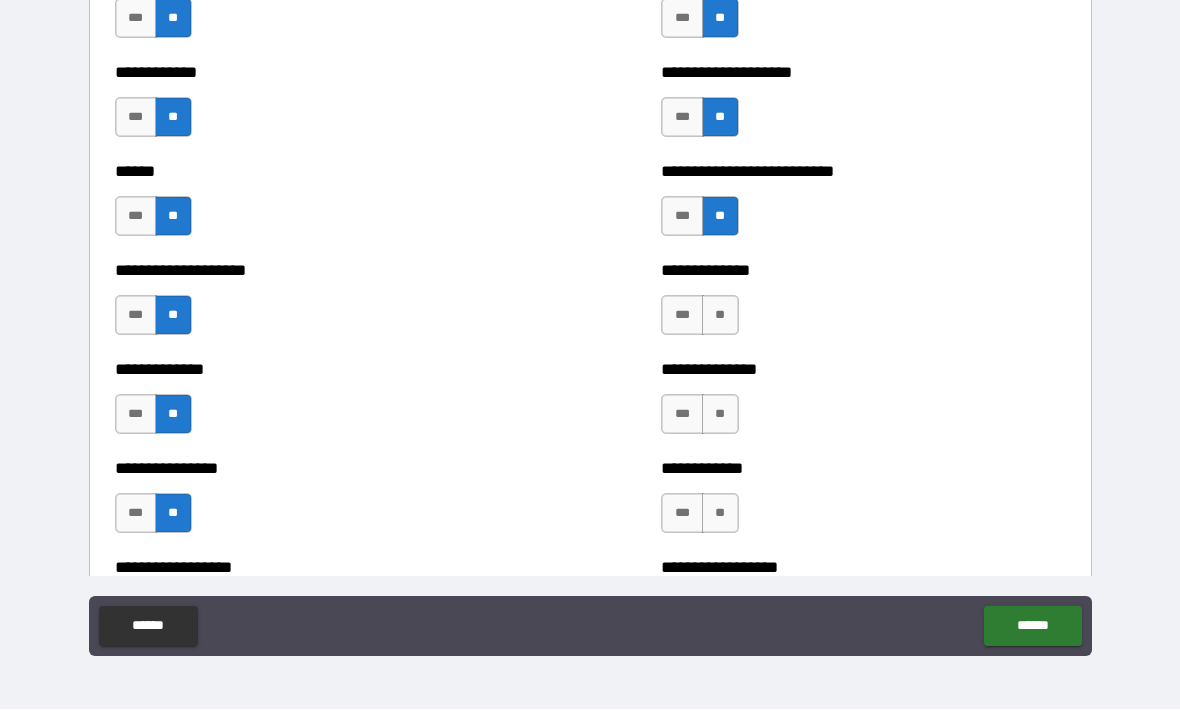 scroll, scrollTop: 3836, scrollLeft: 0, axis: vertical 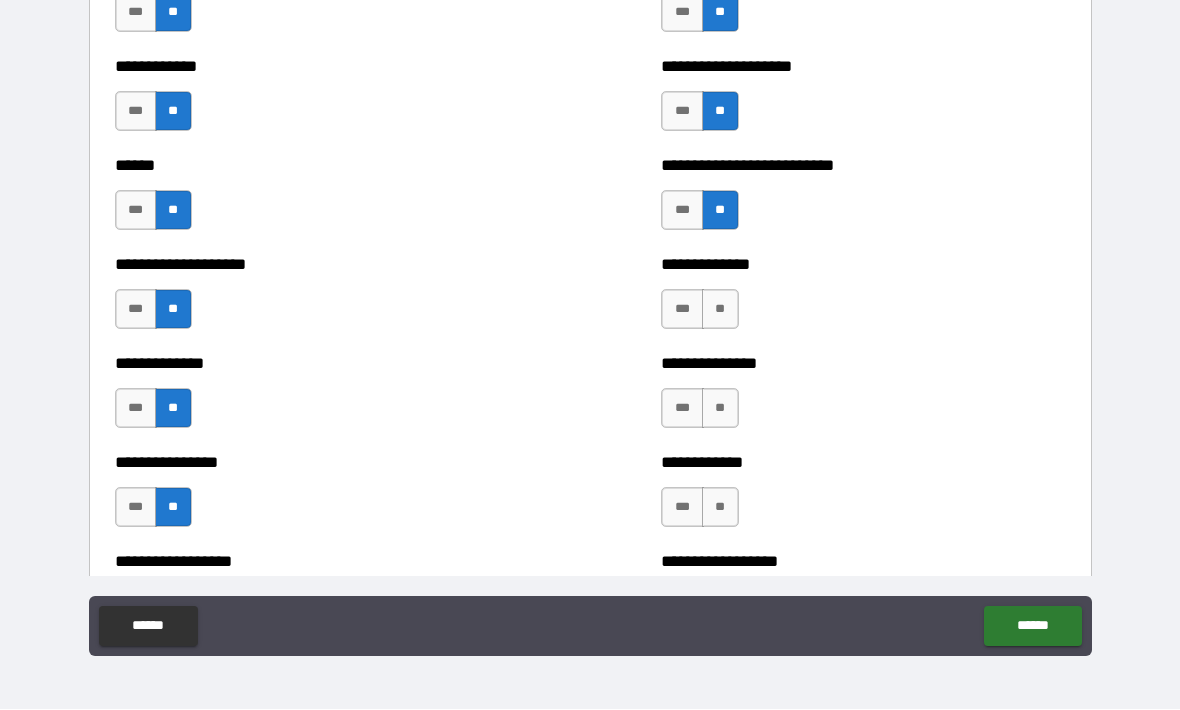click on "**" at bounding box center (720, 310) 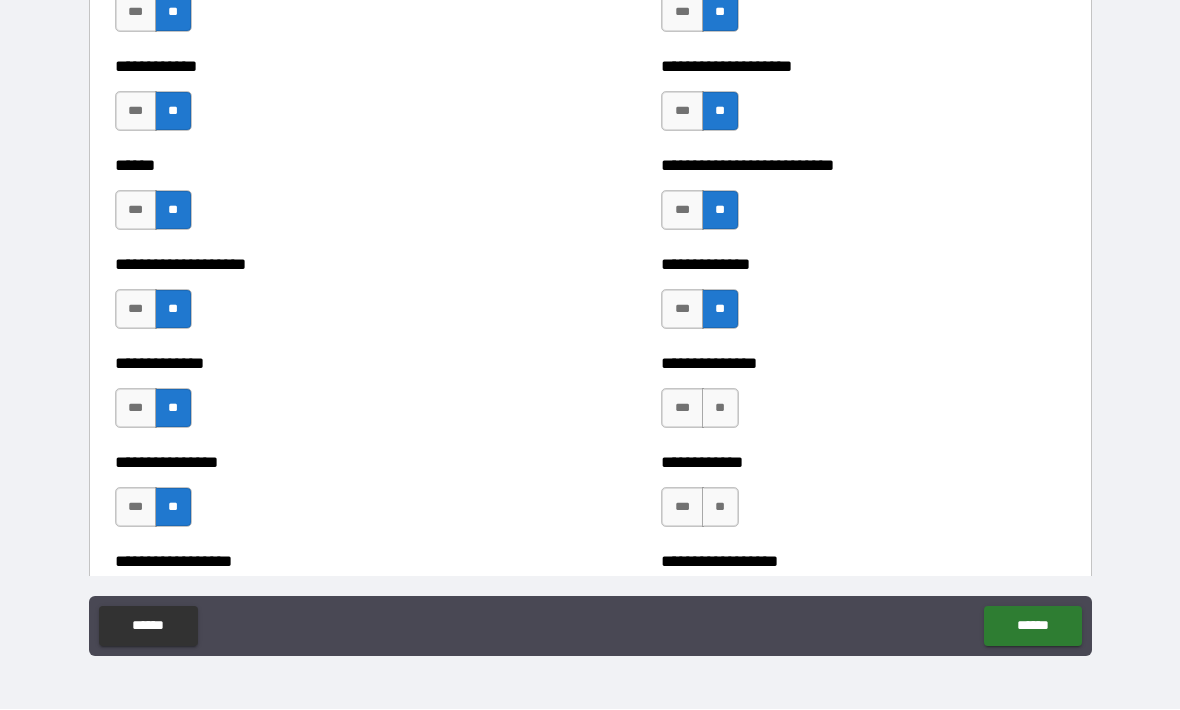 click on "**" at bounding box center [720, 409] 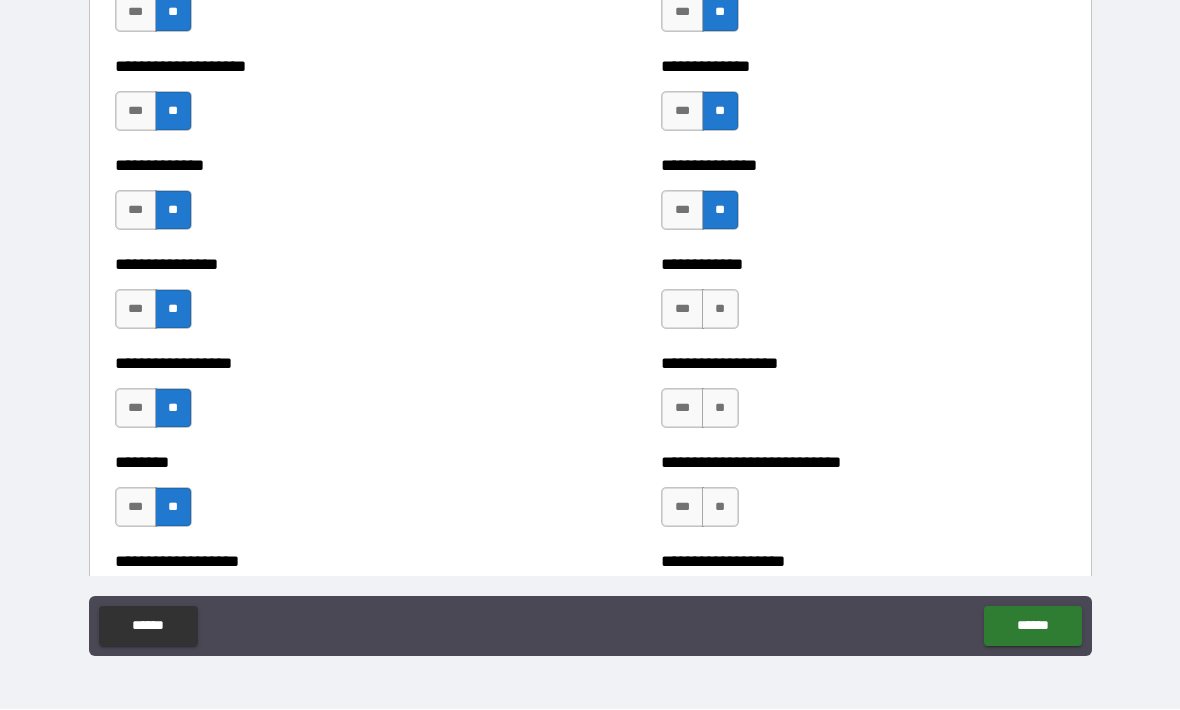 scroll, scrollTop: 4035, scrollLeft: 0, axis: vertical 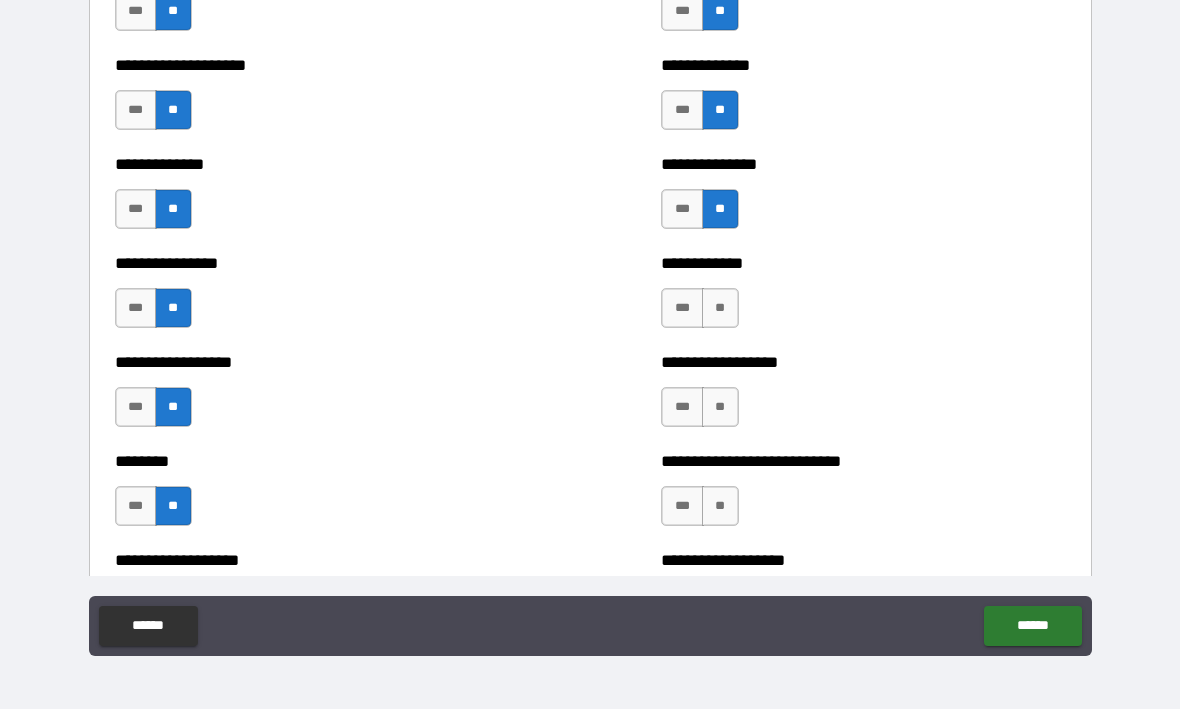 click on "**" at bounding box center (720, 309) 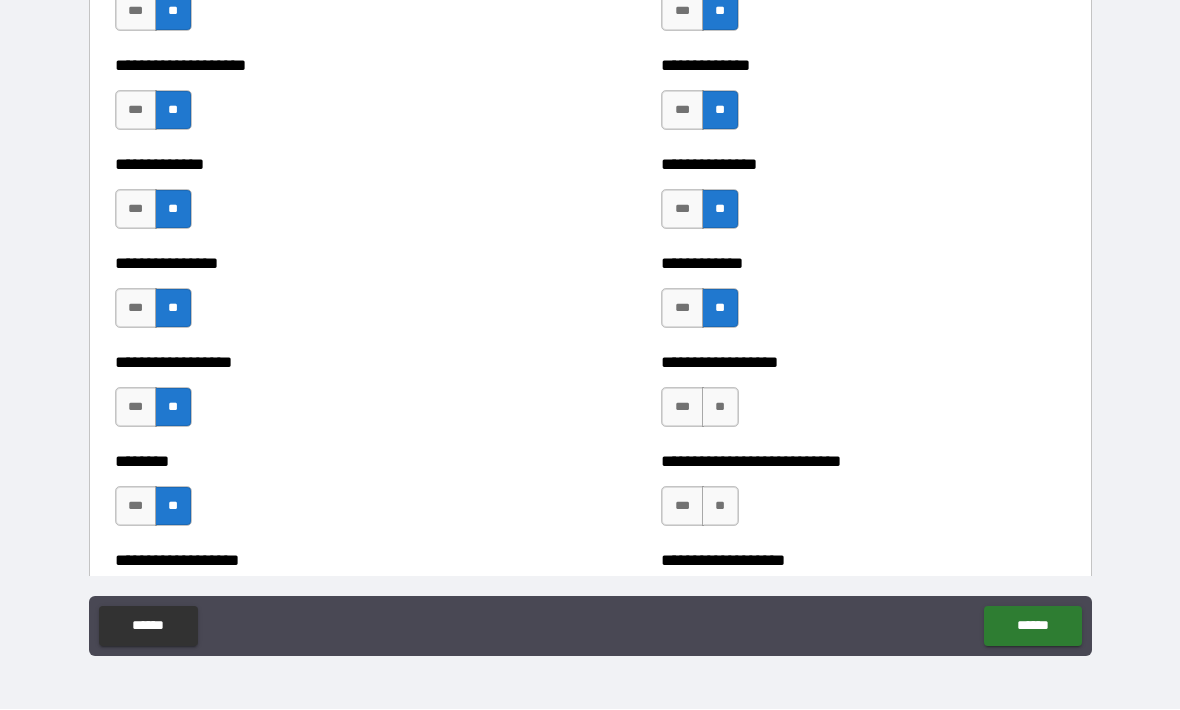 click on "**" at bounding box center (720, 408) 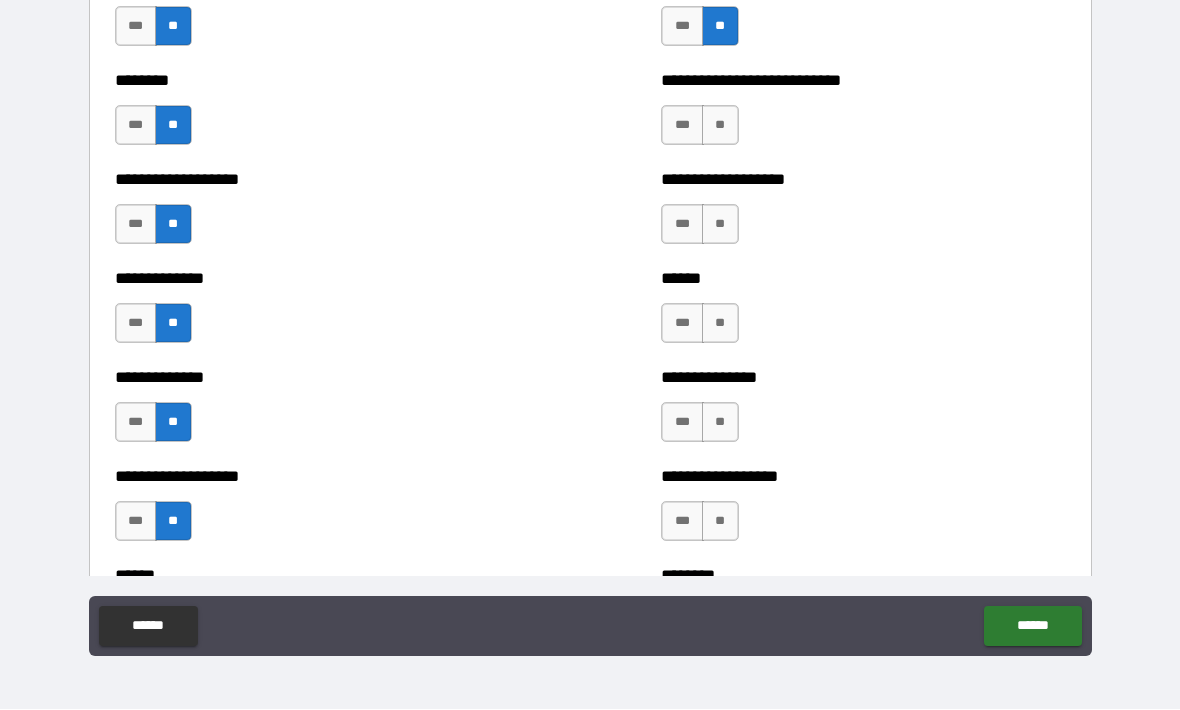 scroll, scrollTop: 4379, scrollLeft: 0, axis: vertical 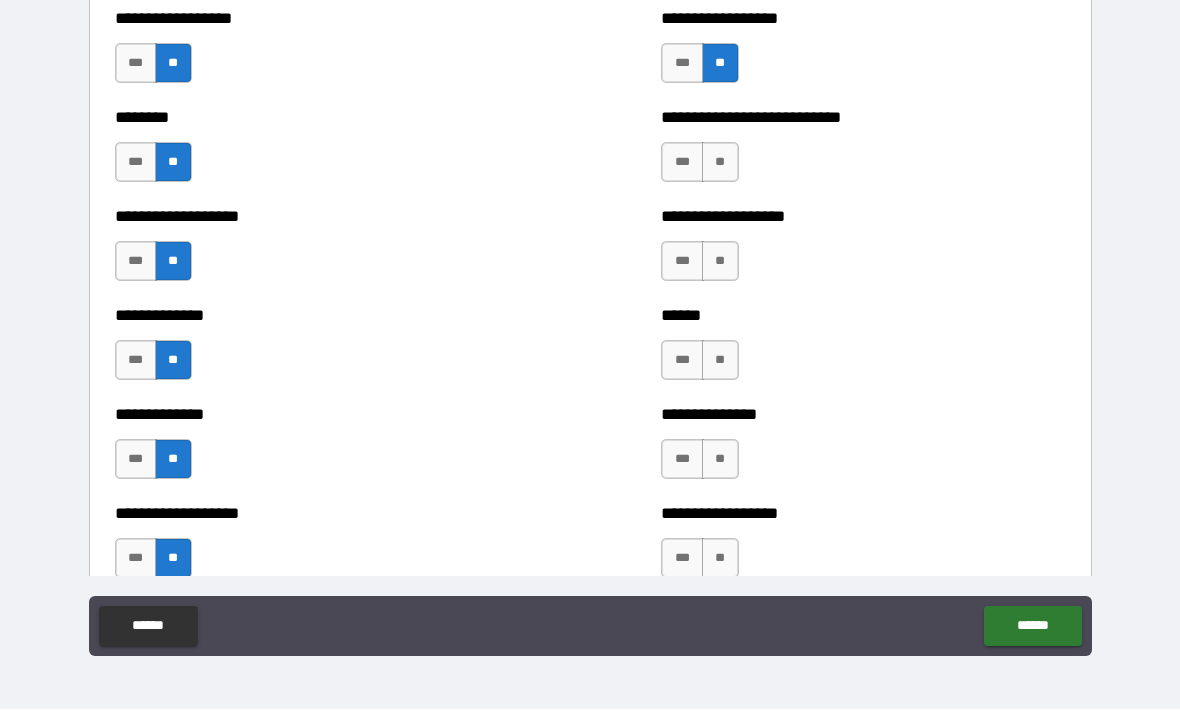 click on "*** **" at bounding box center [702, 168] 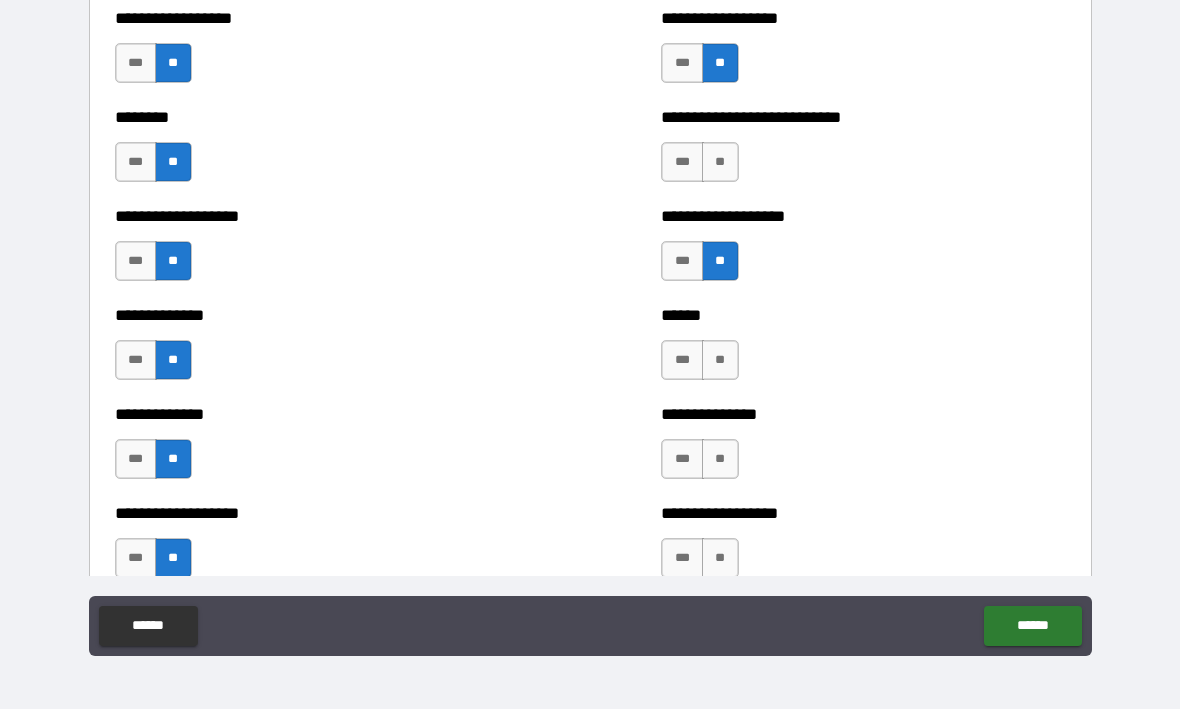 click on "**" at bounding box center (720, 163) 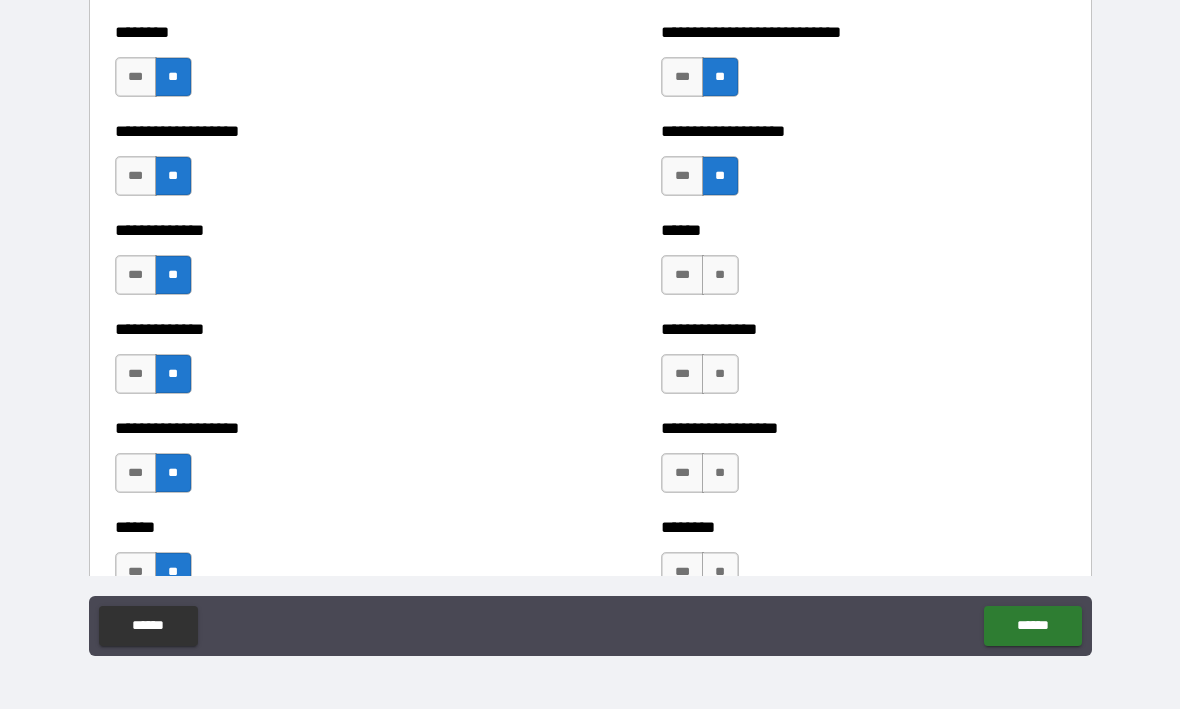 scroll, scrollTop: 4491, scrollLeft: 0, axis: vertical 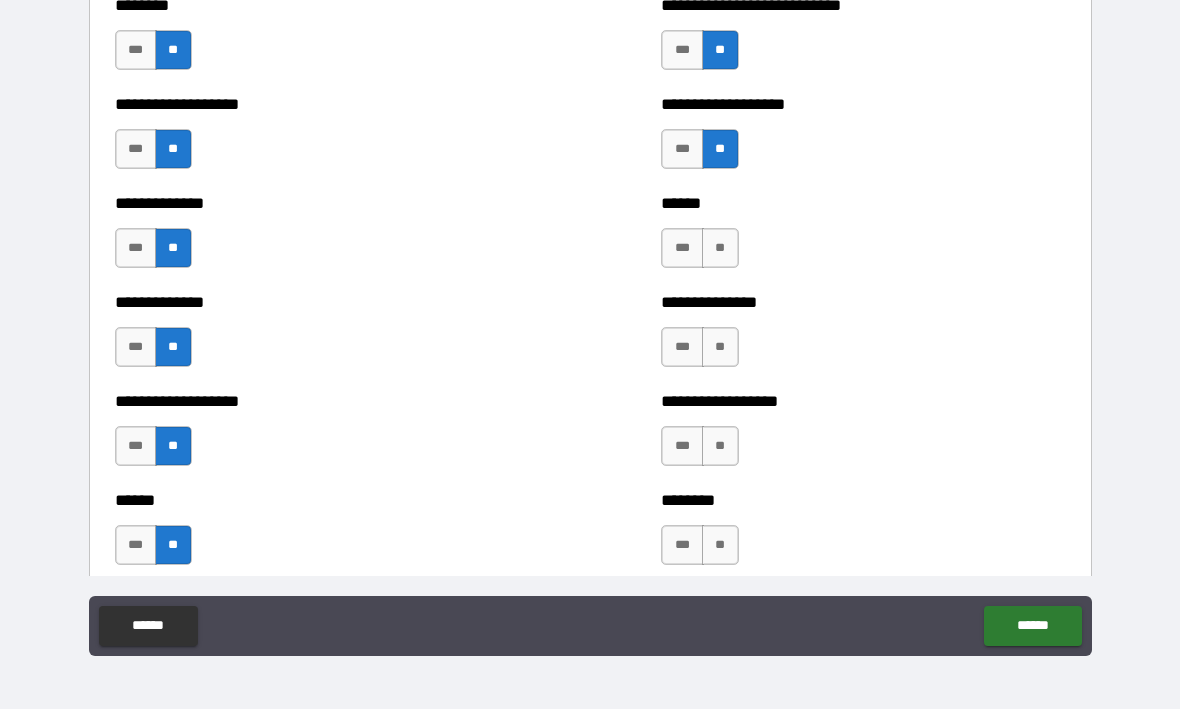 click on "**" at bounding box center (720, 249) 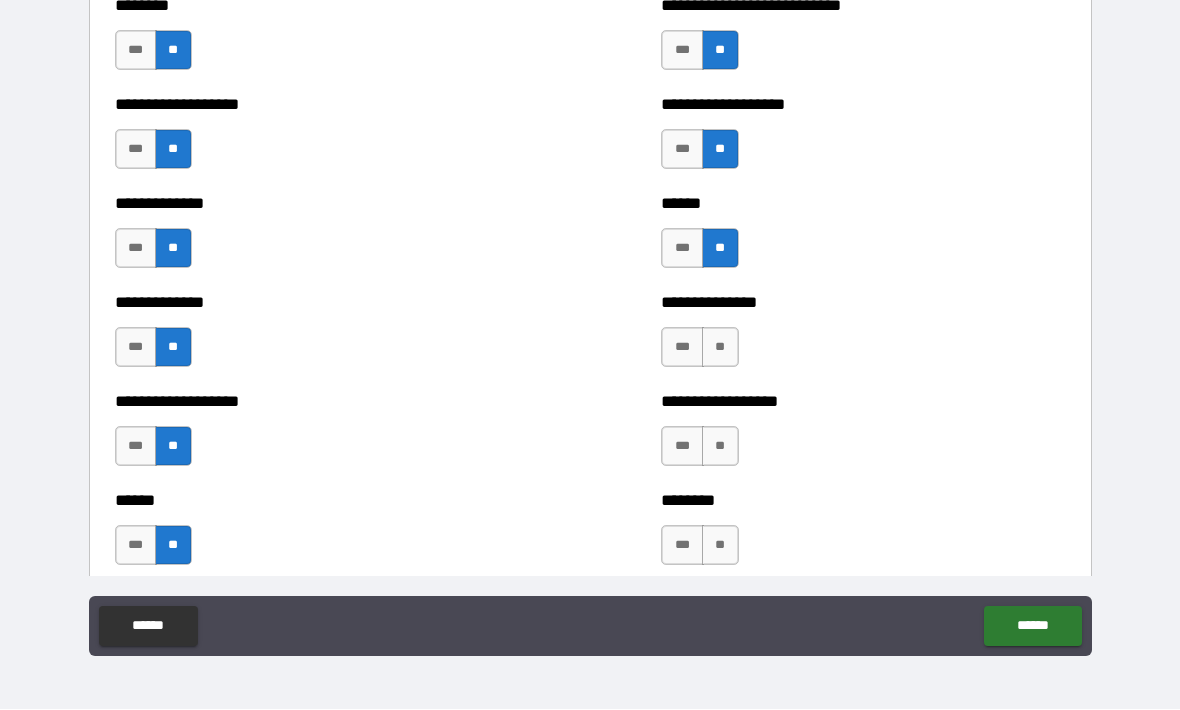 click on "**" at bounding box center (720, 348) 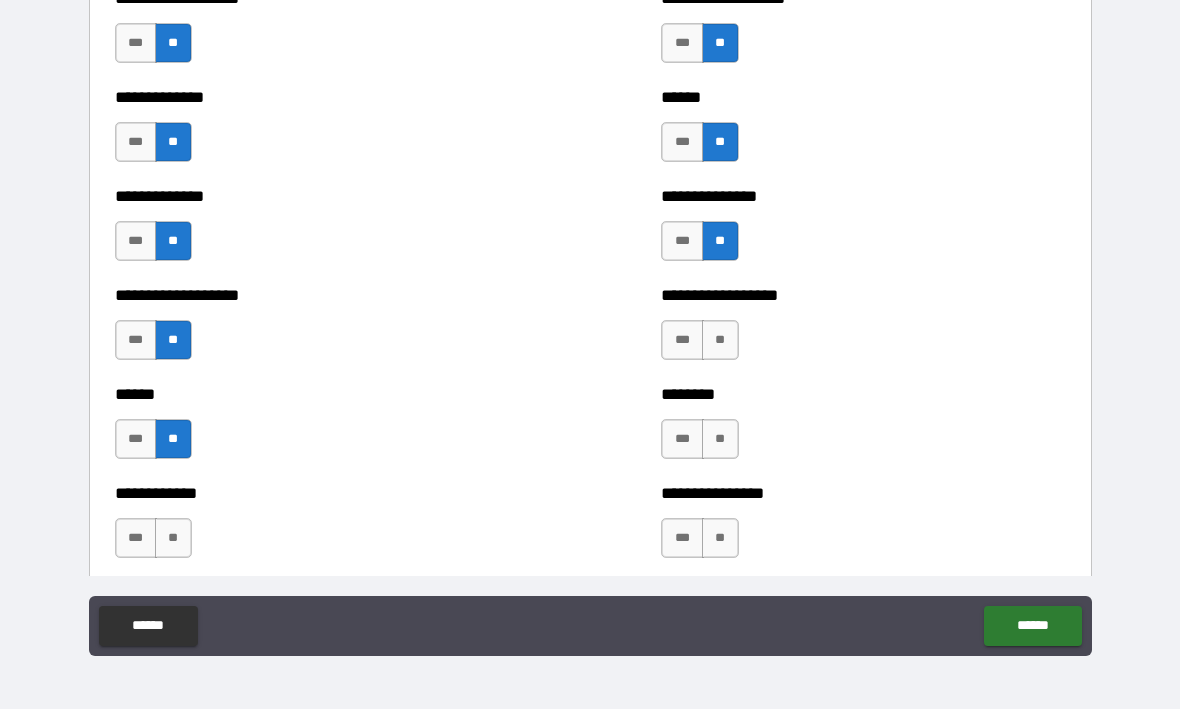 scroll, scrollTop: 4634, scrollLeft: 0, axis: vertical 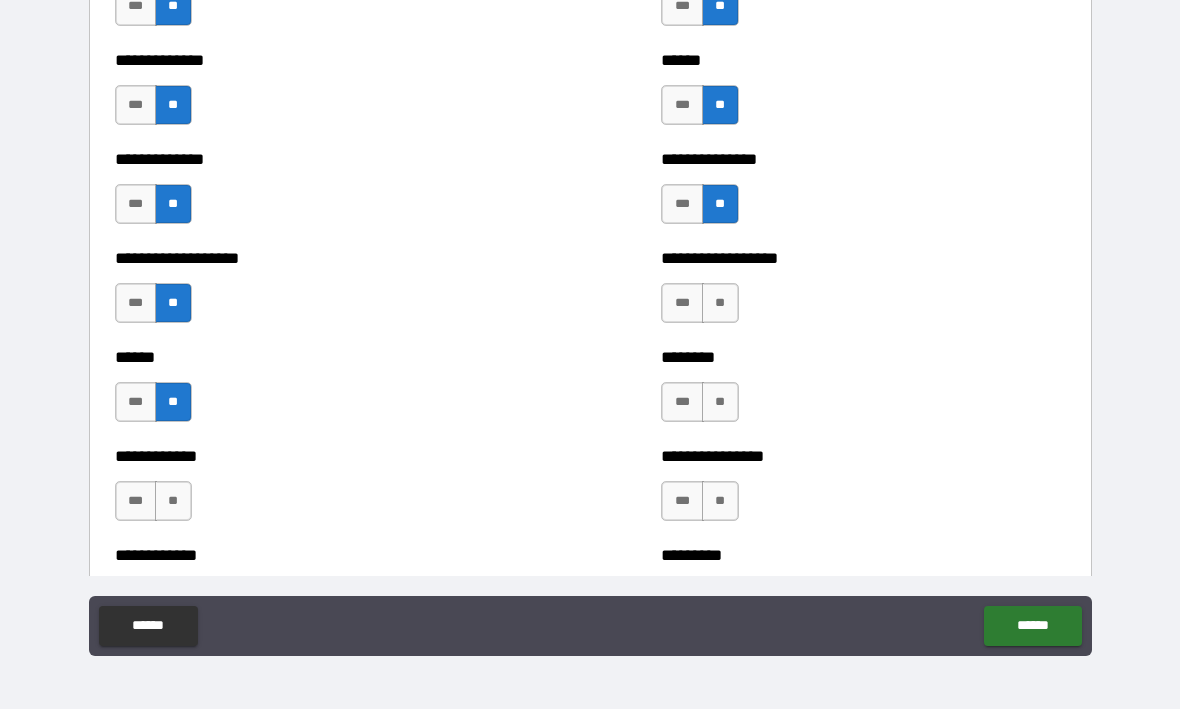click on "**" at bounding box center [720, 304] 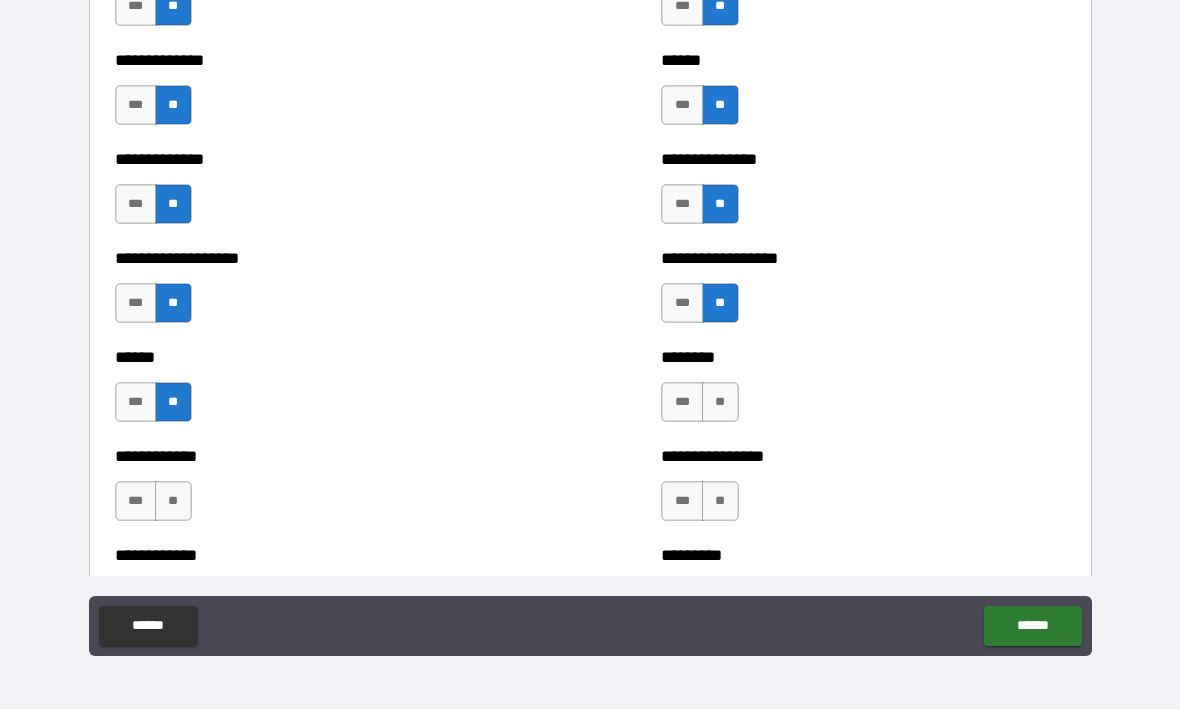 click on "**" at bounding box center (720, 403) 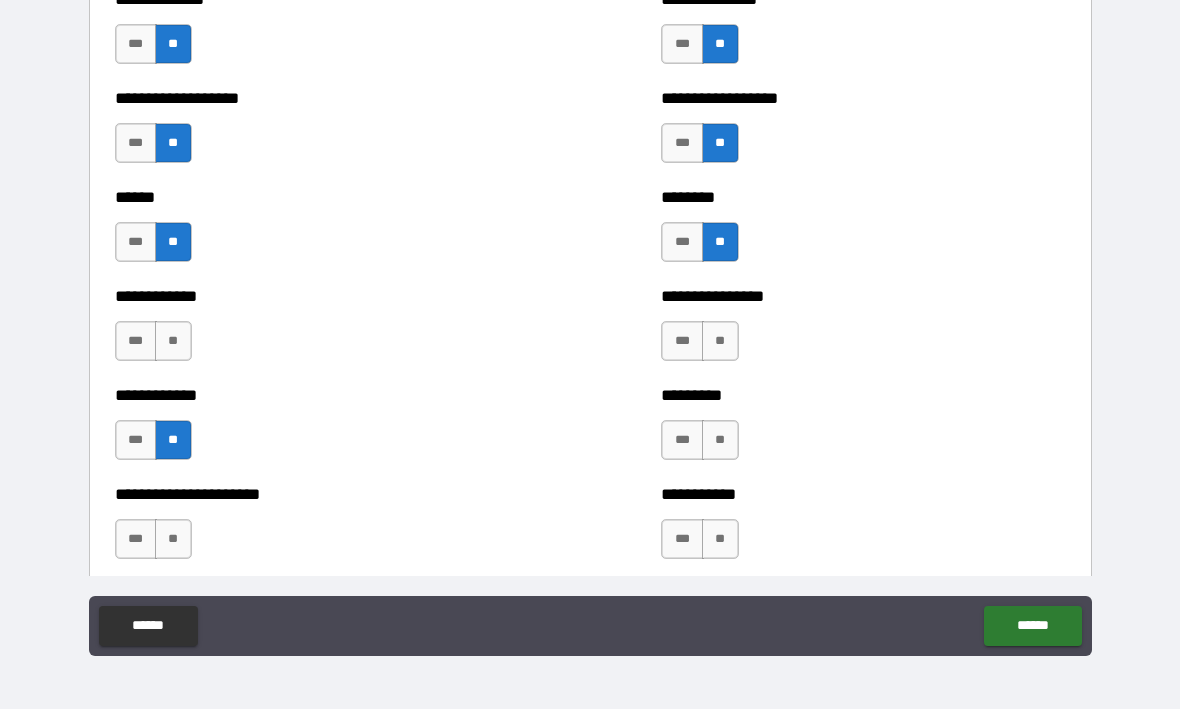 scroll, scrollTop: 4801, scrollLeft: 0, axis: vertical 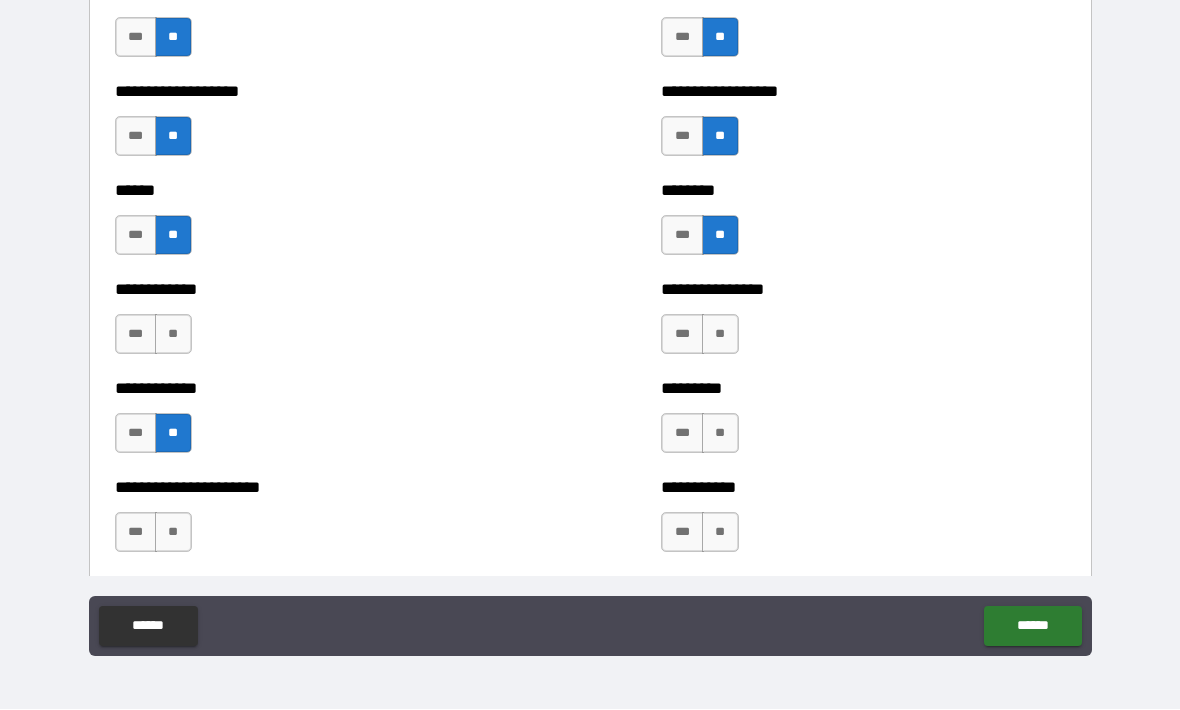 click on "**" at bounding box center [720, 335] 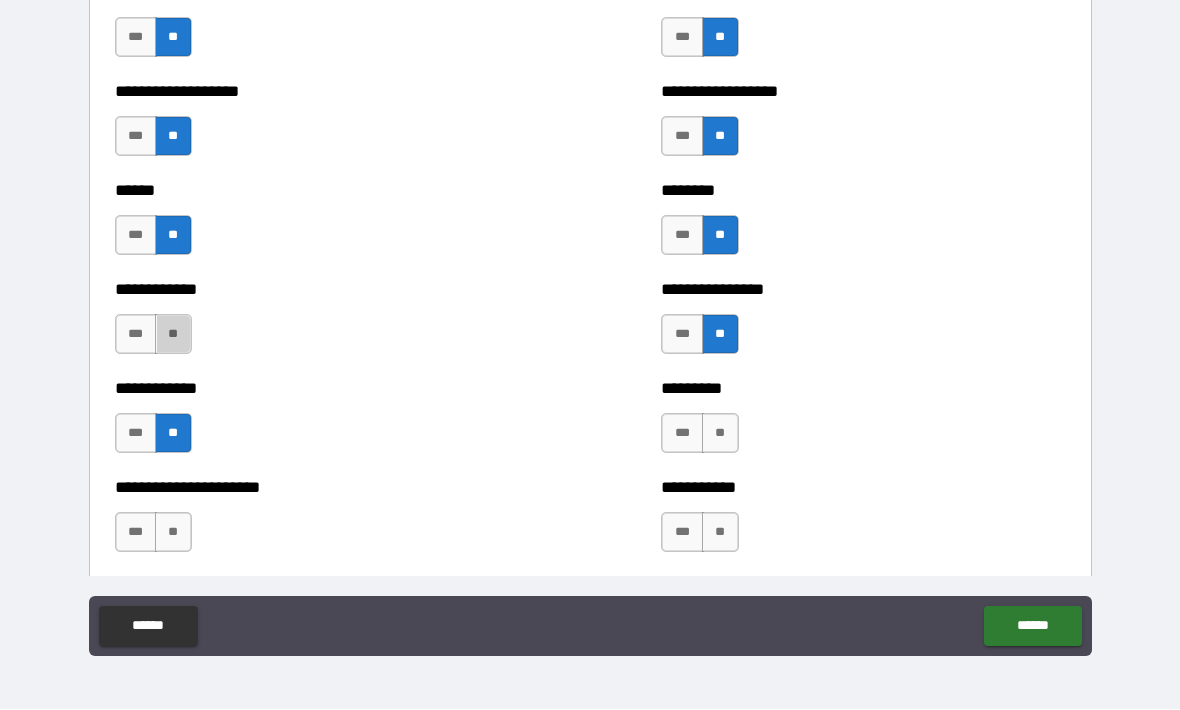 click on "**" at bounding box center [173, 335] 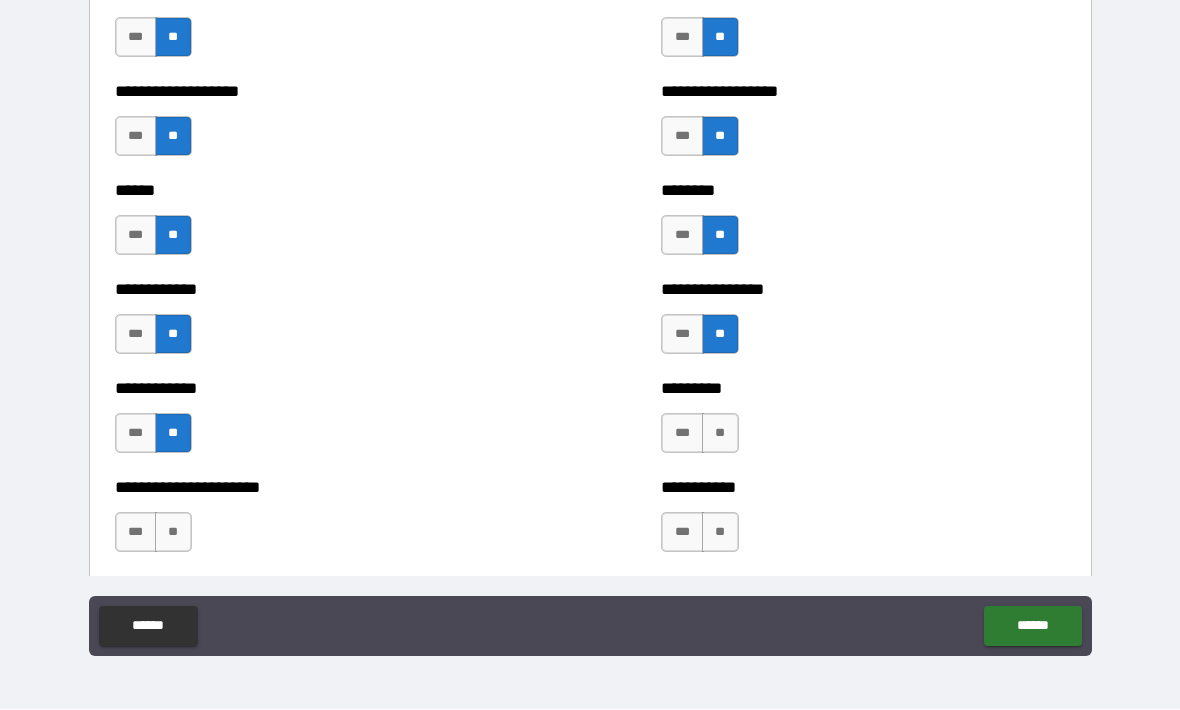 click on "**" at bounding box center (720, 434) 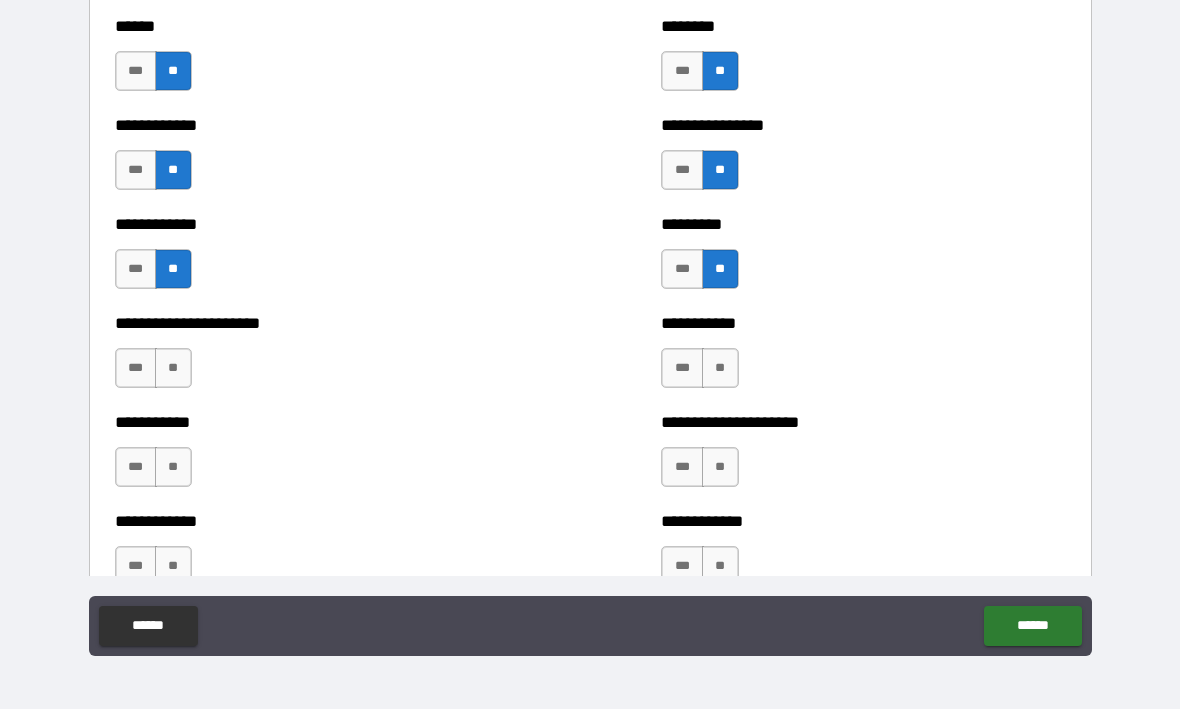 scroll, scrollTop: 5032, scrollLeft: 0, axis: vertical 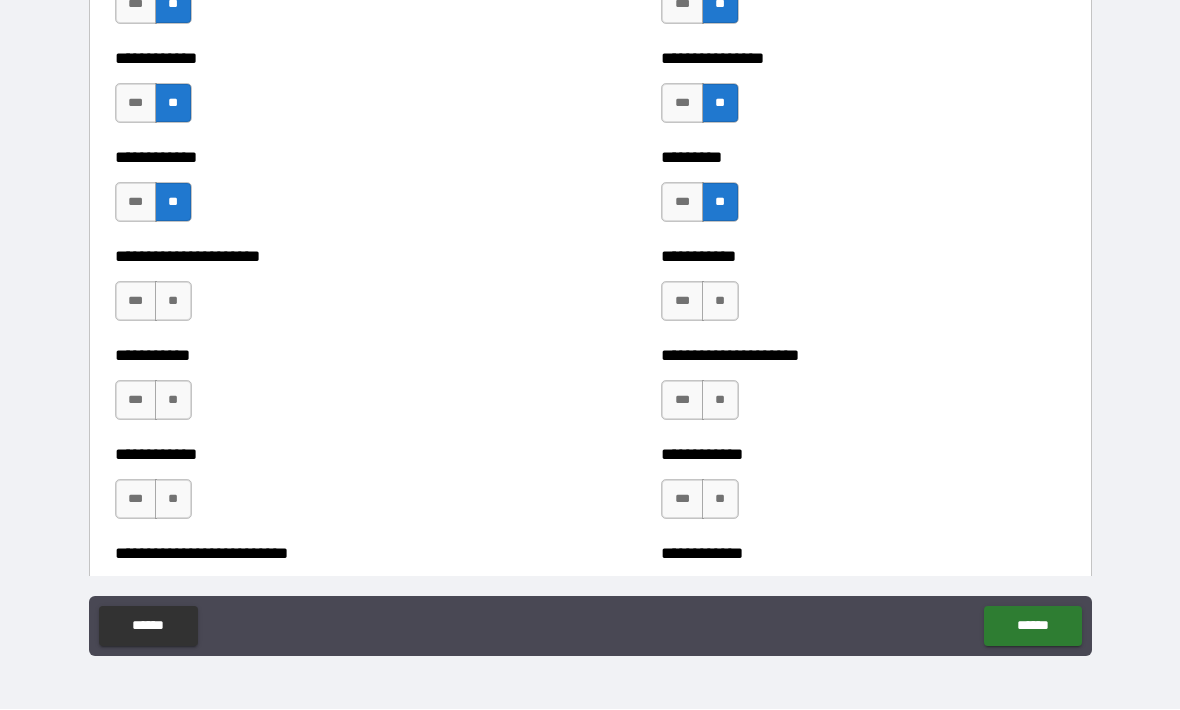 click on "**" at bounding box center (720, 302) 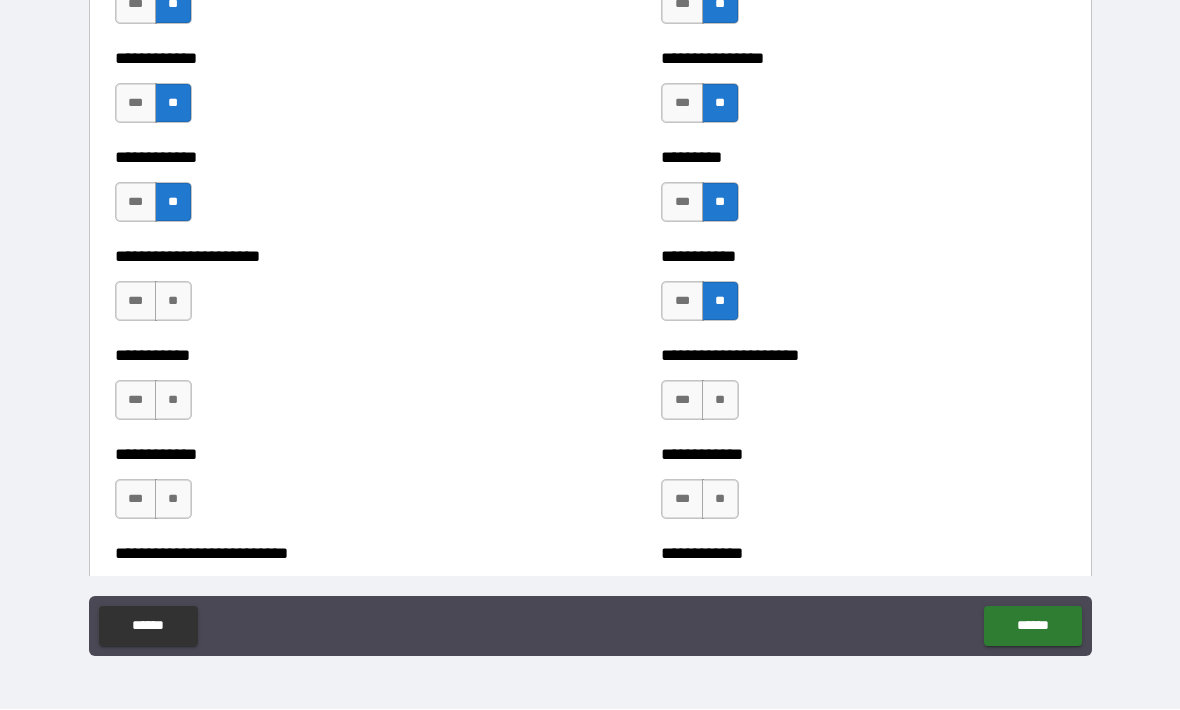 click on "**" at bounding box center [173, 302] 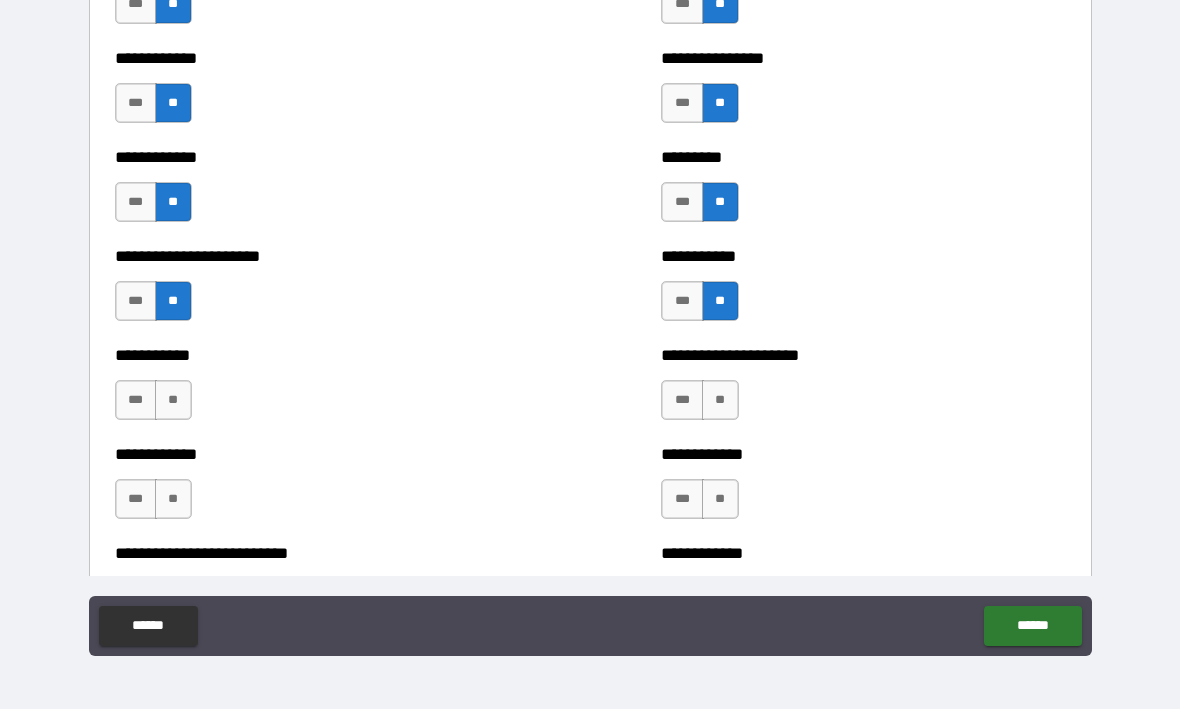 click on "**" at bounding box center (173, 401) 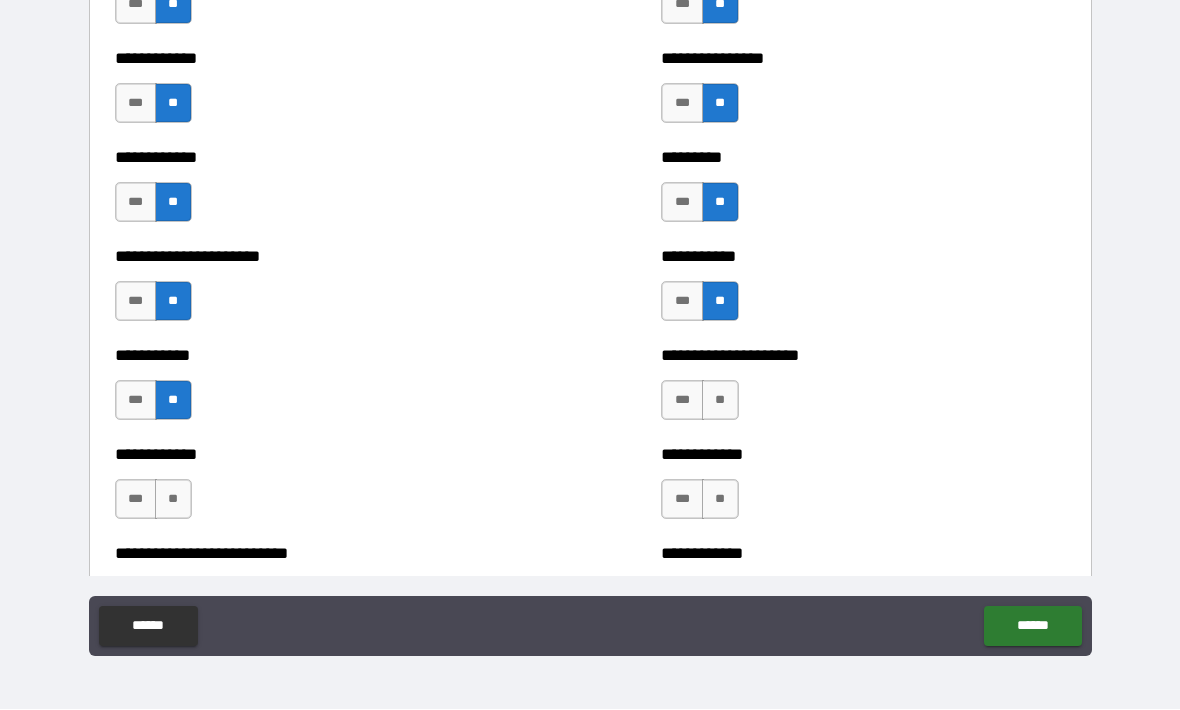 click on "**" at bounding box center [720, 401] 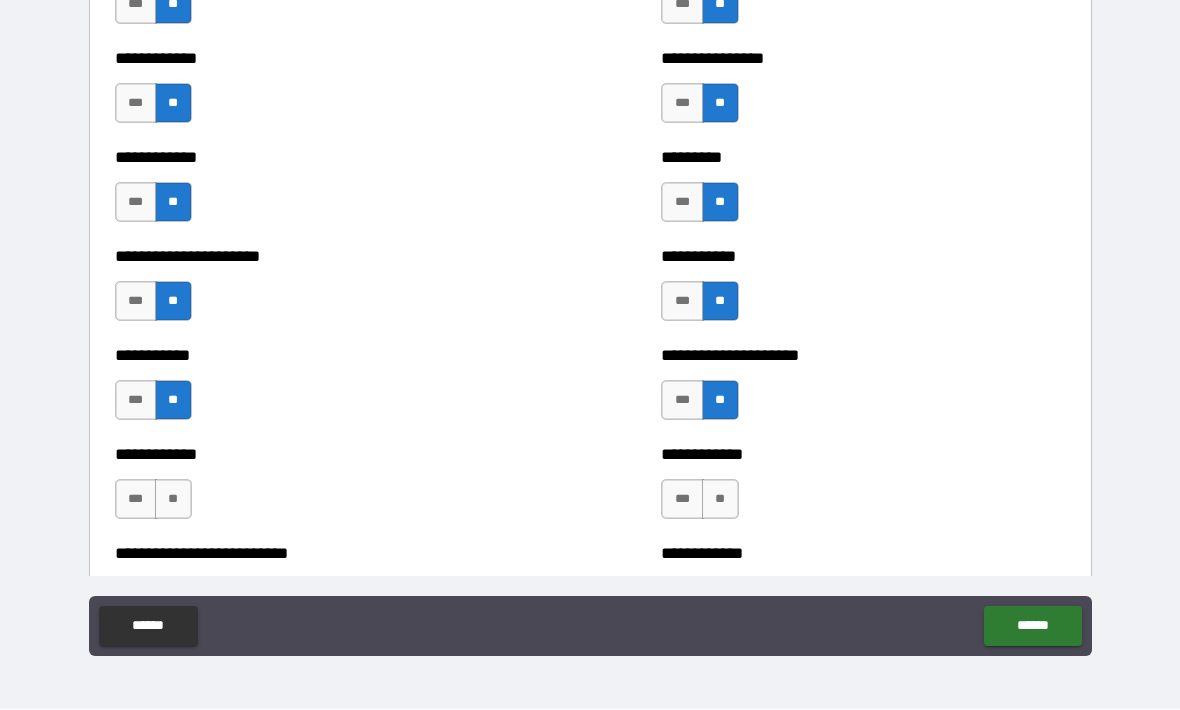click on "**" at bounding box center [720, 500] 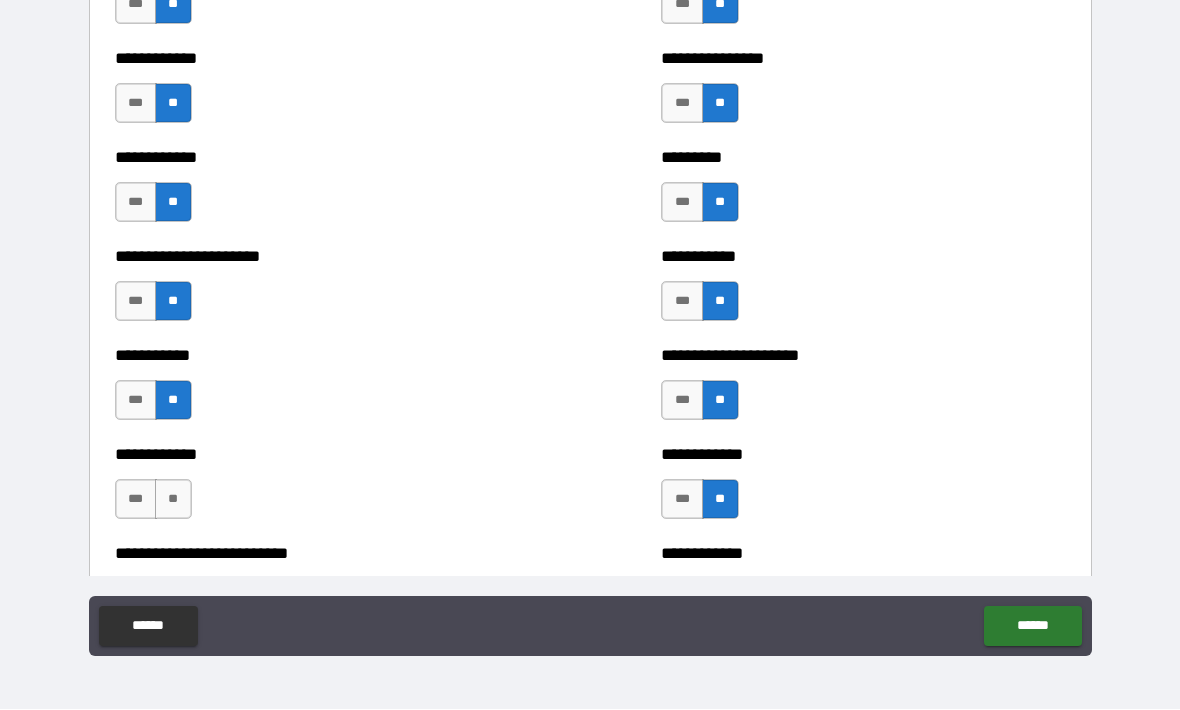 click on "**" at bounding box center (173, 500) 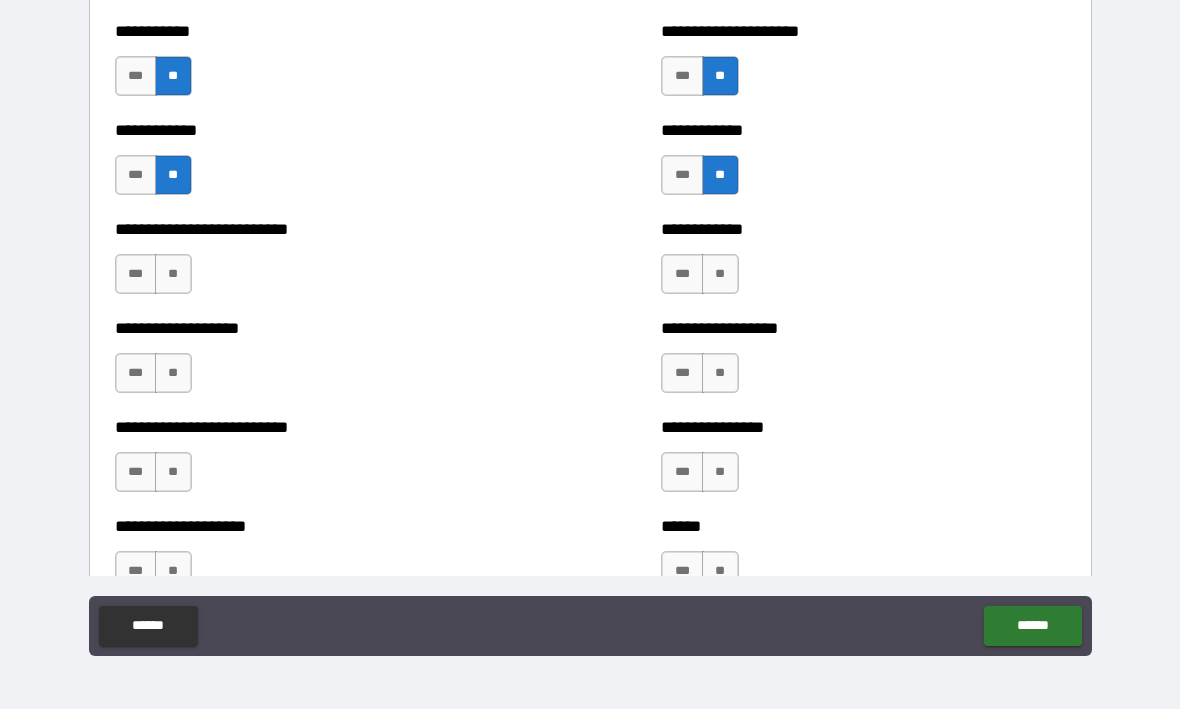 scroll, scrollTop: 5364, scrollLeft: 0, axis: vertical 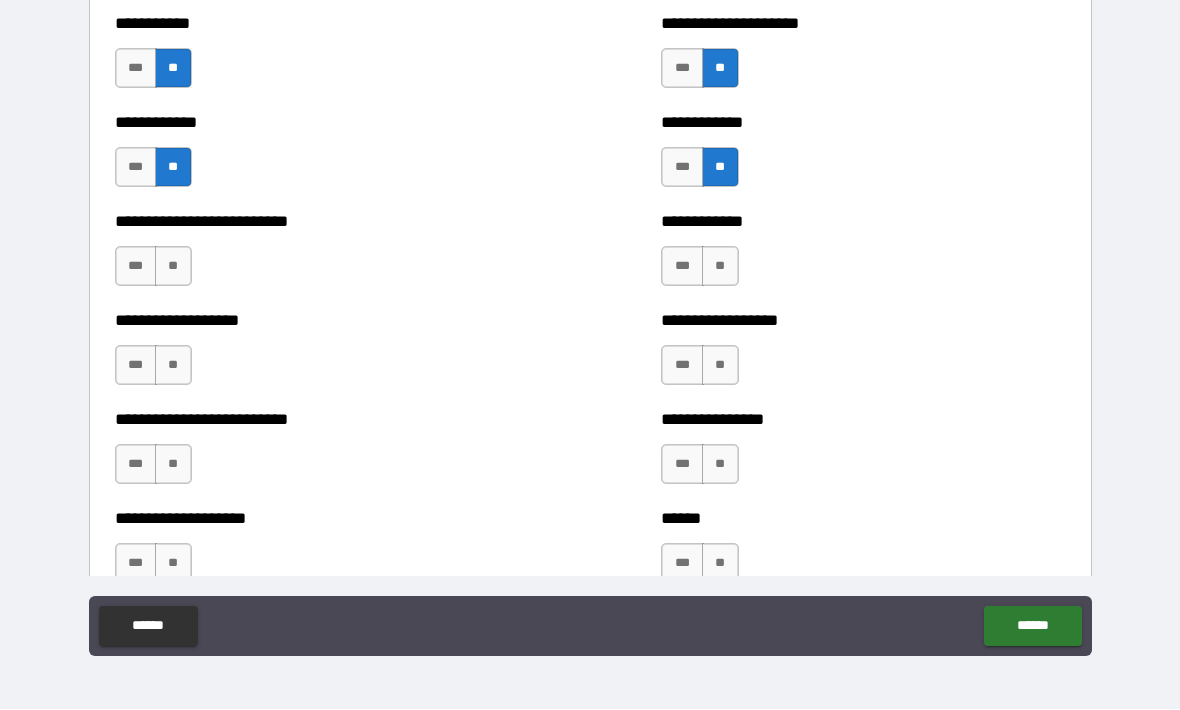 click on "**" at bounding box center (720, 267) 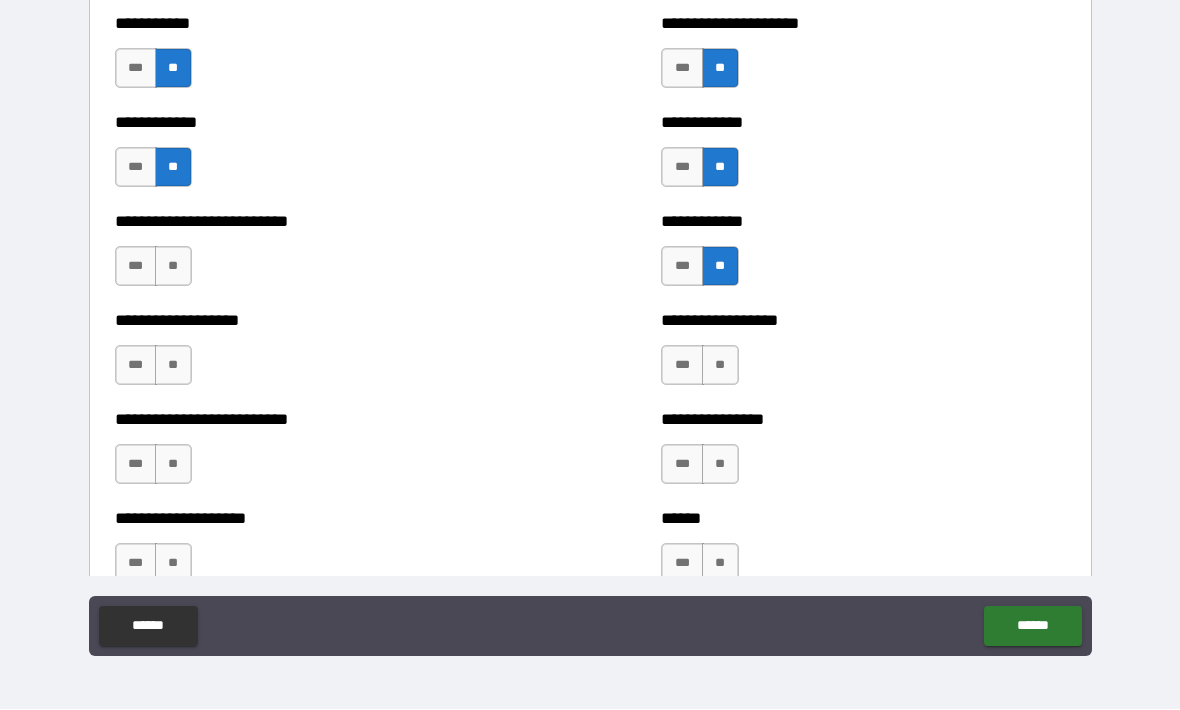 click on "**" at bounding box center [173, 267] 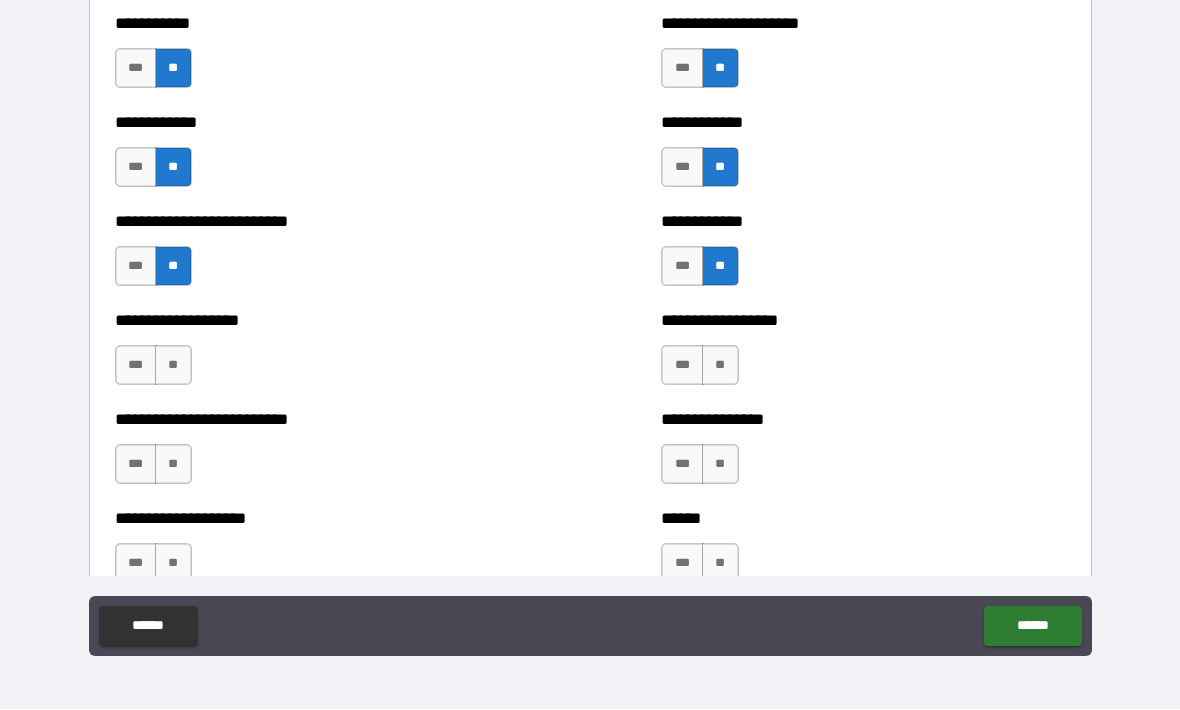 click on "**" at bounding box center (173, 366) 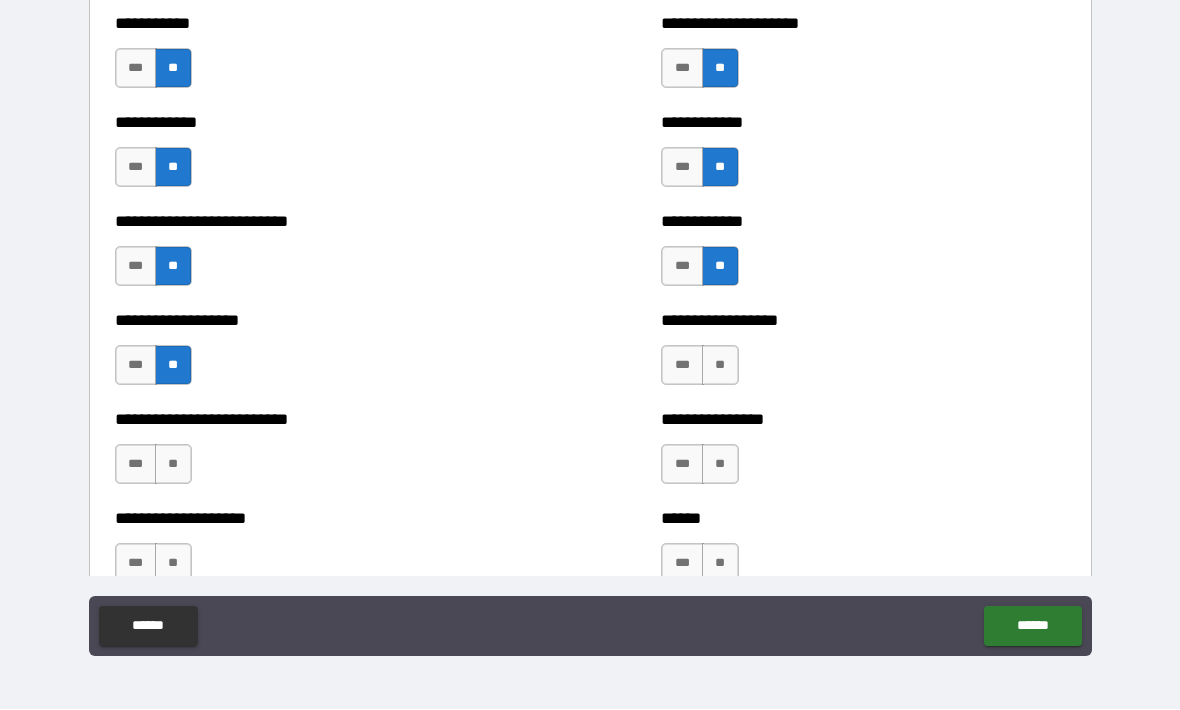 click on "**" at bounding box center [720, 366] 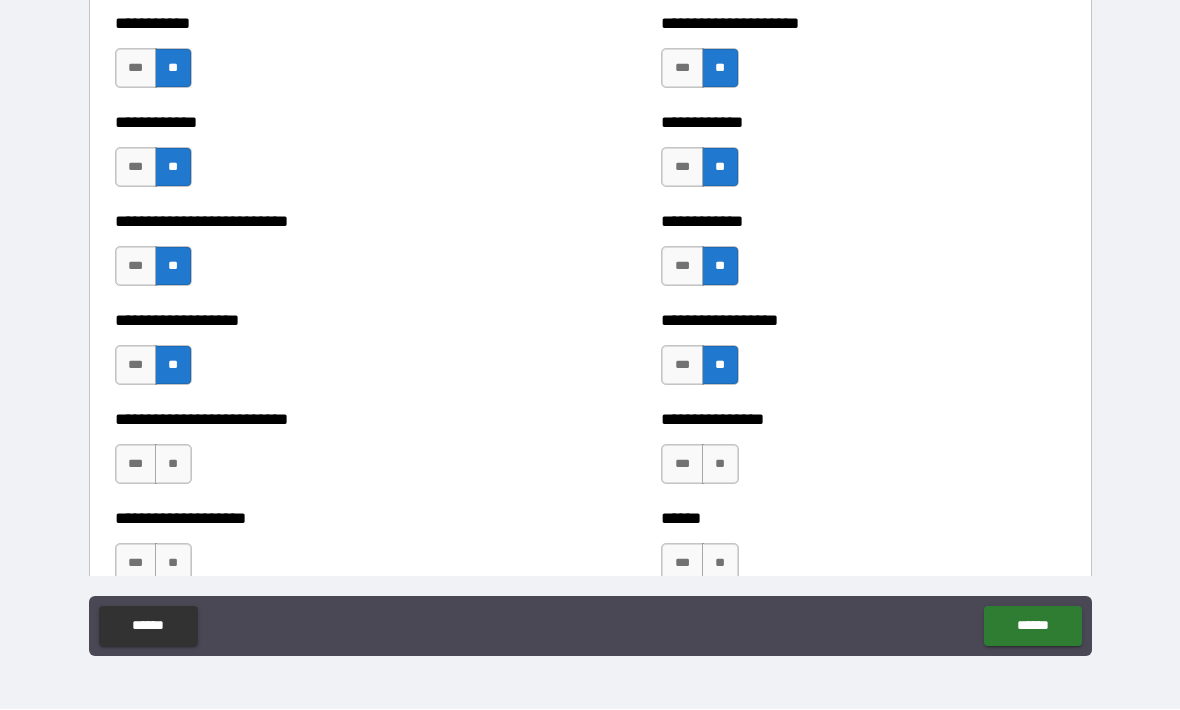 click on "**" at bounding box center (720, 465) 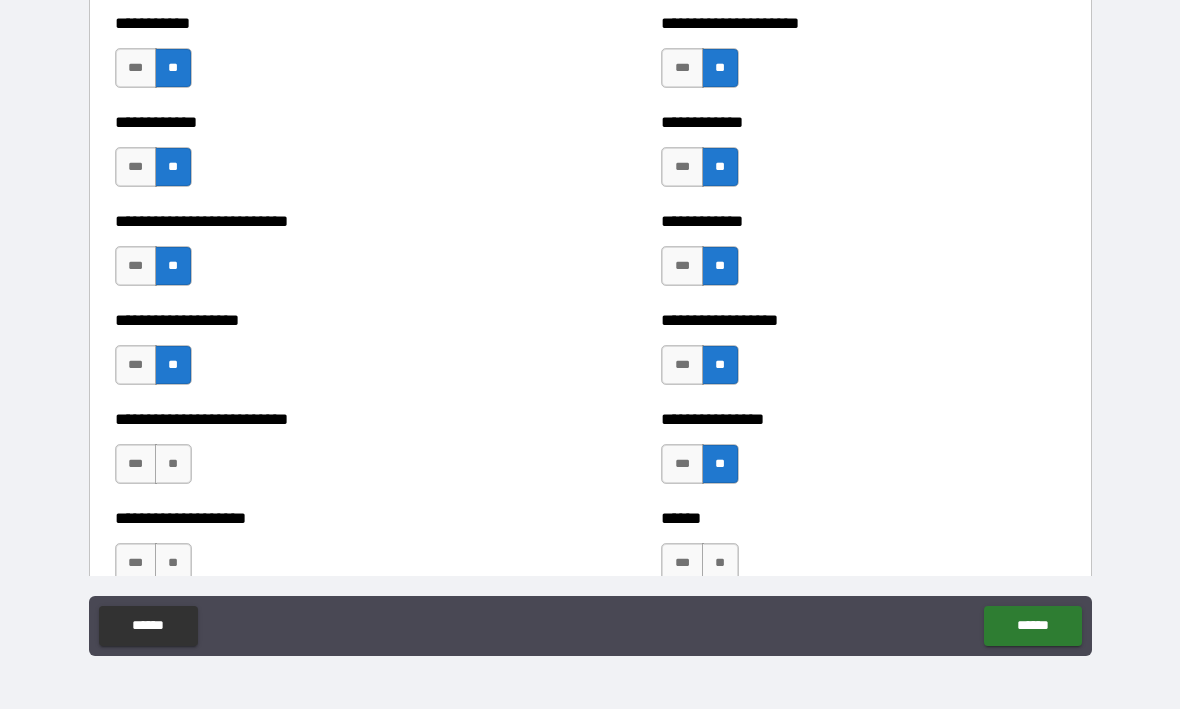click on "**" at bounding box center (173, 465) 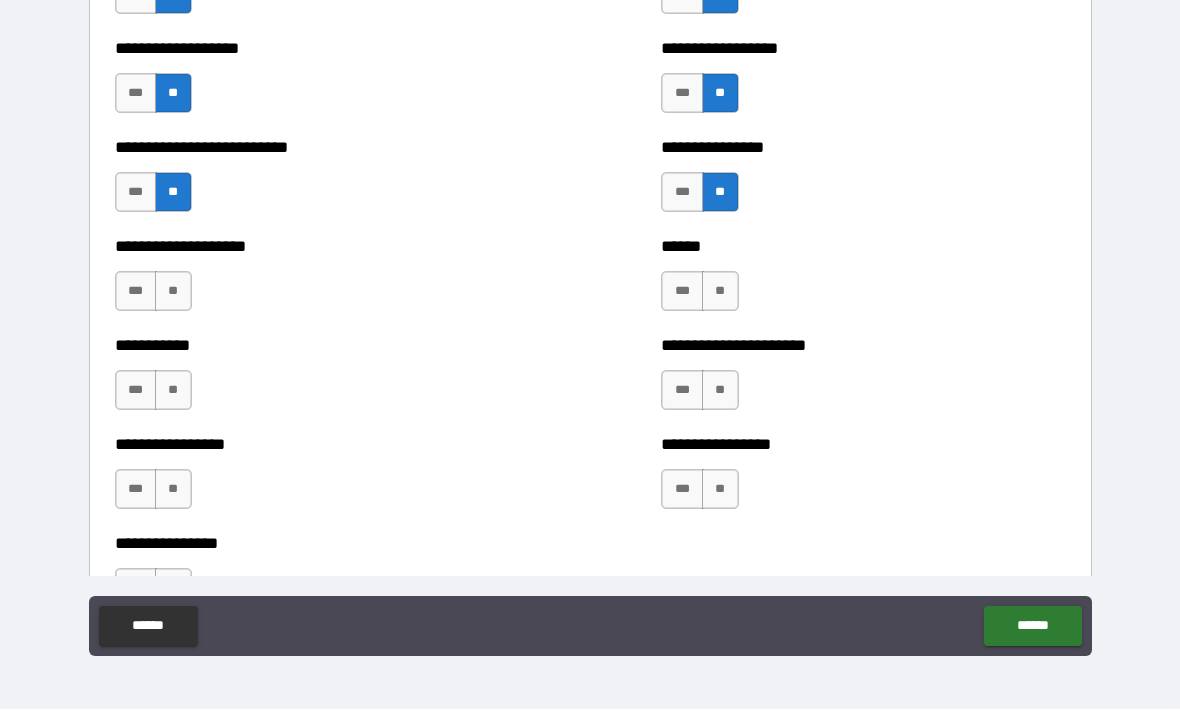 scroll, scrollTop: 5649, scrollLeft: 0, axis: vertical 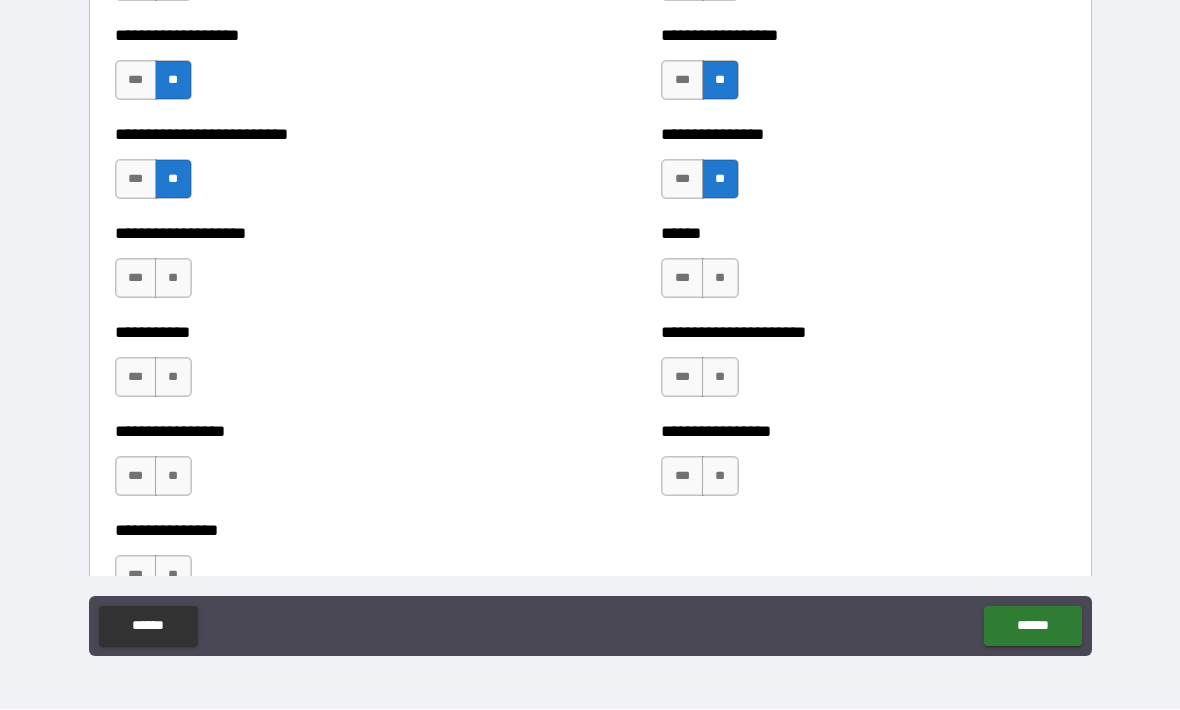 click on "**" at bounding box center [720, 279] 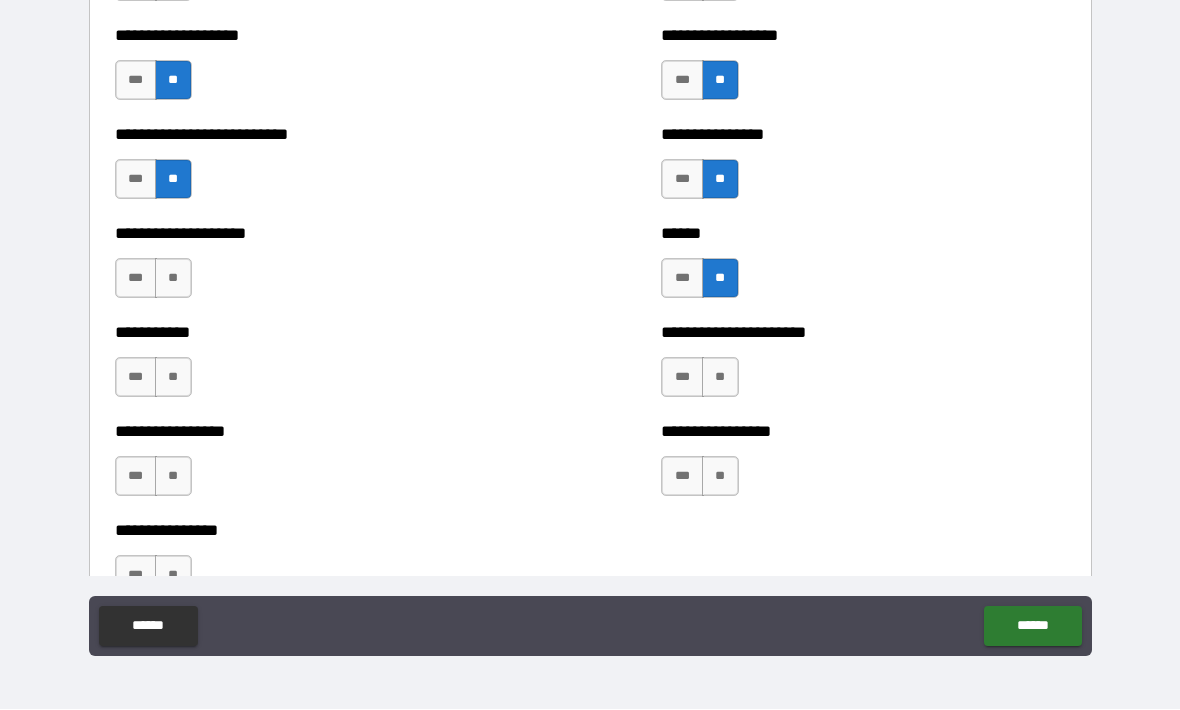 click on "**" at bounding box center [173, 279] 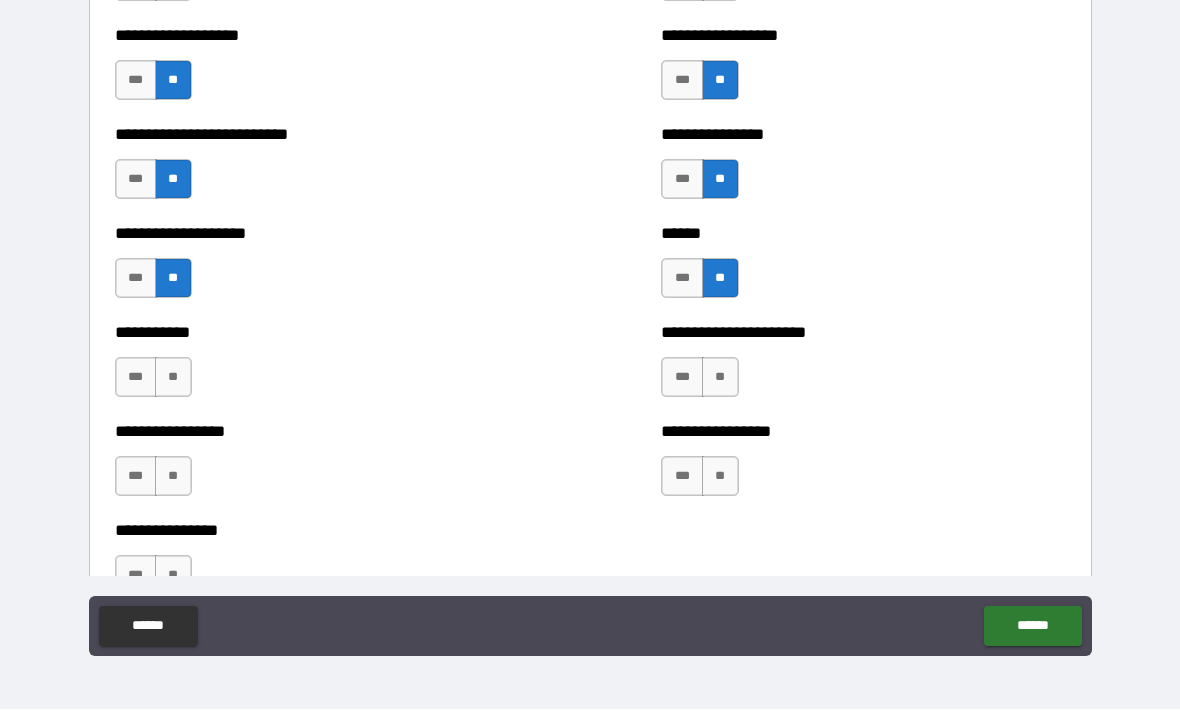 click on "**" at bounding box center (173, 378) 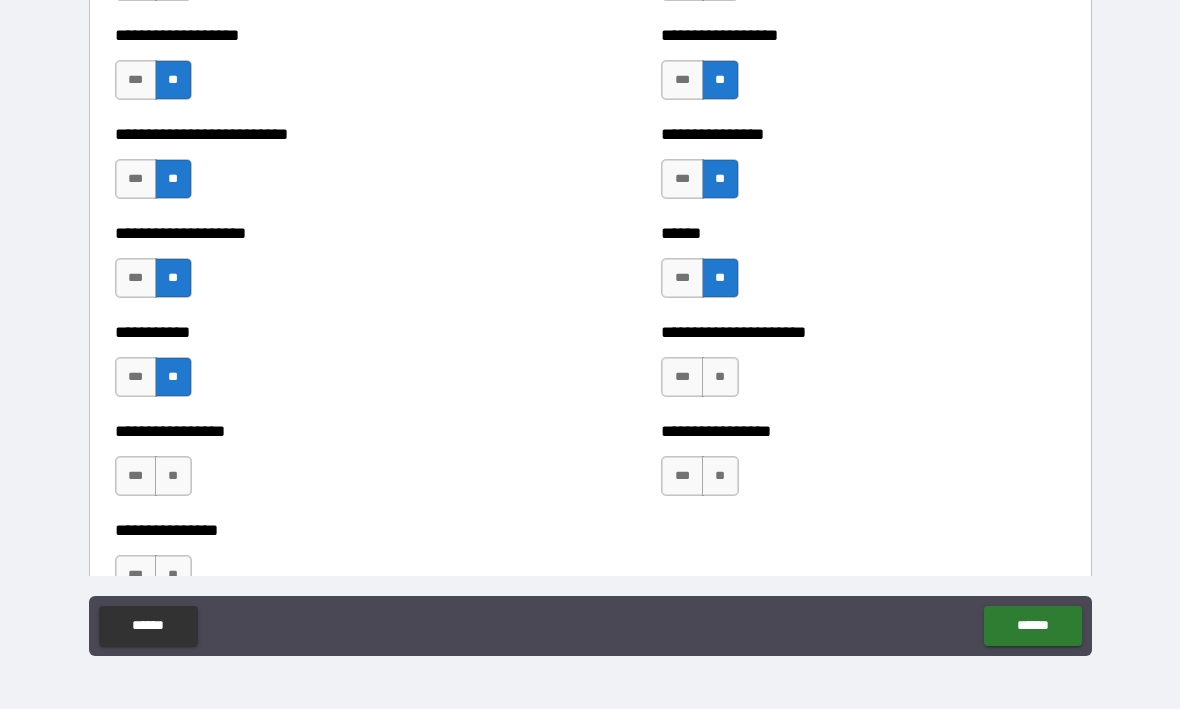 click on "**" at bounding box center (720, 378) 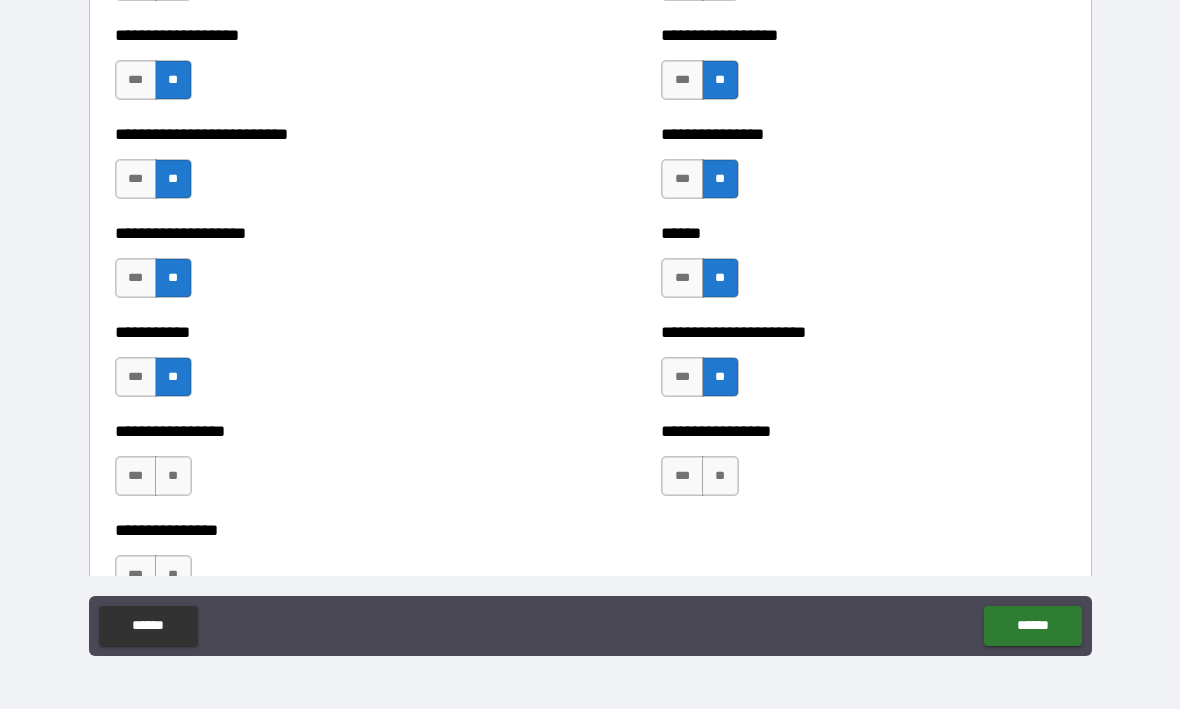 click on "**" at bounding box center (720, 477) 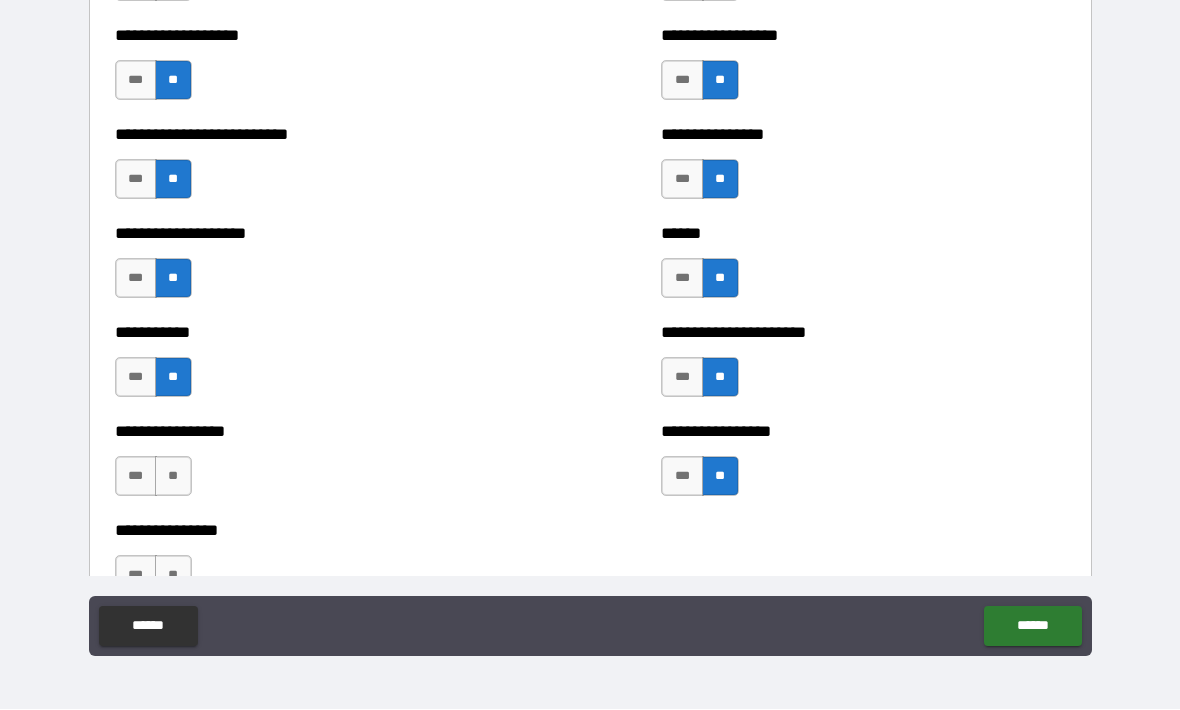 click on "**" at bounding box center (173, 477) 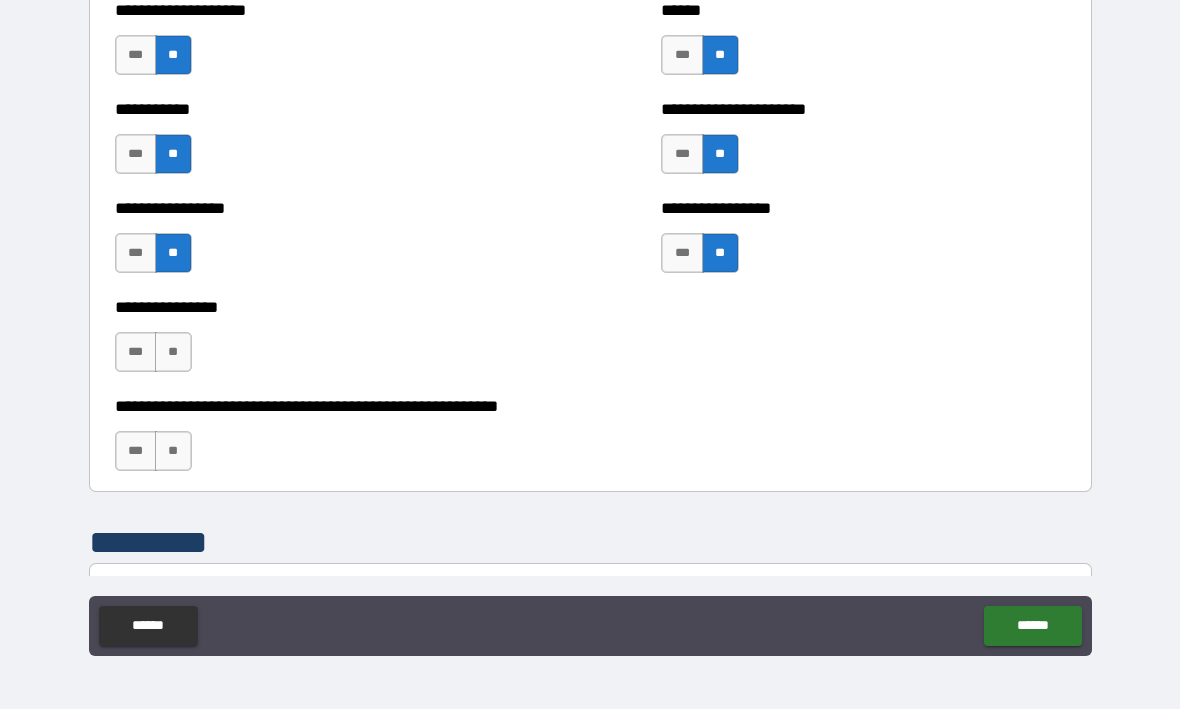 scroll, scrollTop: 5874, scrollLeft: 0, axis: vertical 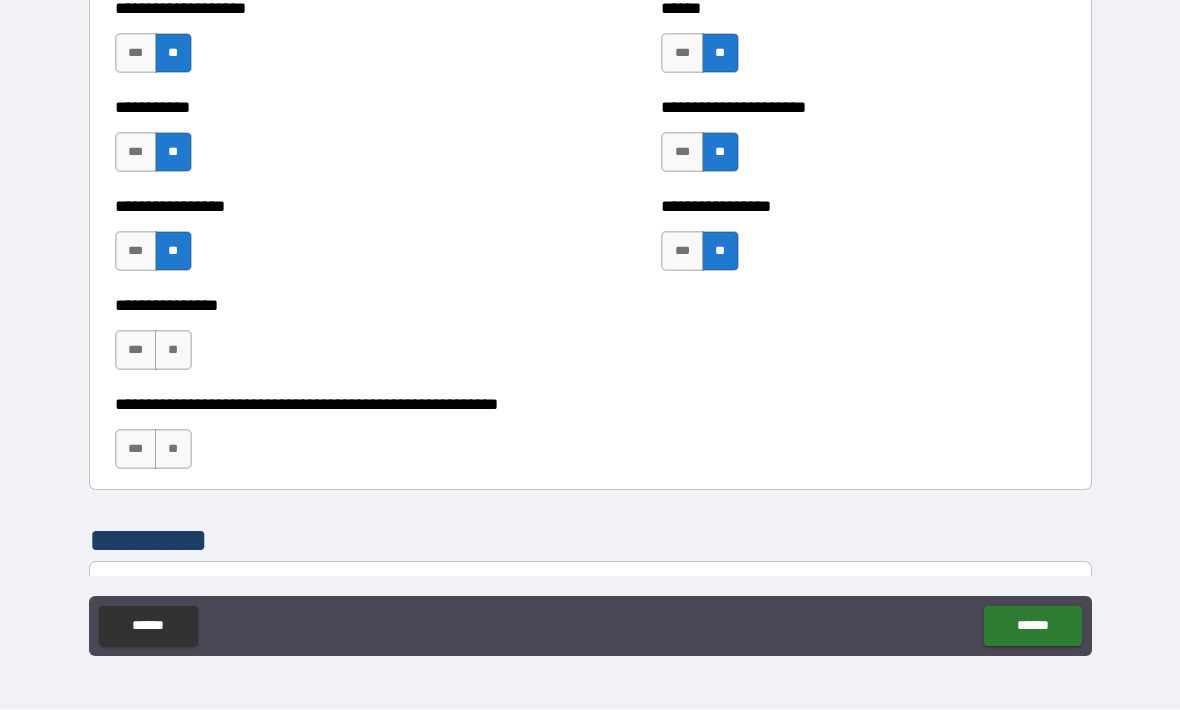 click on "**" at bounding box center (173, 351) 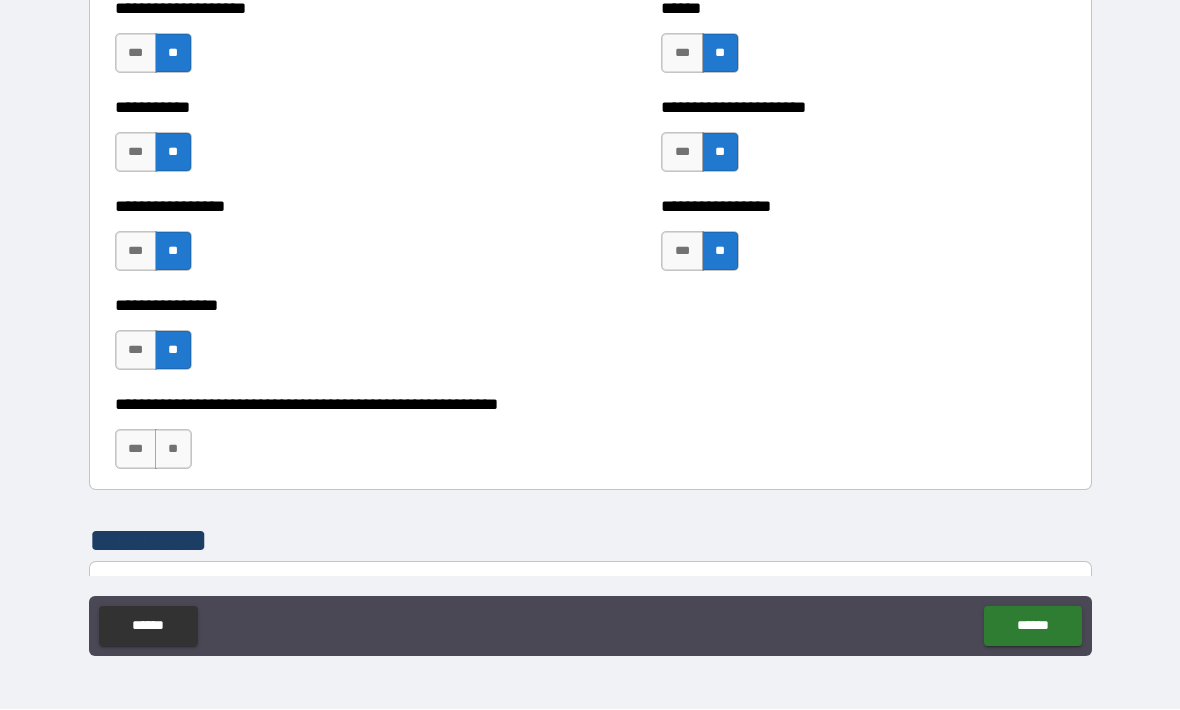 click on "**" at bounding box center [173, 450] 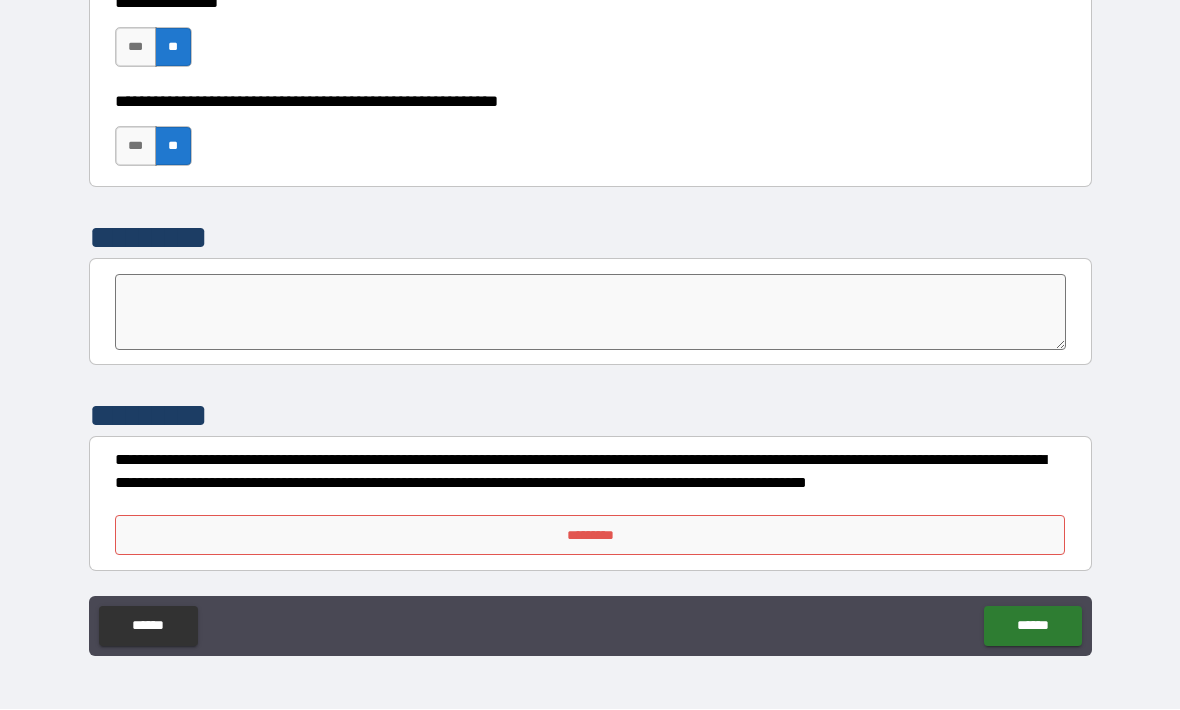 scroll, scrollTop: 6177, scrollLeft: 0, axis: vertical 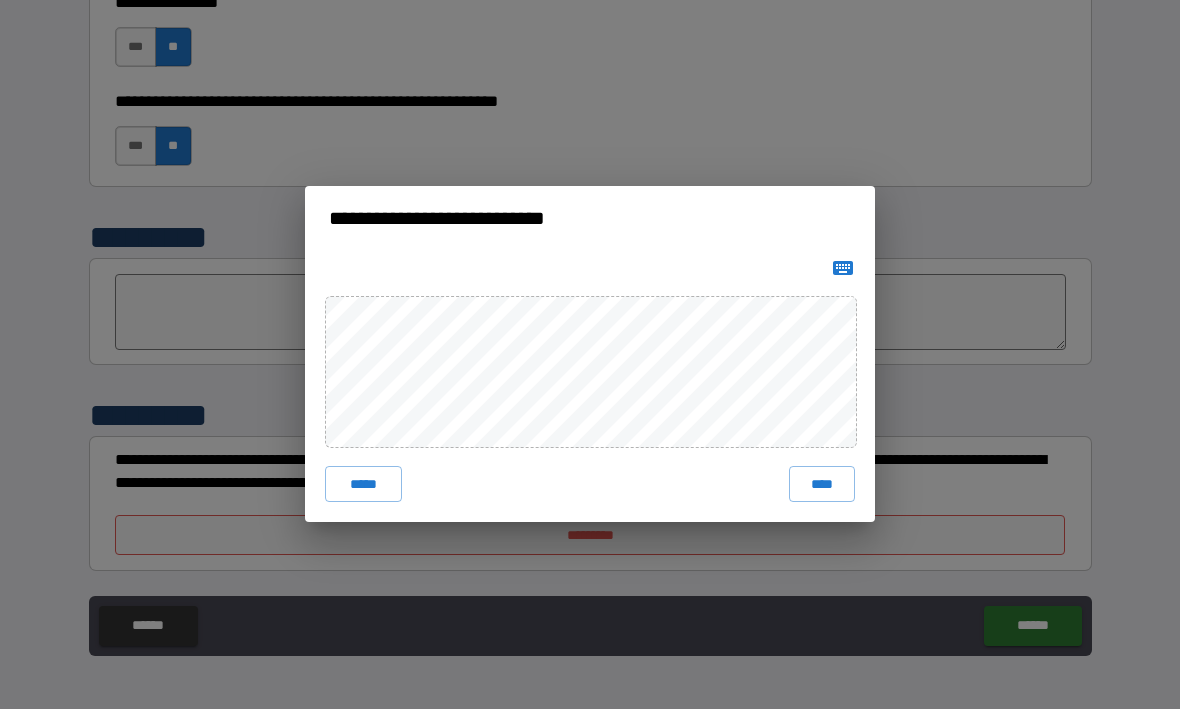 click on "****" at bounding box center [822, 485] 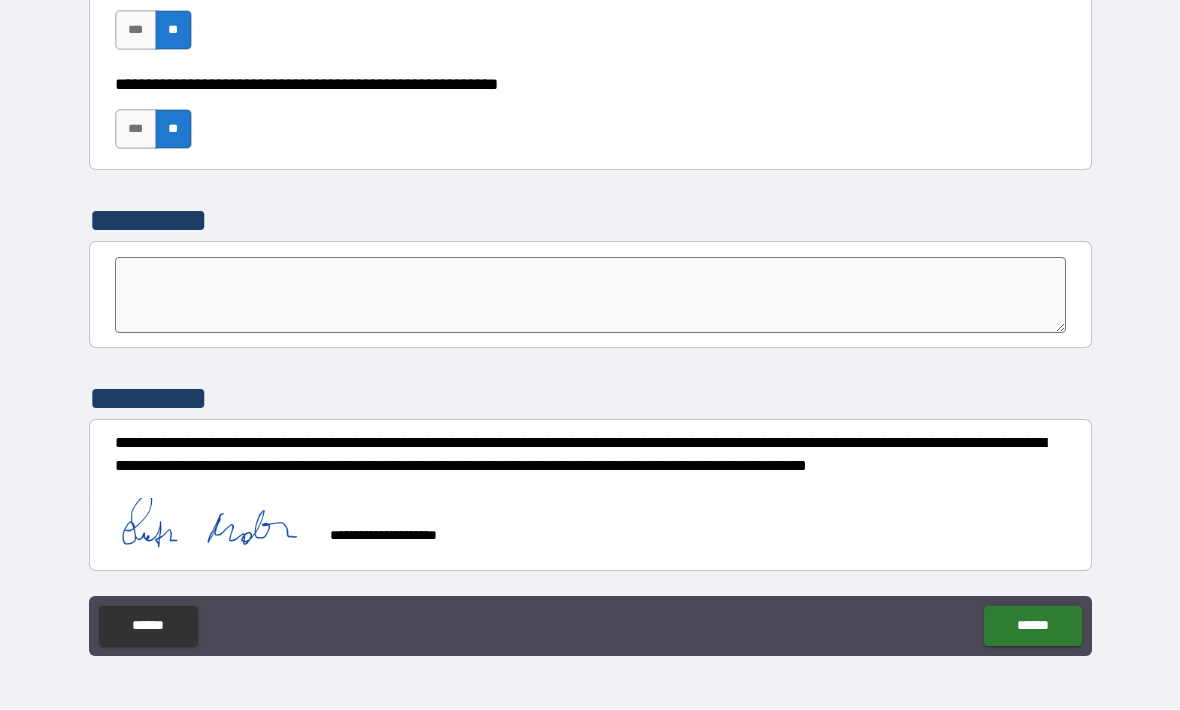 scroll, scrollTop: 6194, scrollLeft: 0, axis: vertical 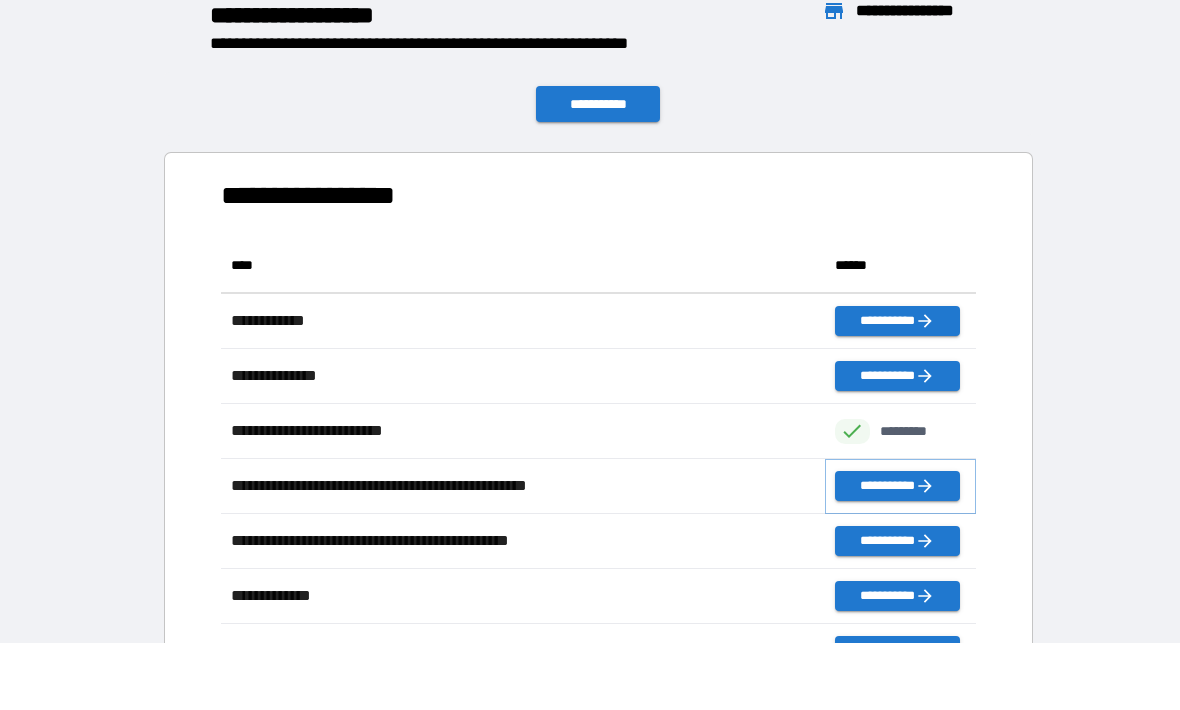click on "**********" at bounding box center [897, 487] 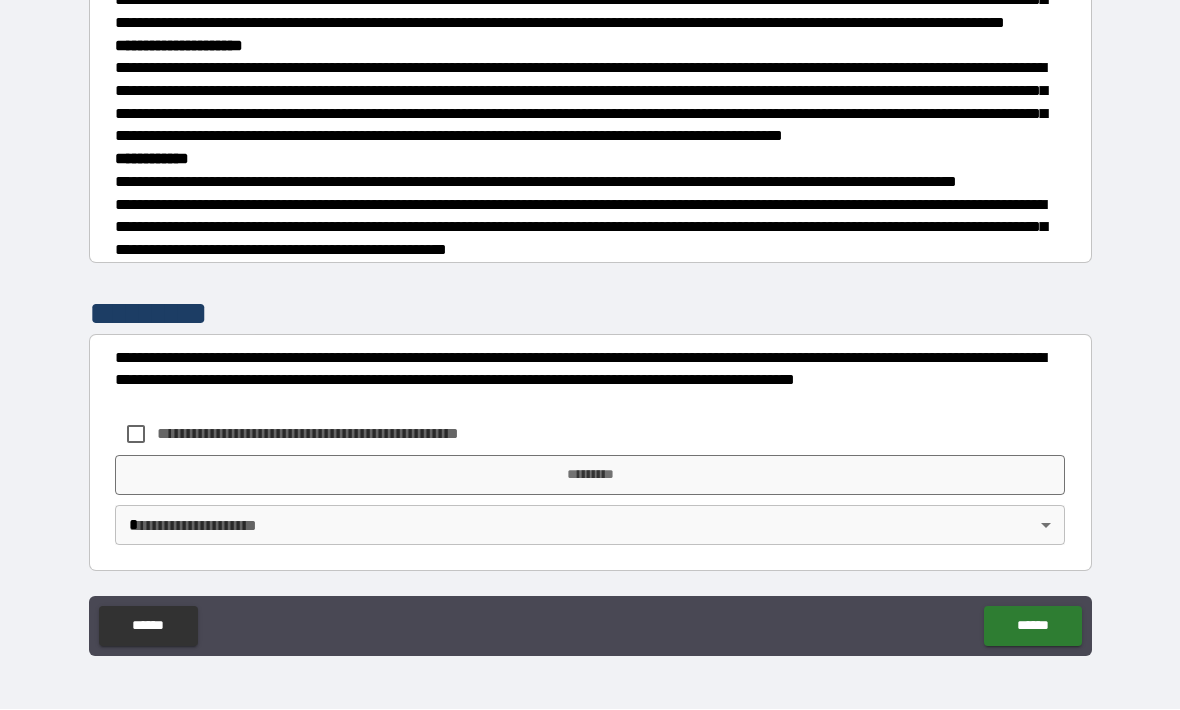 scroll, scrollTop: 857, scrollLeft: 0, axis: vertical 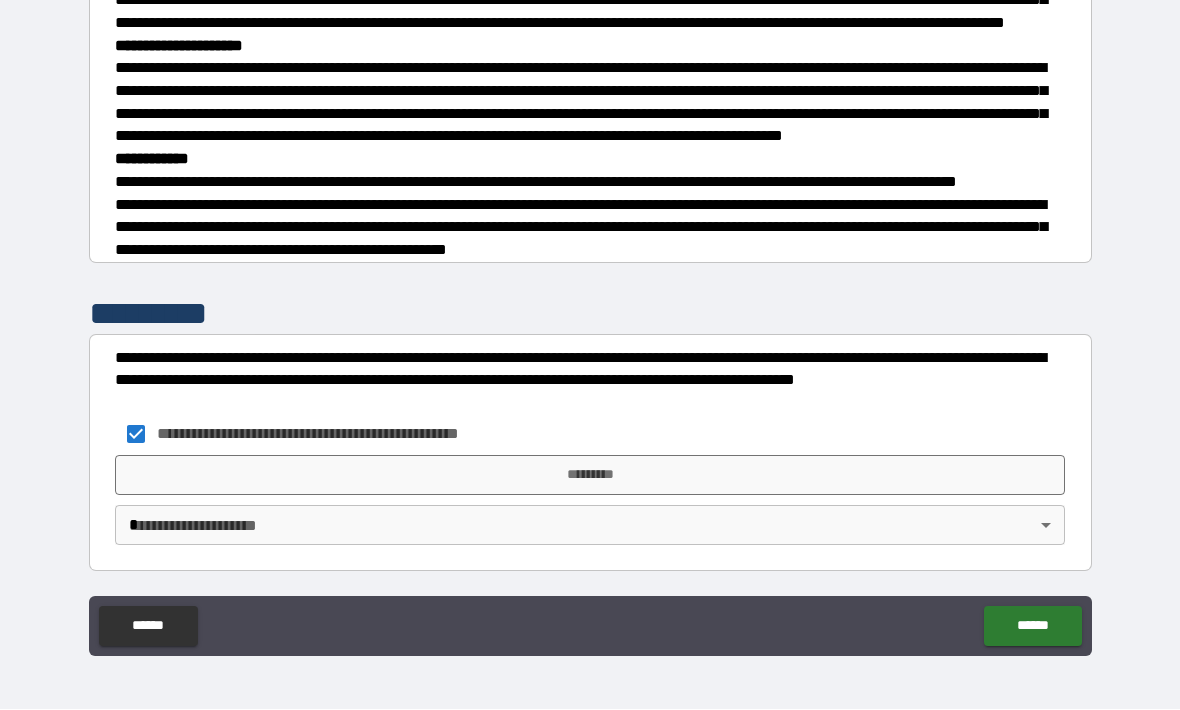 click on "*********" at bounding box center [590, 476] 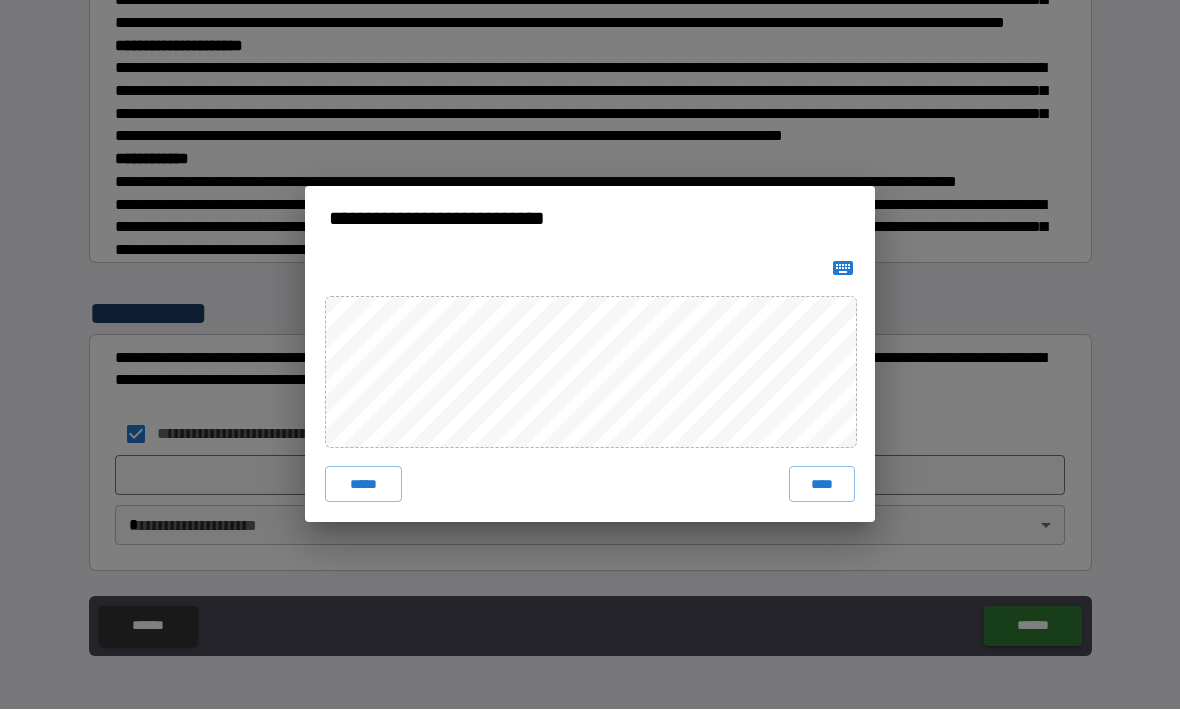 click on "****" at bounding box center (822, 485) 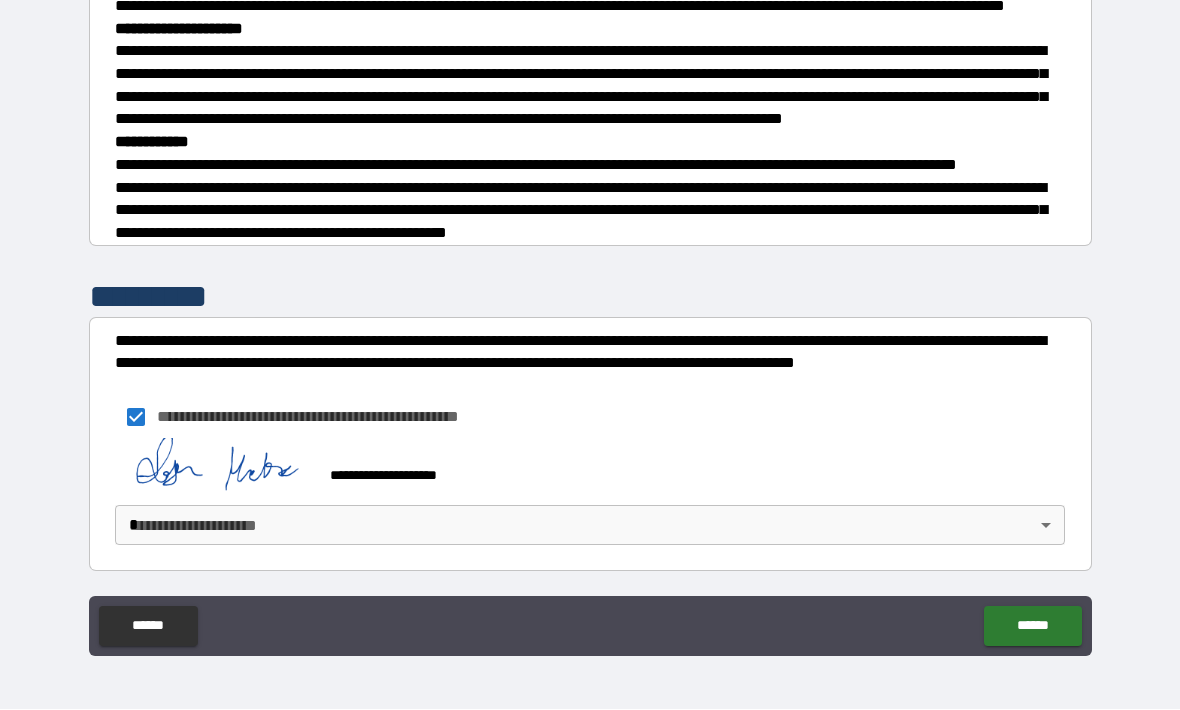 scroll, scrollTop: 874, scrollLeft: 0, axis: vertical 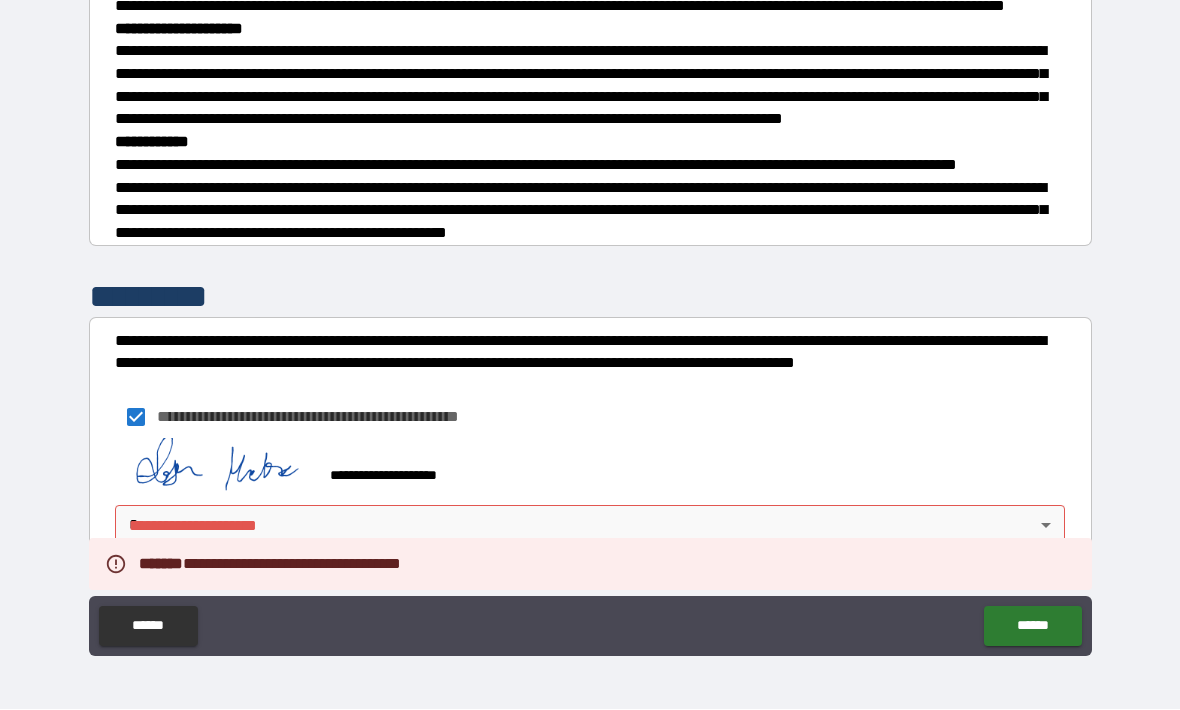 click on "**********" at bounding box center (590, 322) 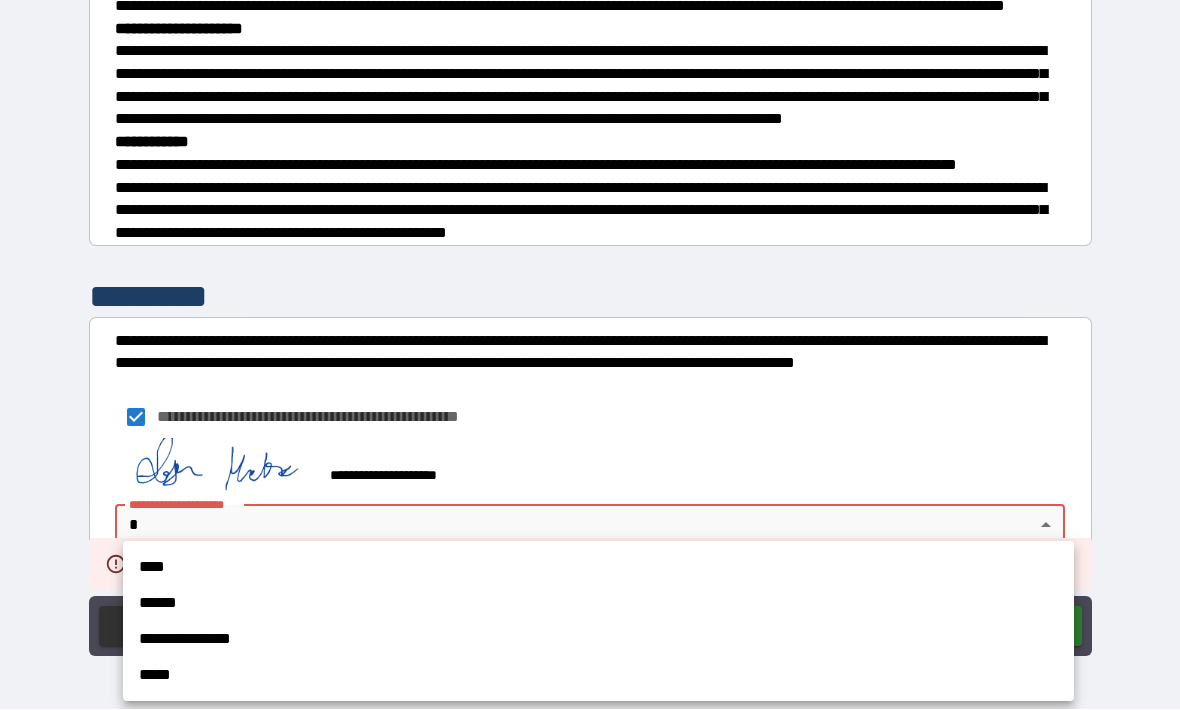 click on "****" at bounding box center (598, 568) 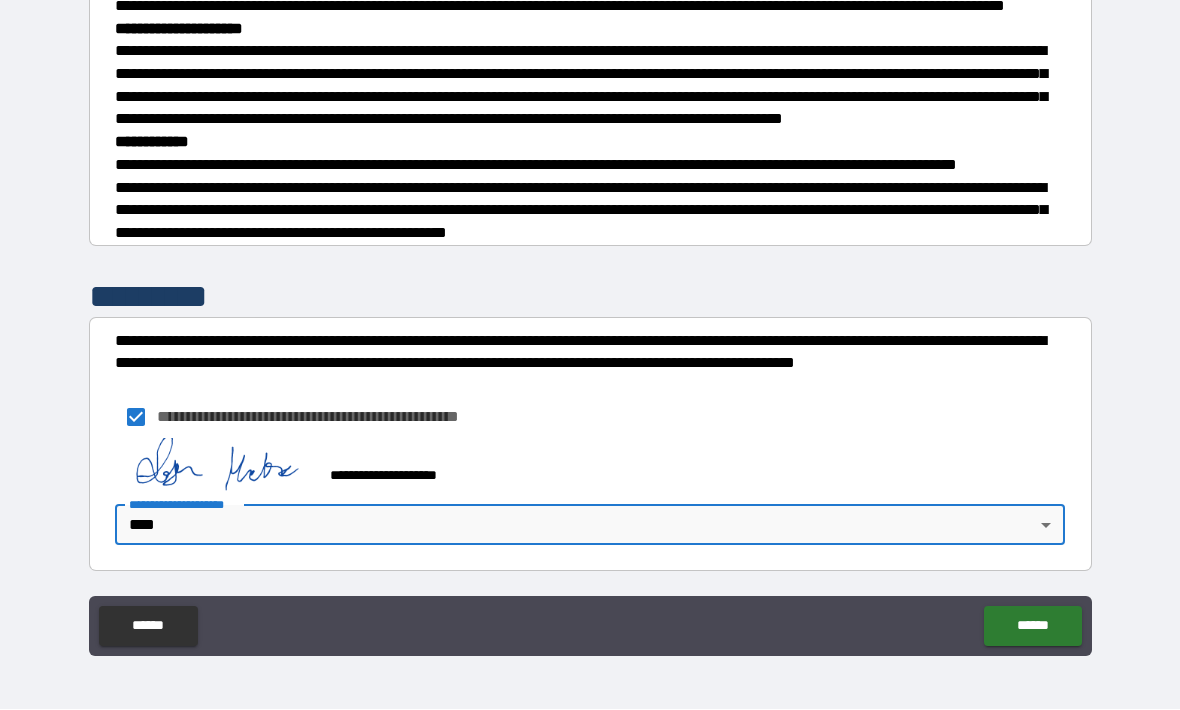 click on "******" at bounding box center [1032, 627] 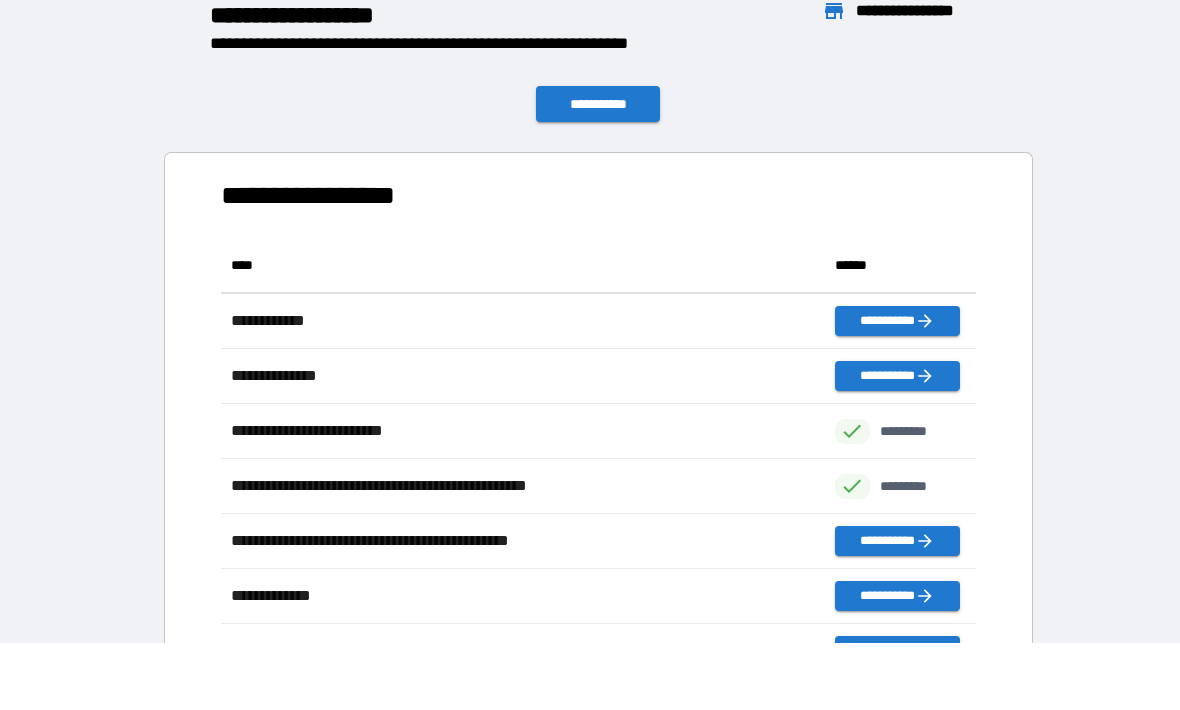 scroll, scrollTop: 1, scrollLeft: 1, axis: both 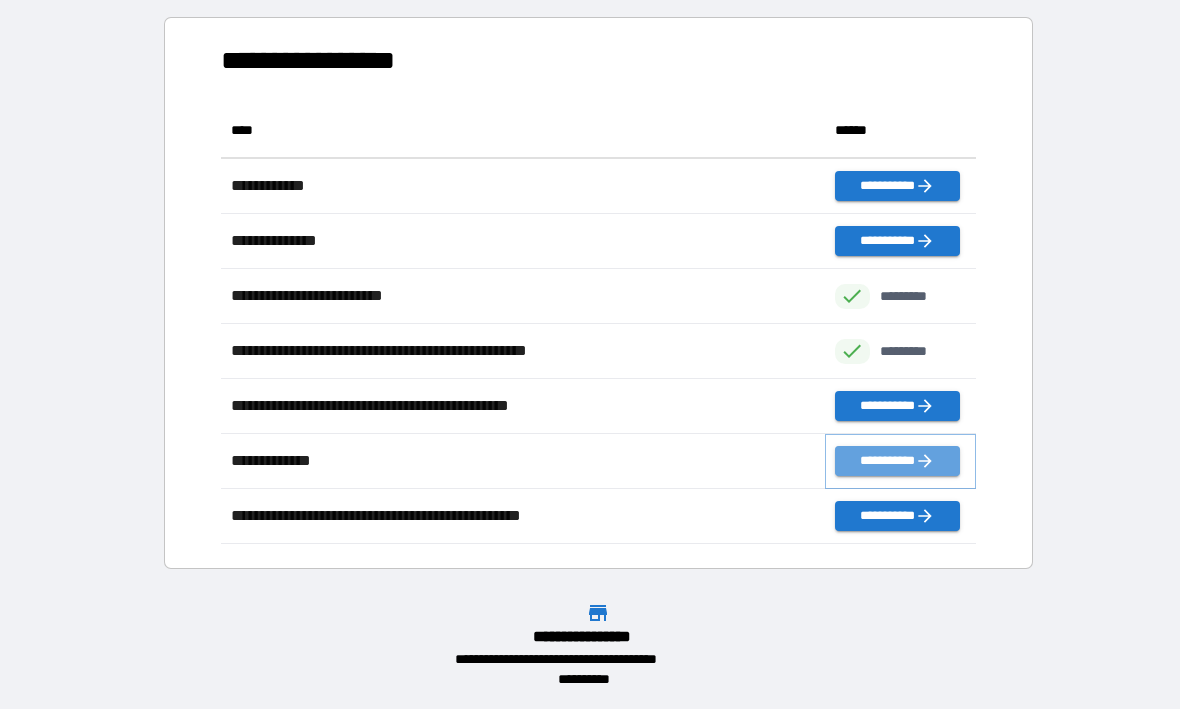 click 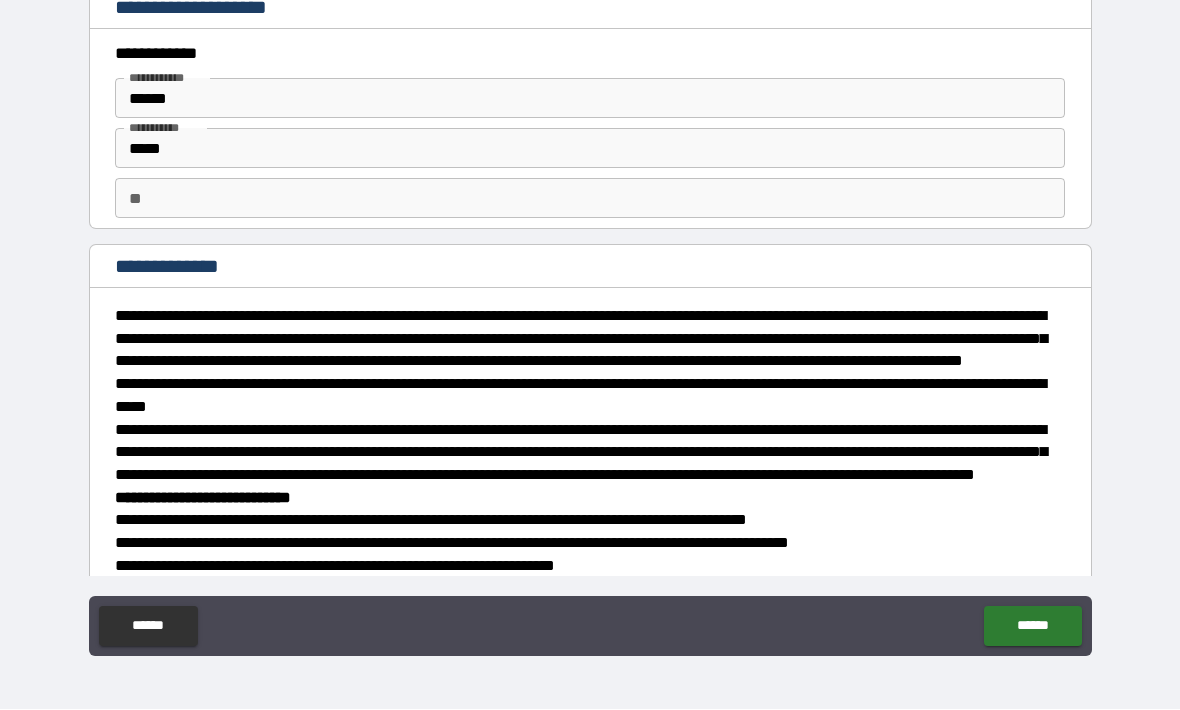 type on "*" 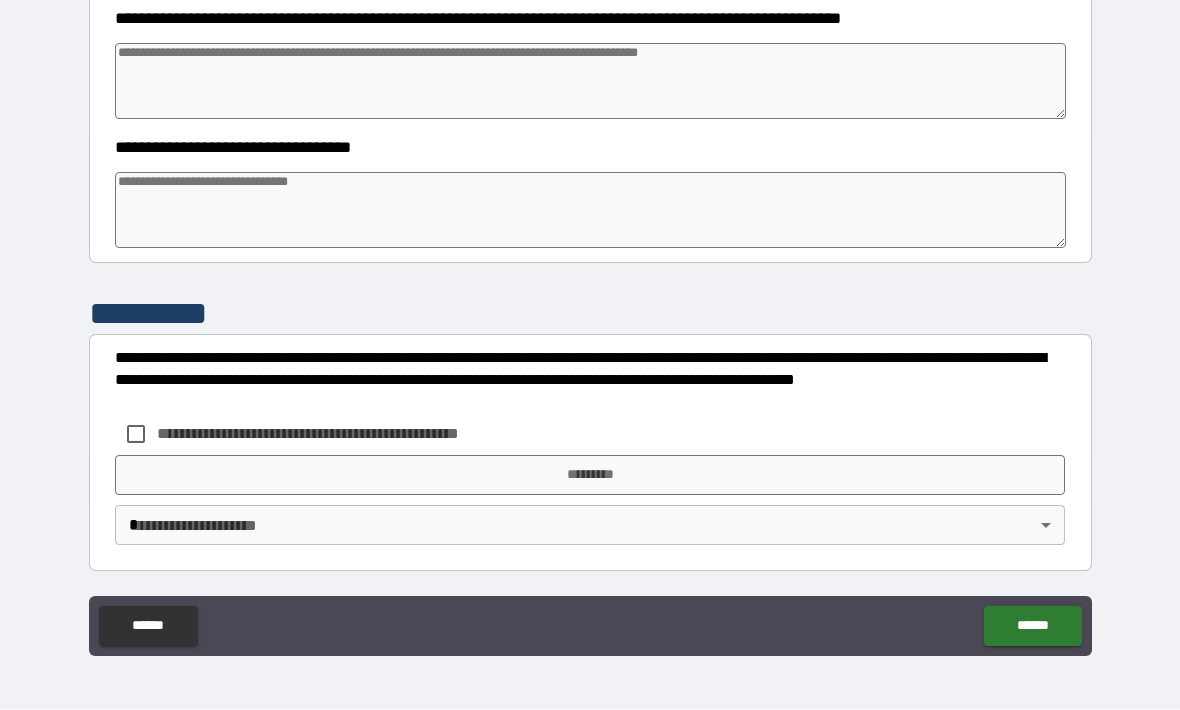scroll, scrollTop: 767, scrollLeft: 0, axis: vertical 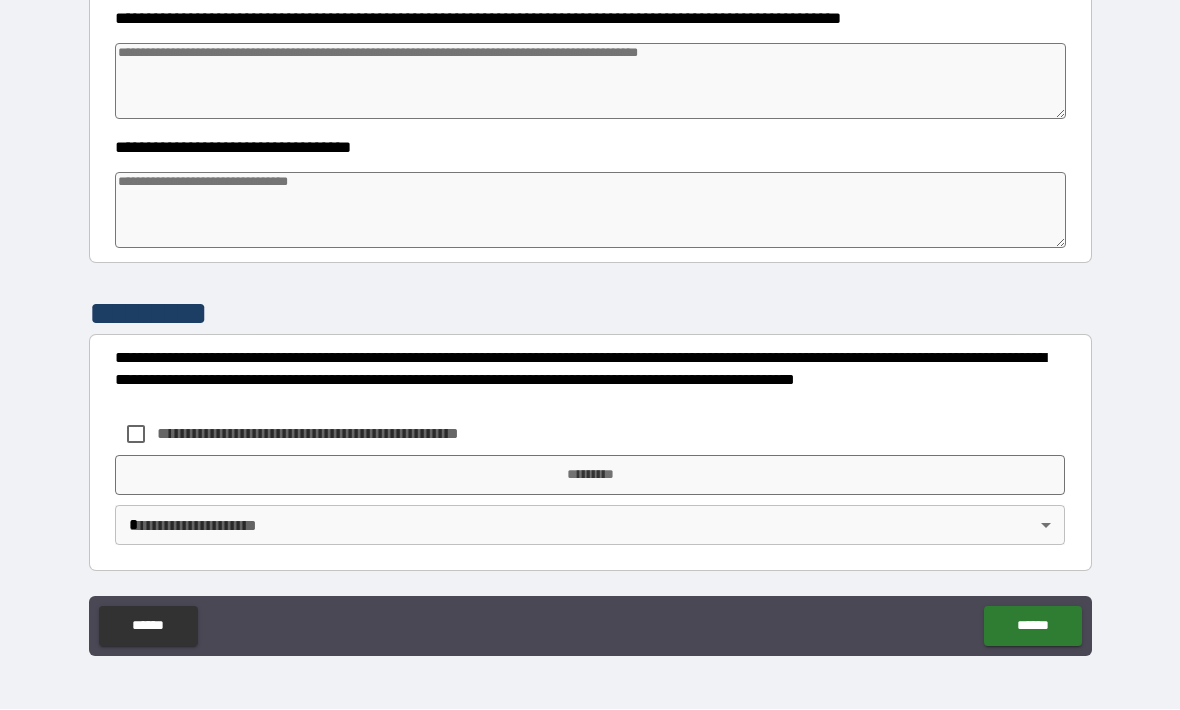 type on "*" 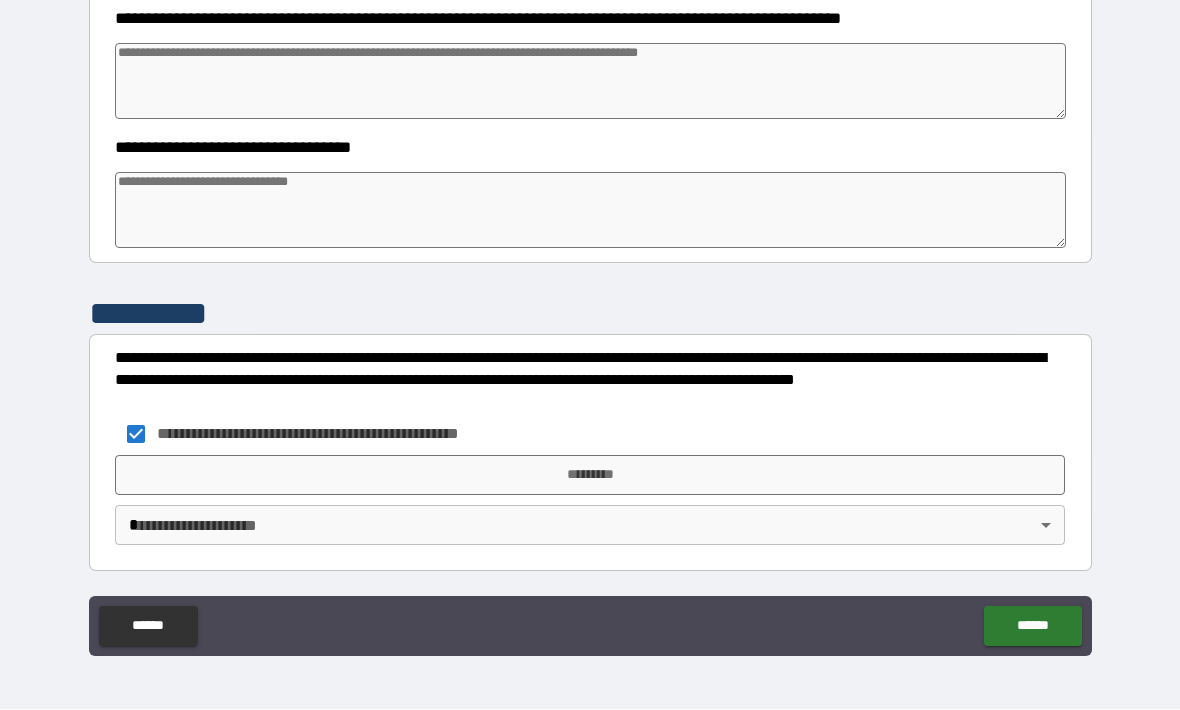 type on "*" 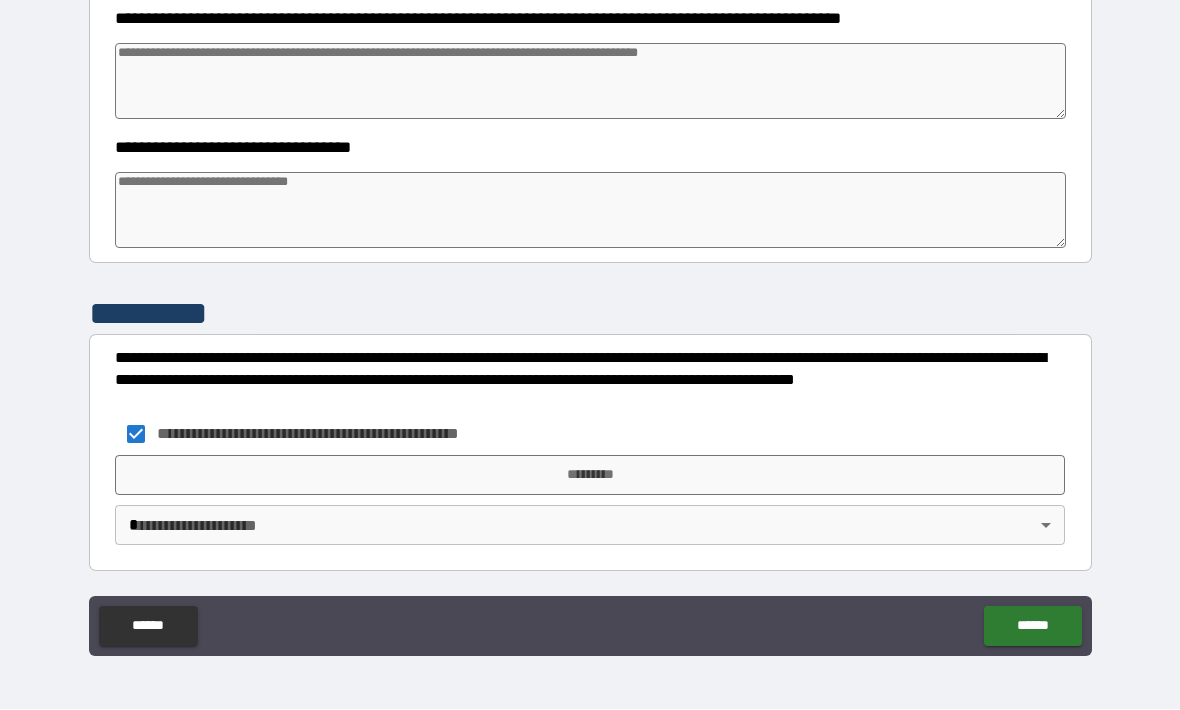 type on "*" 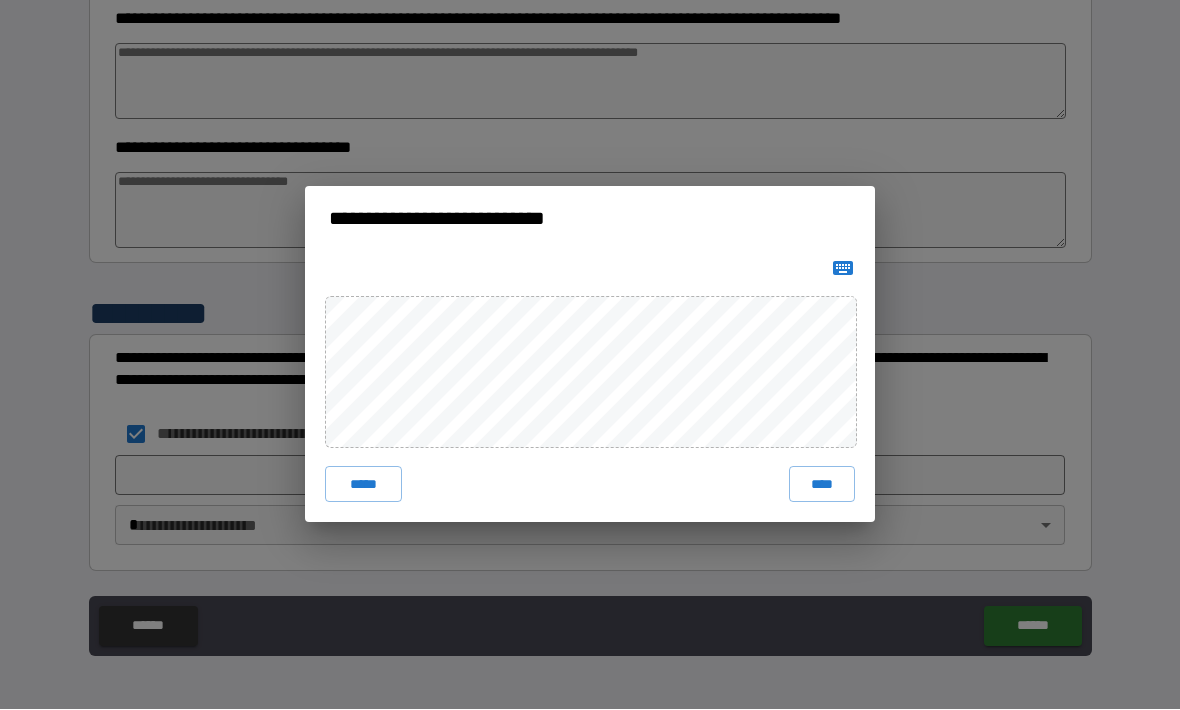 click on "****" at bounding box center [822, 485] 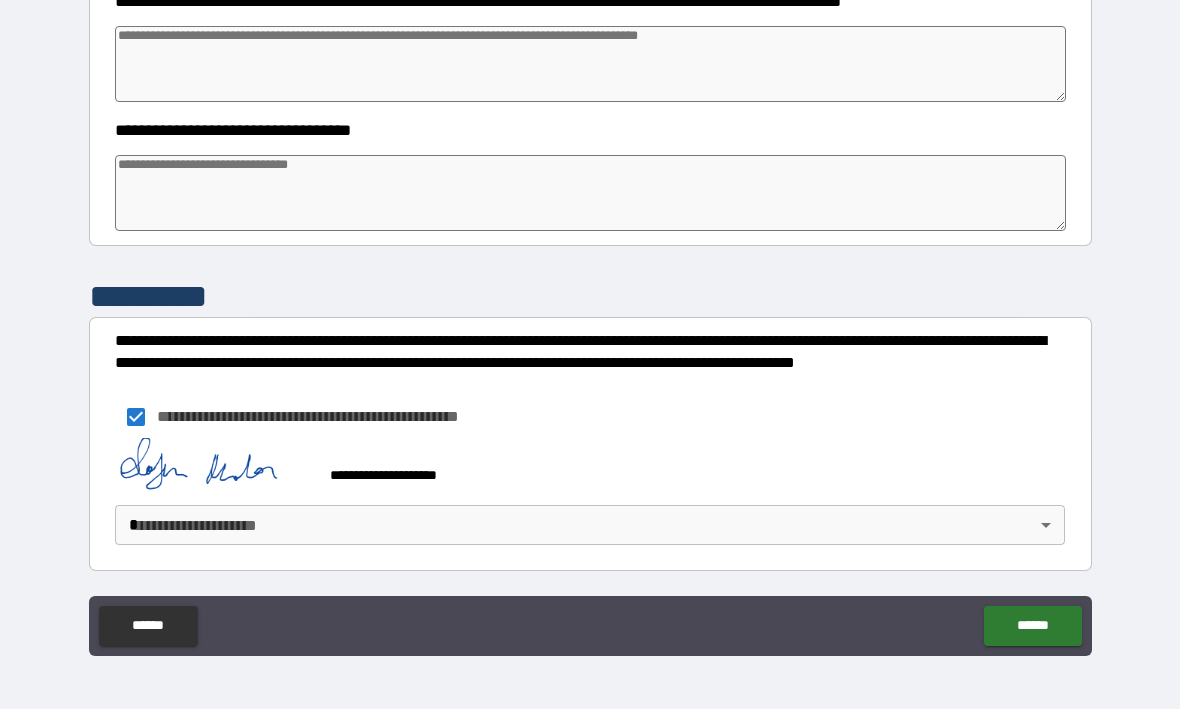 type on "*" 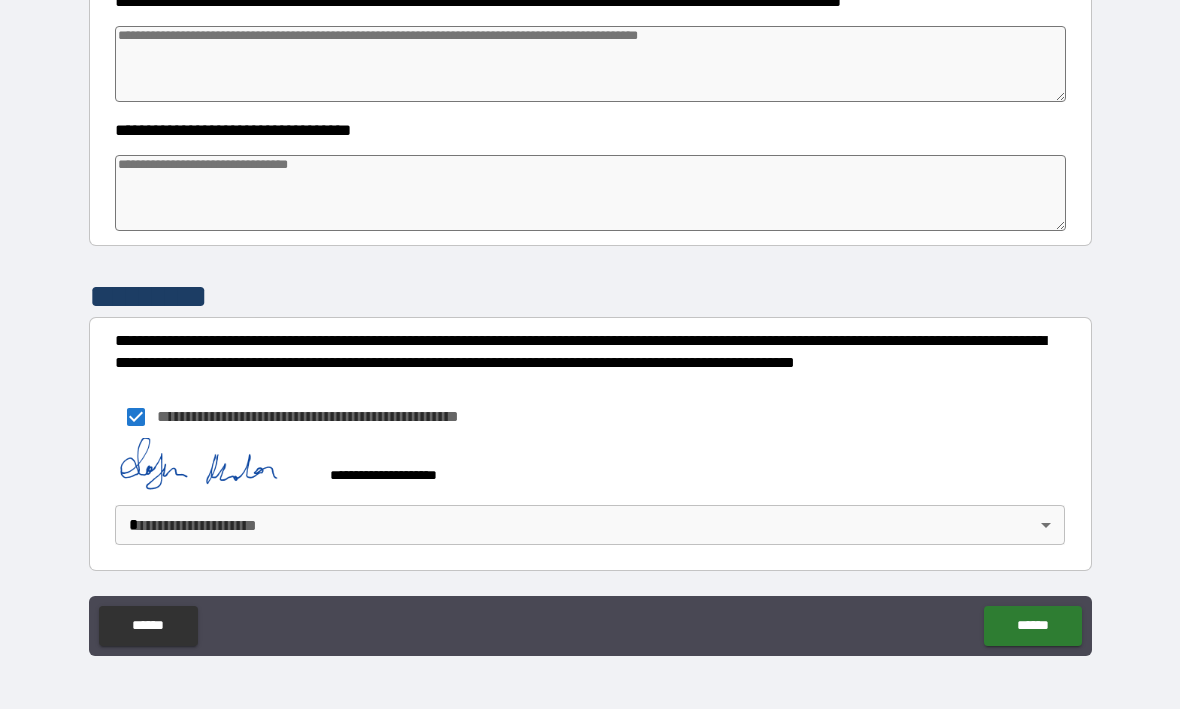 type on "*" 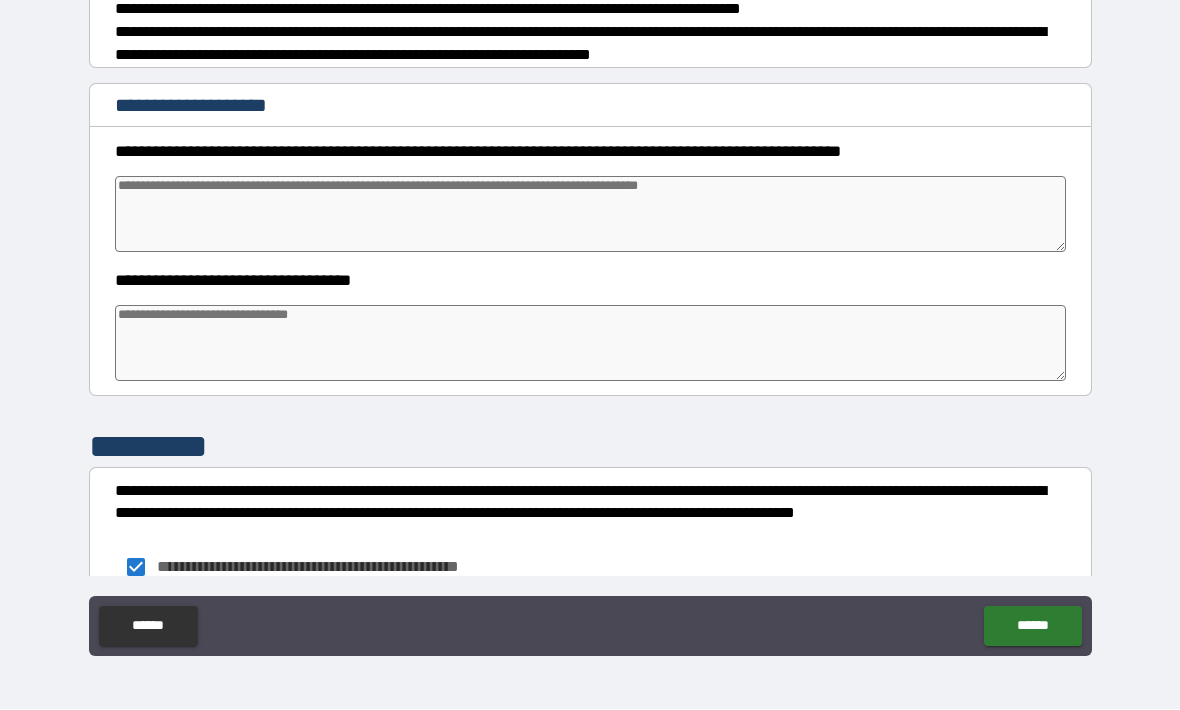 scroll, scrollTop: 598, scrollLeft: 0, axis: vertical 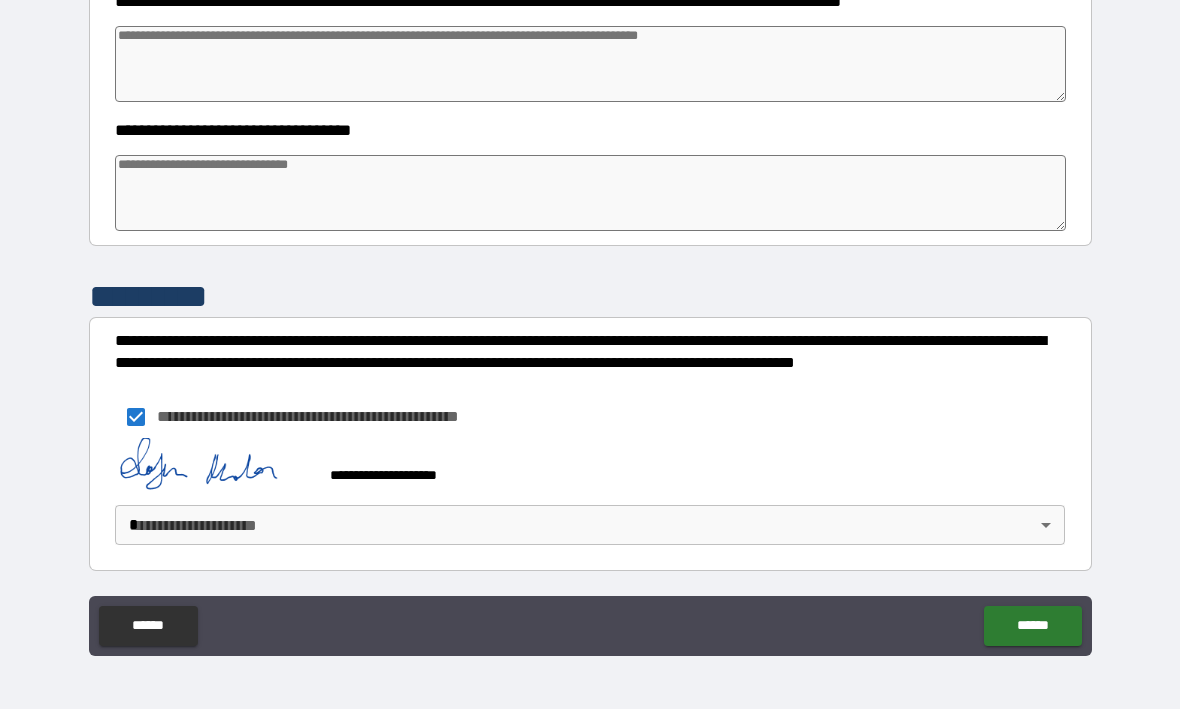 click on "******" at bounding box center [1032, 627] 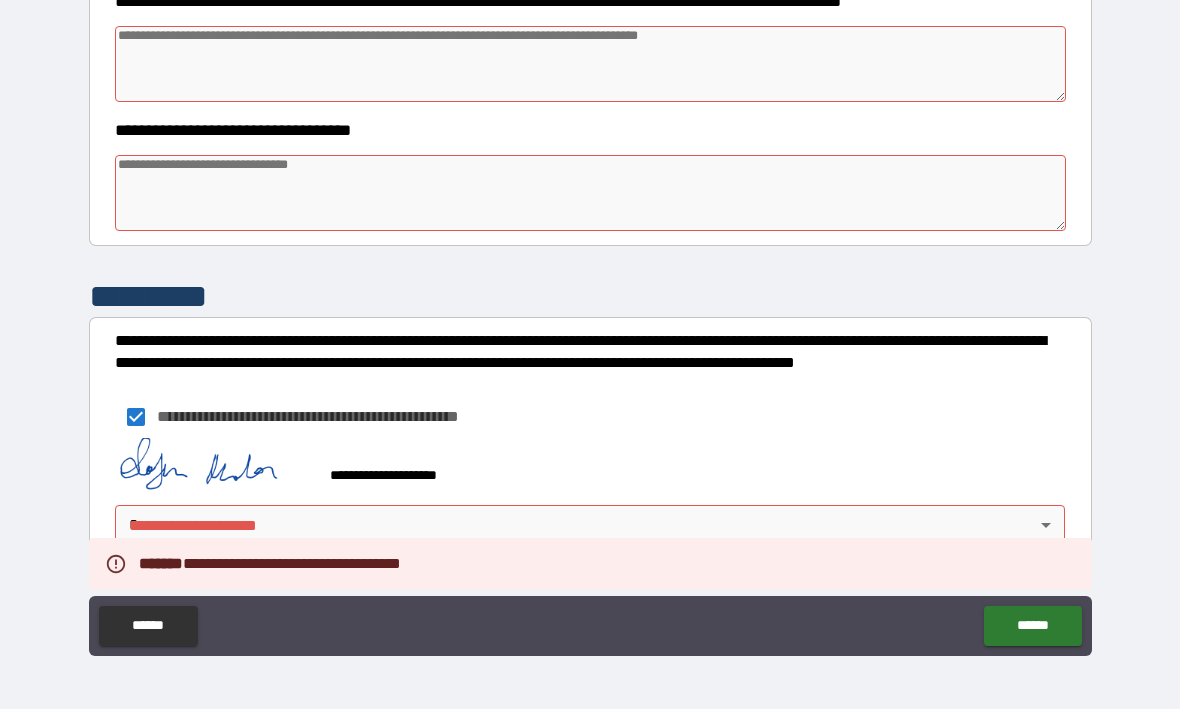 type on "*" 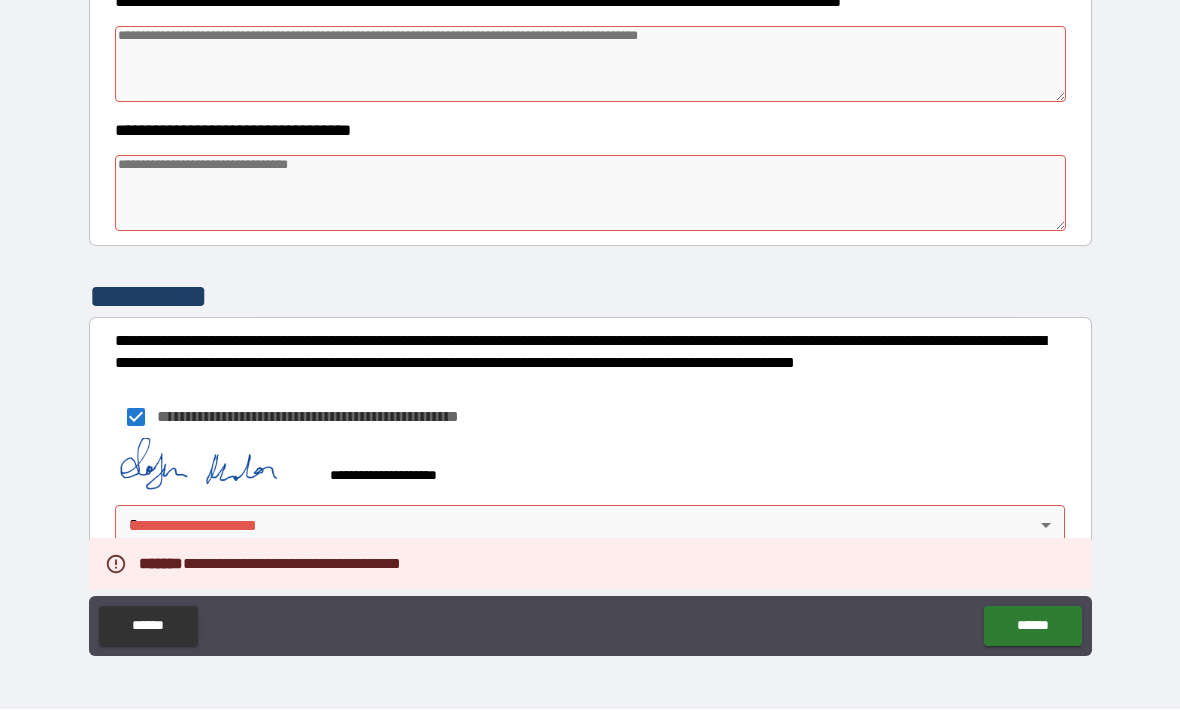 type on "*" 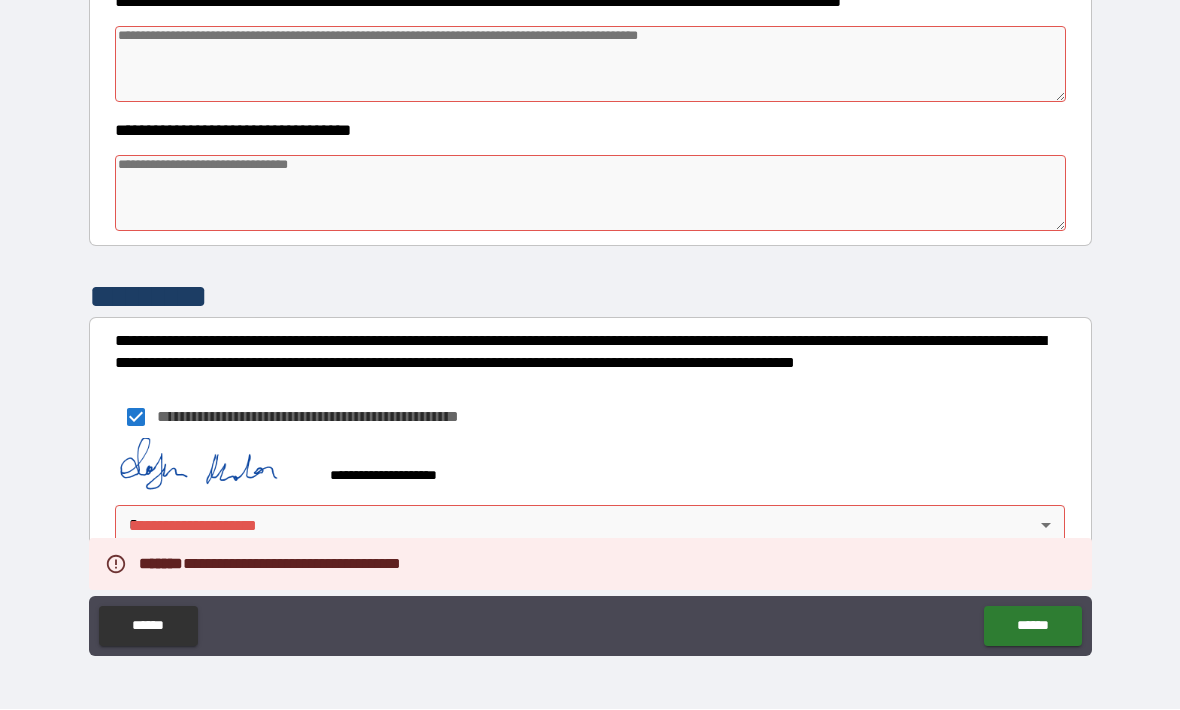 scroll, scrollTop: 784, scrollLeft: 0, axis: vertical 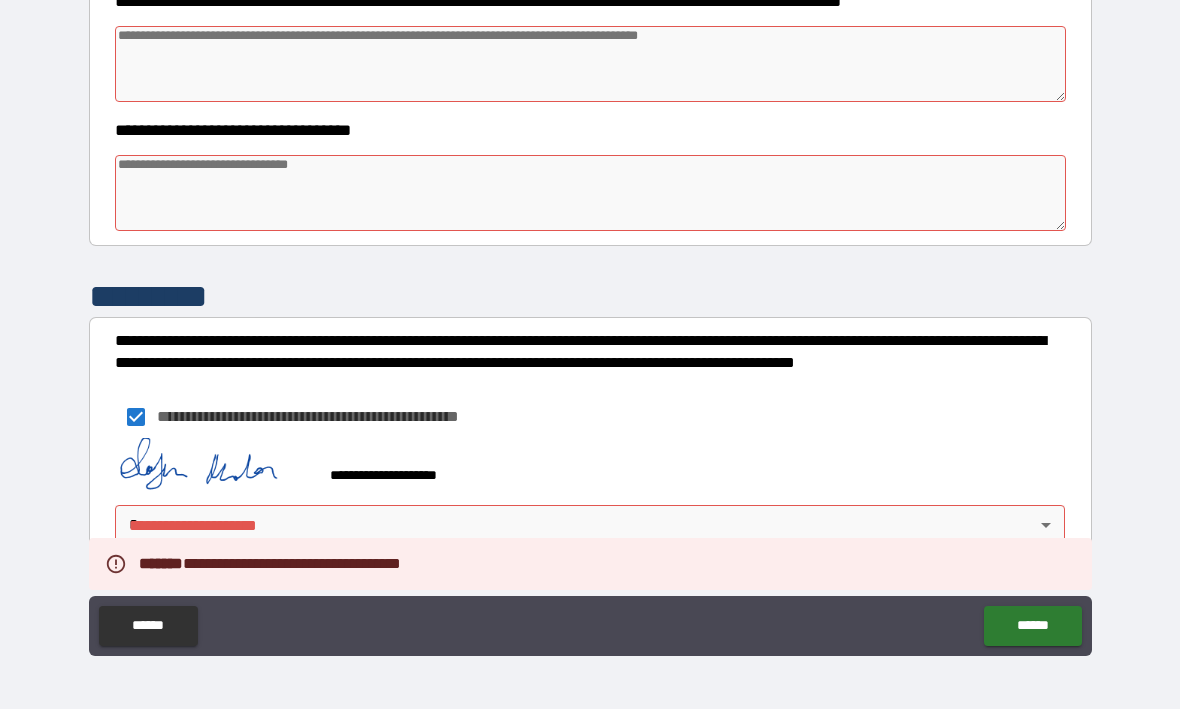 click on "**********" at bounding box center [590, 322] 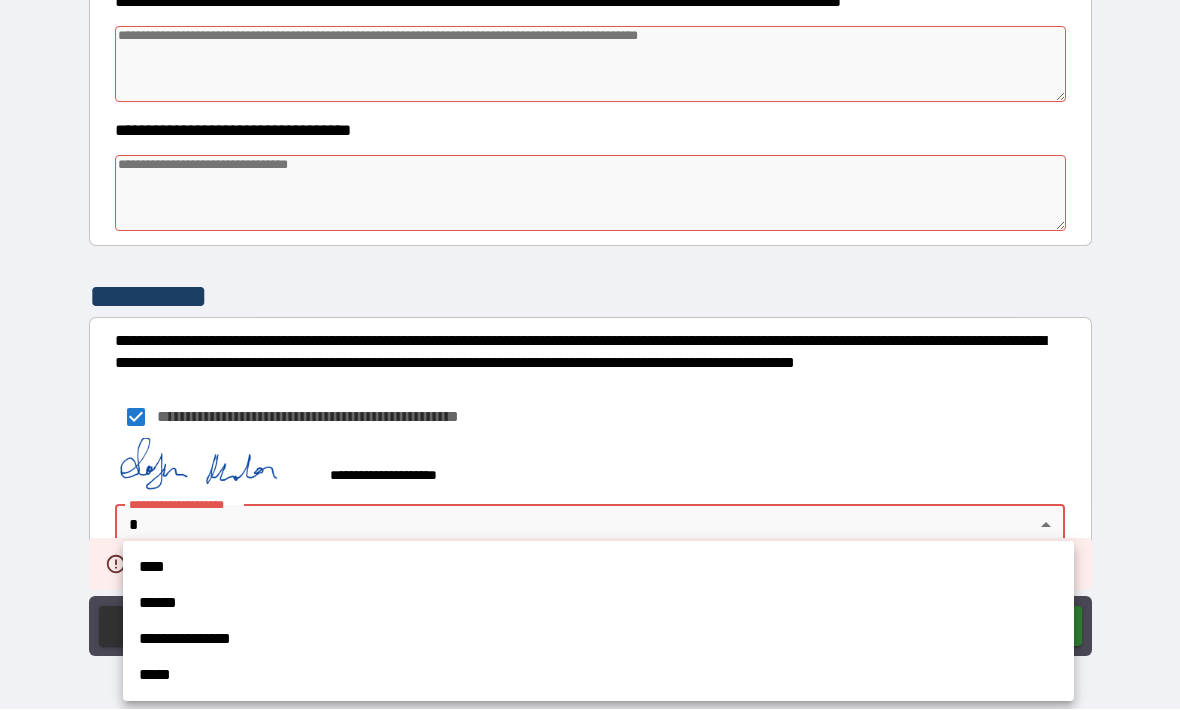 click on "****" at bounding box center (598, 568) 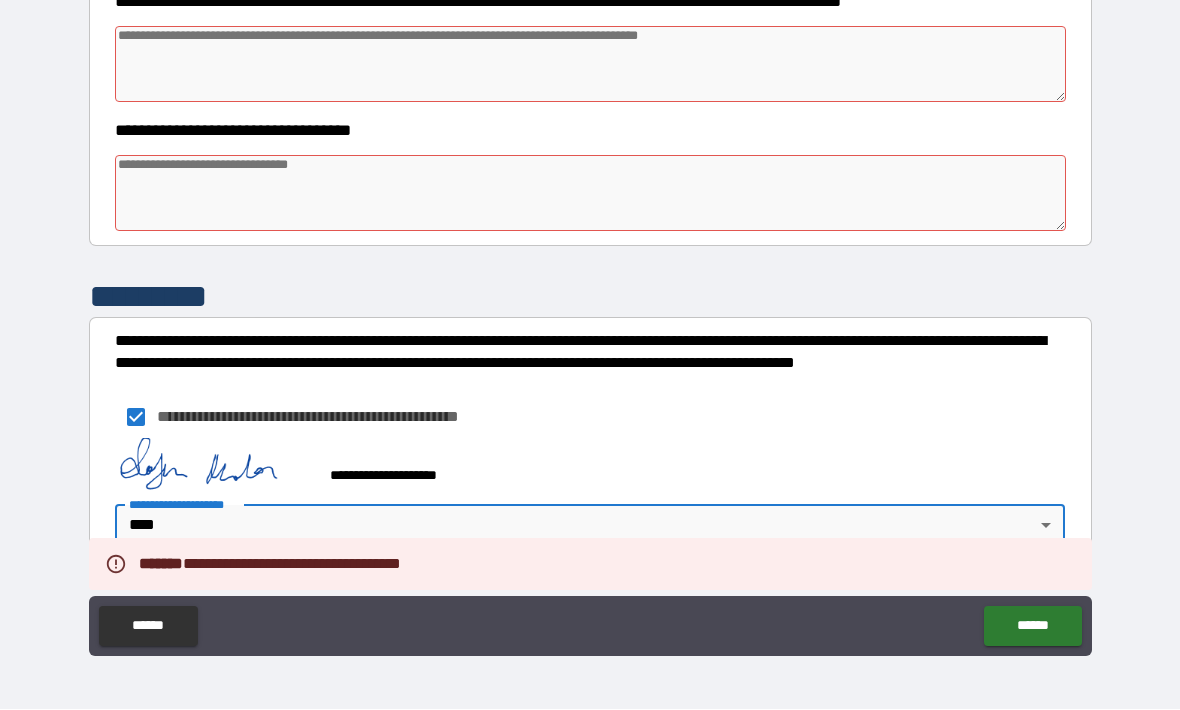 click on "******" at bounding box center (1032, 627) 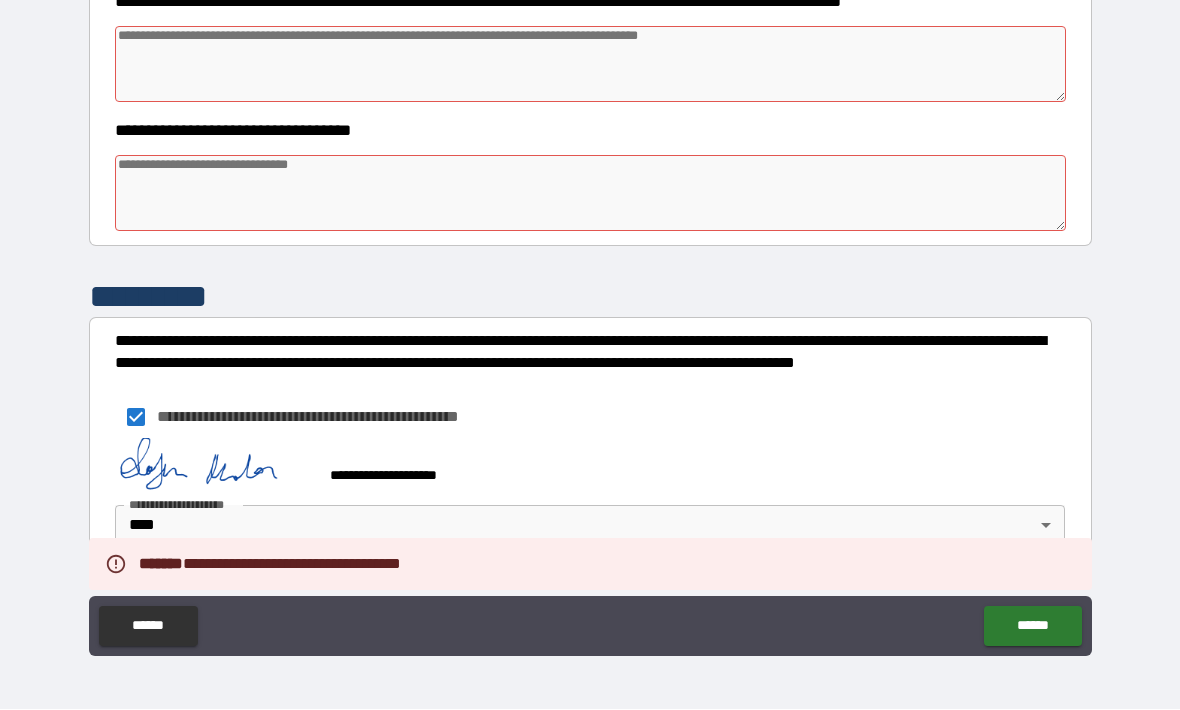 type on "*" 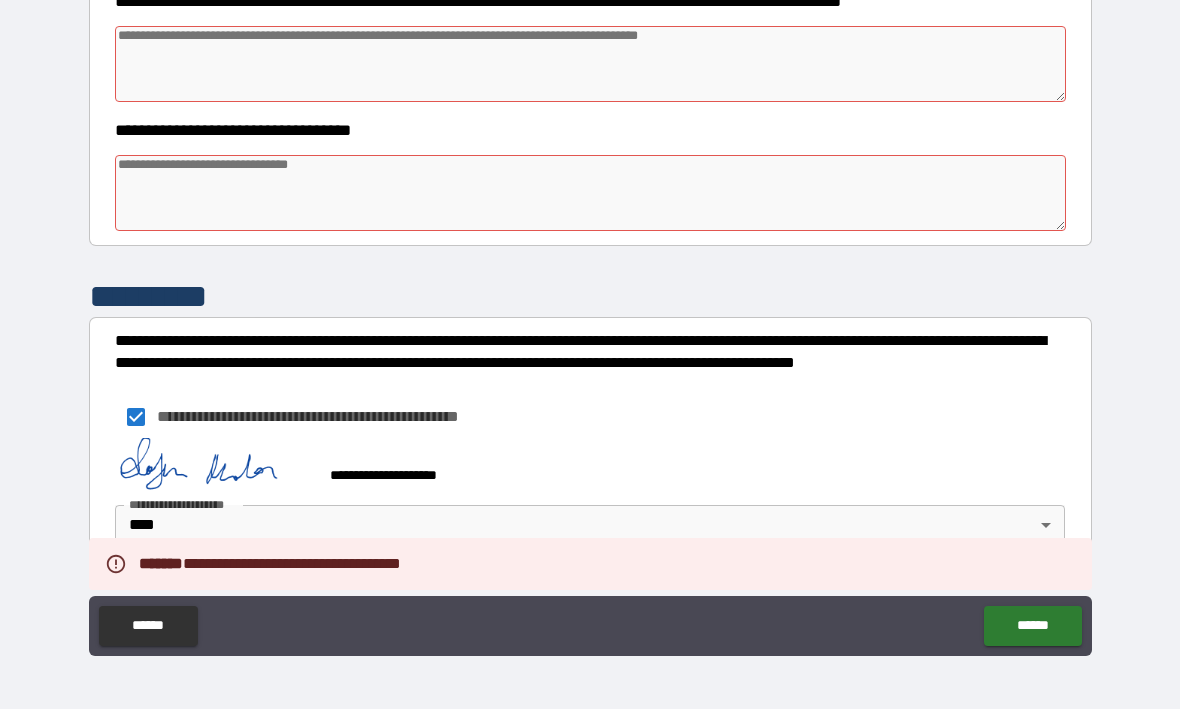 type on "*" 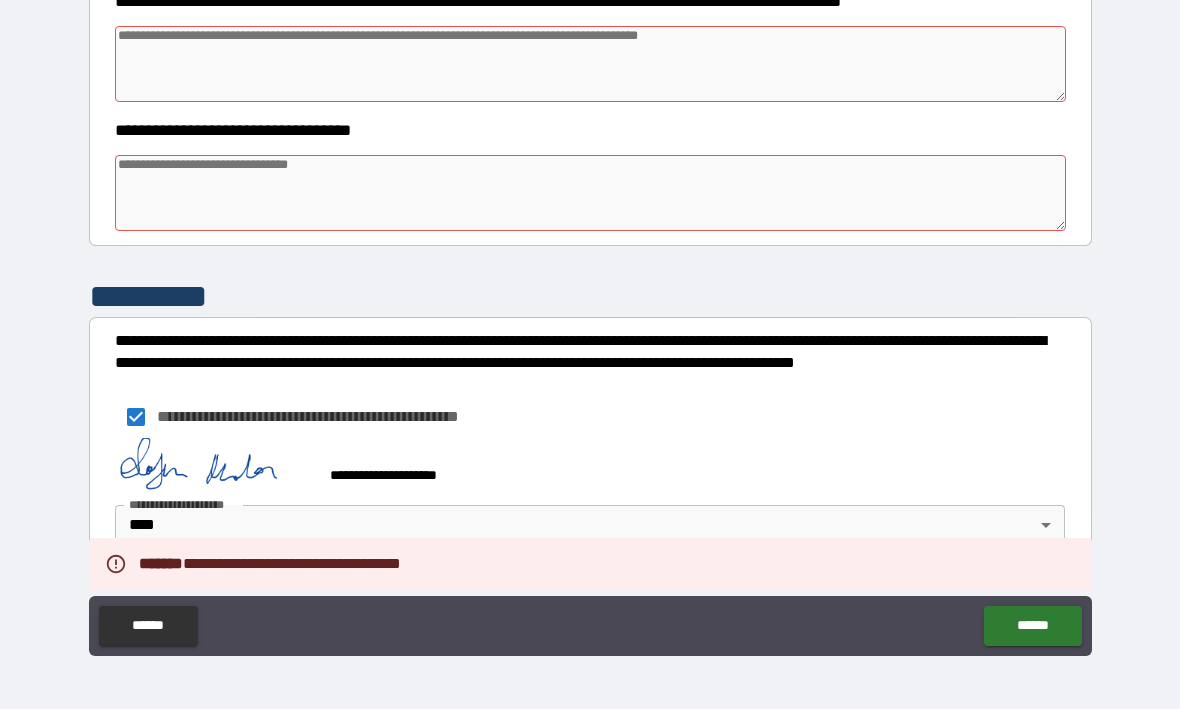 type on "*" 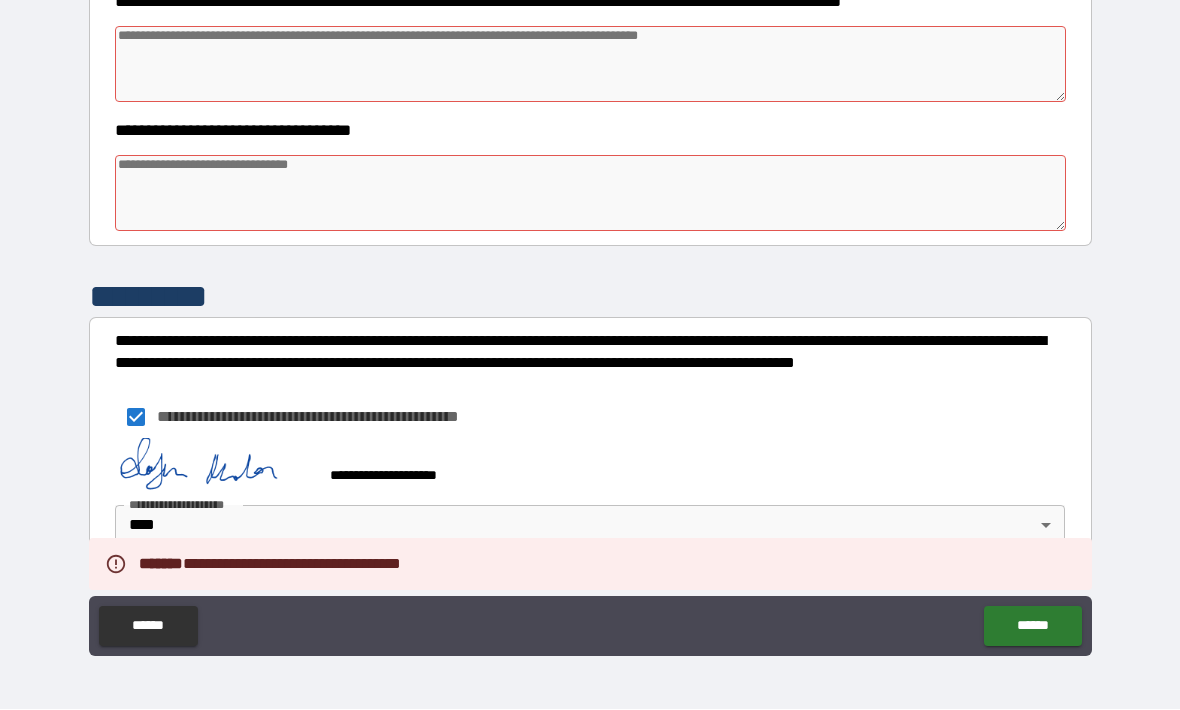 type on "*" 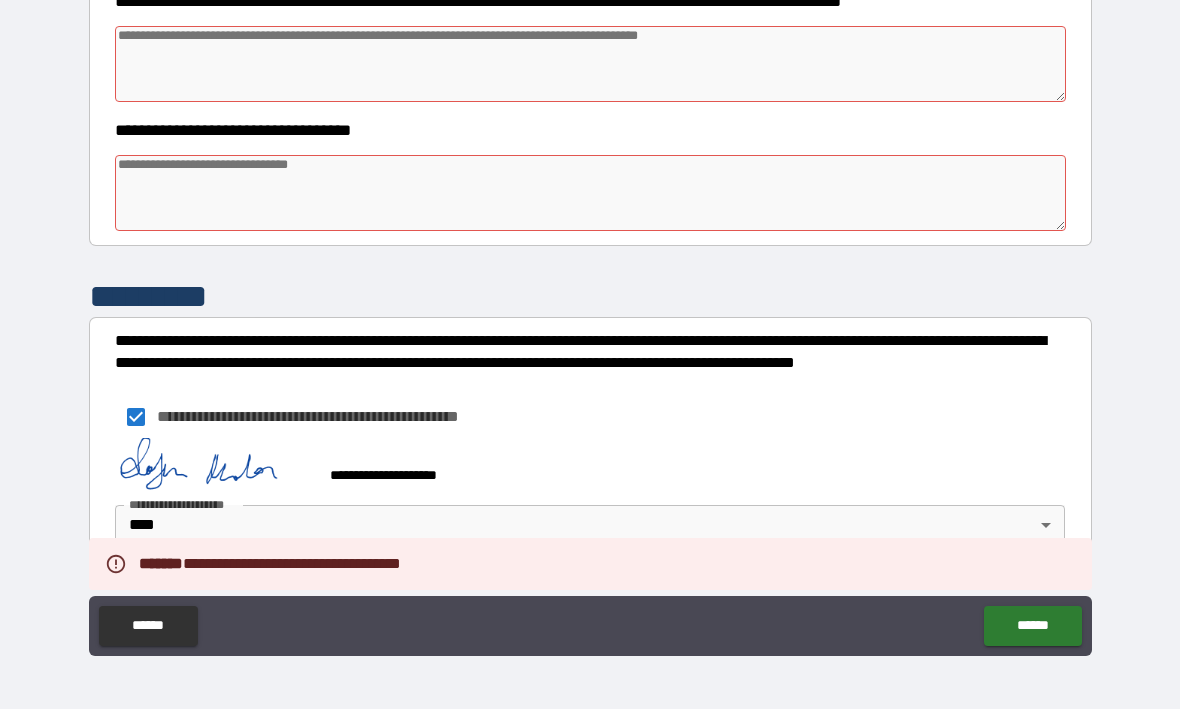 scroll, scrollTop: 784, scrollLeft: 0, axis: vertical 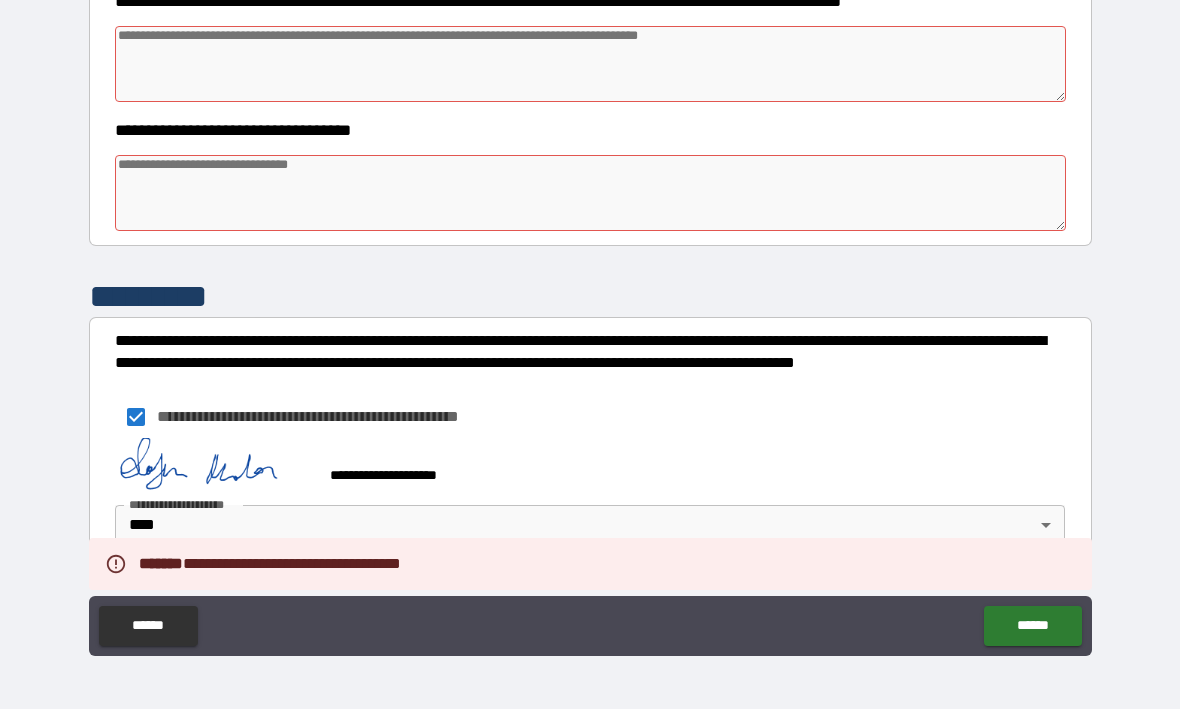 click on "******" at bounding box center [1032, 627] 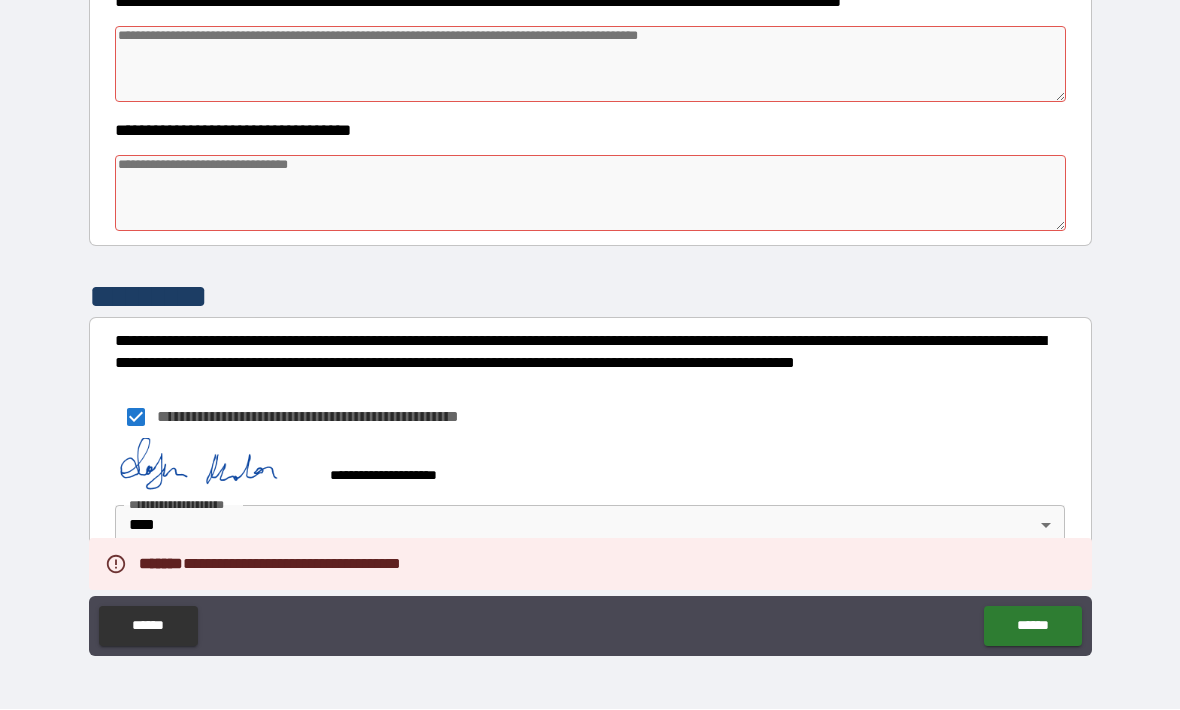 type on "*" 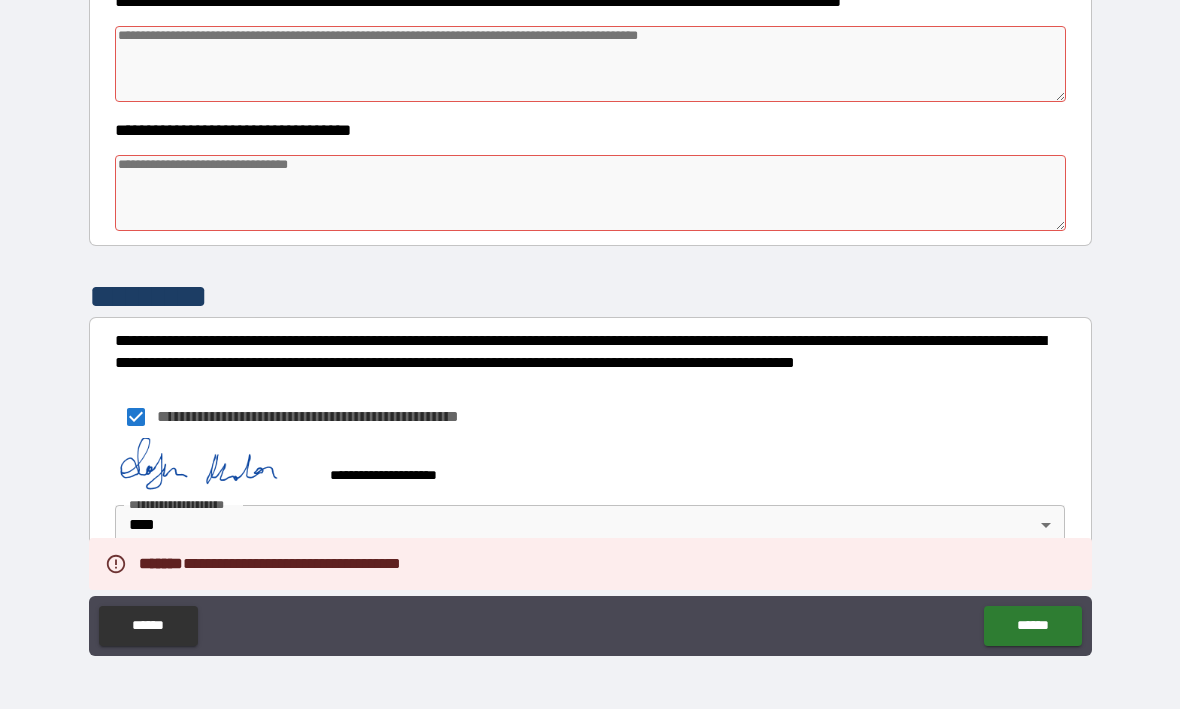 type on "*" 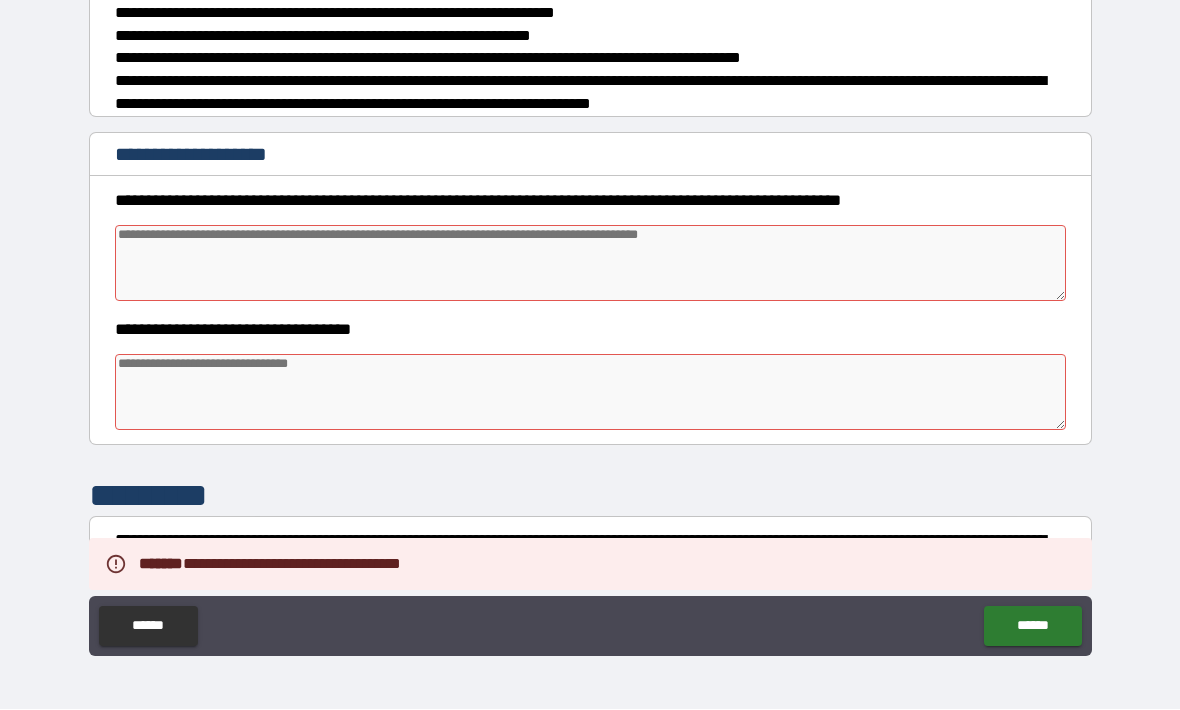 scroll, scrollTop: 540, scrollLeft: 0, axis: vertical 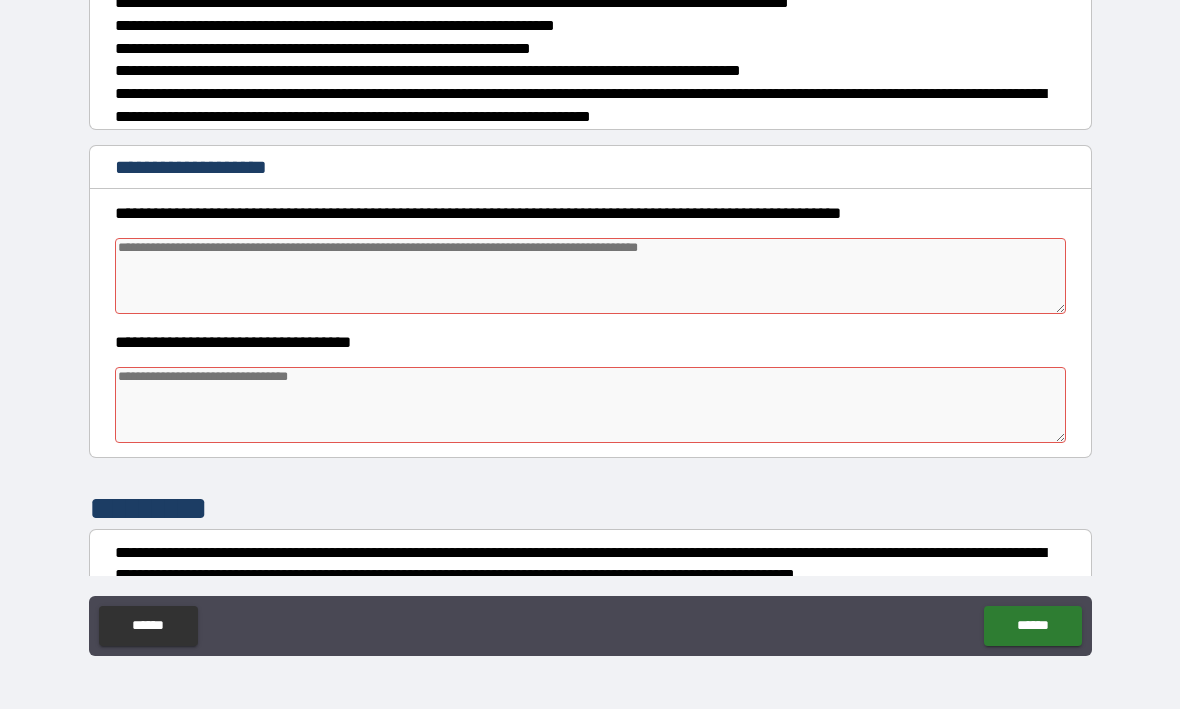 click at bounding box center [591, 277] 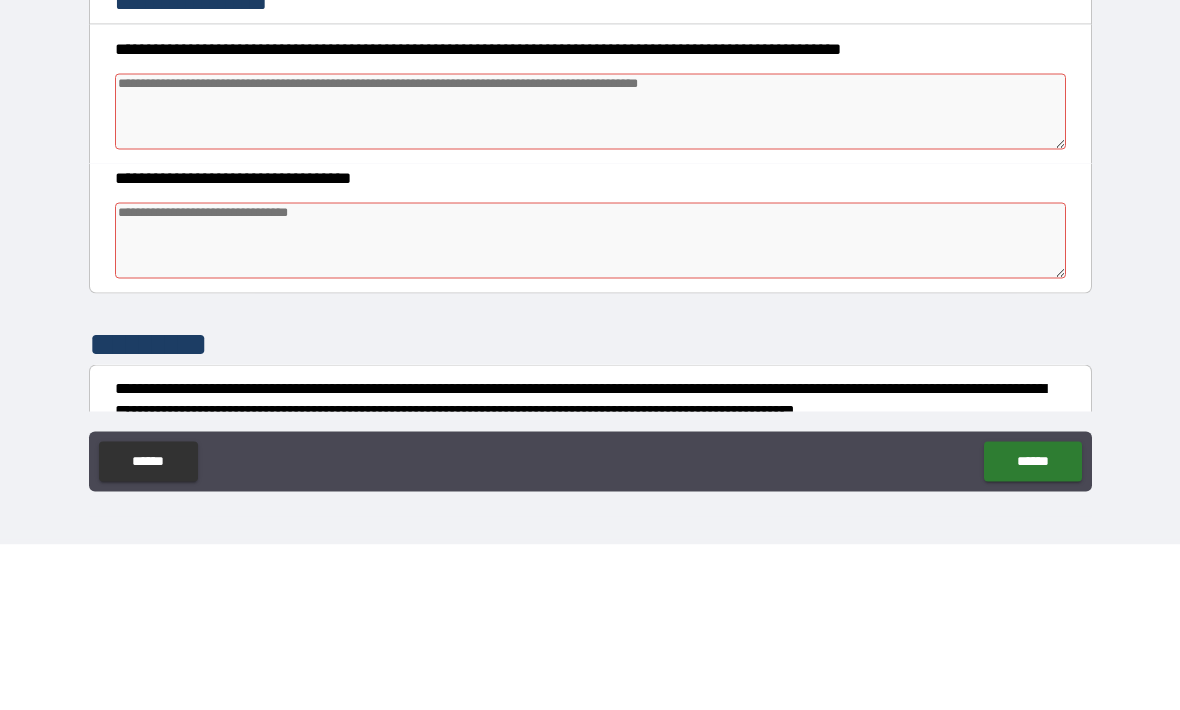 type on "*" 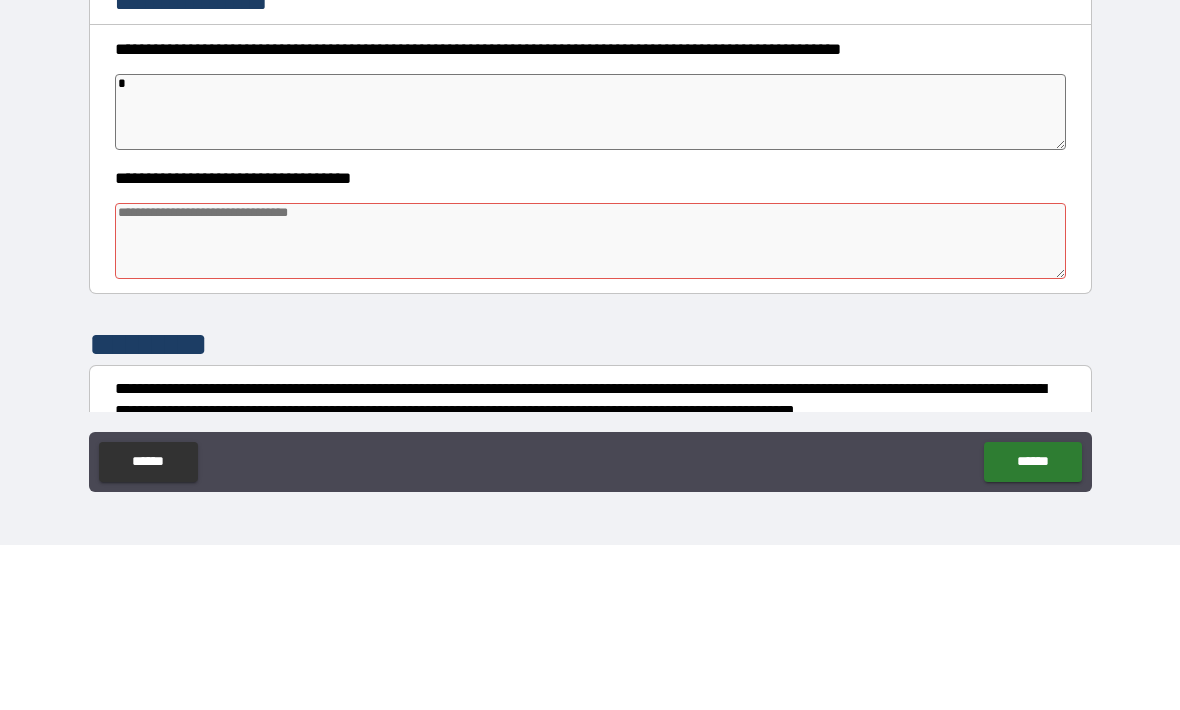 type on "*" 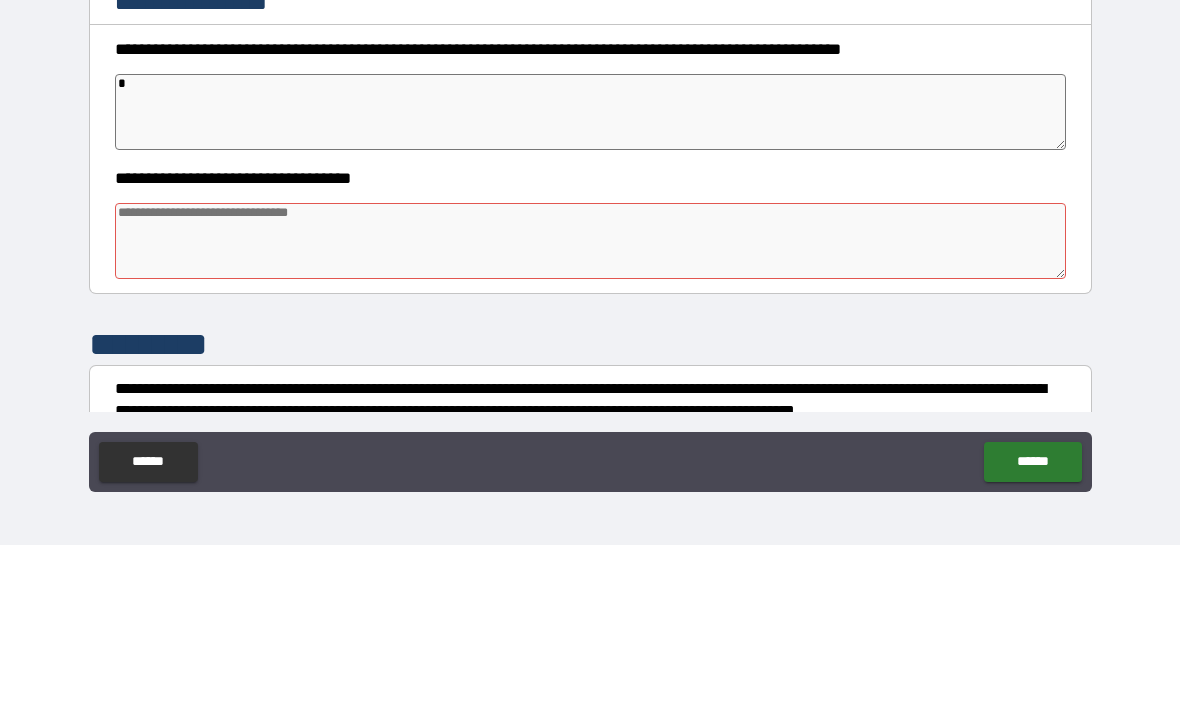 type on "*" 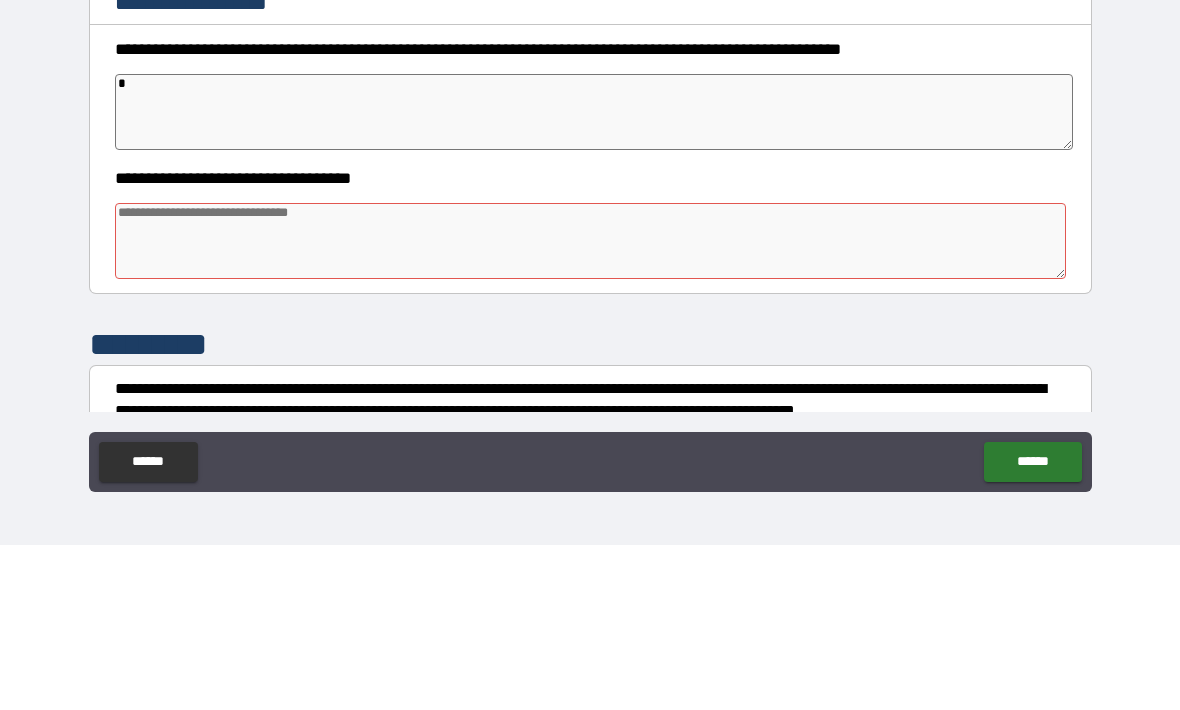 type on "**" 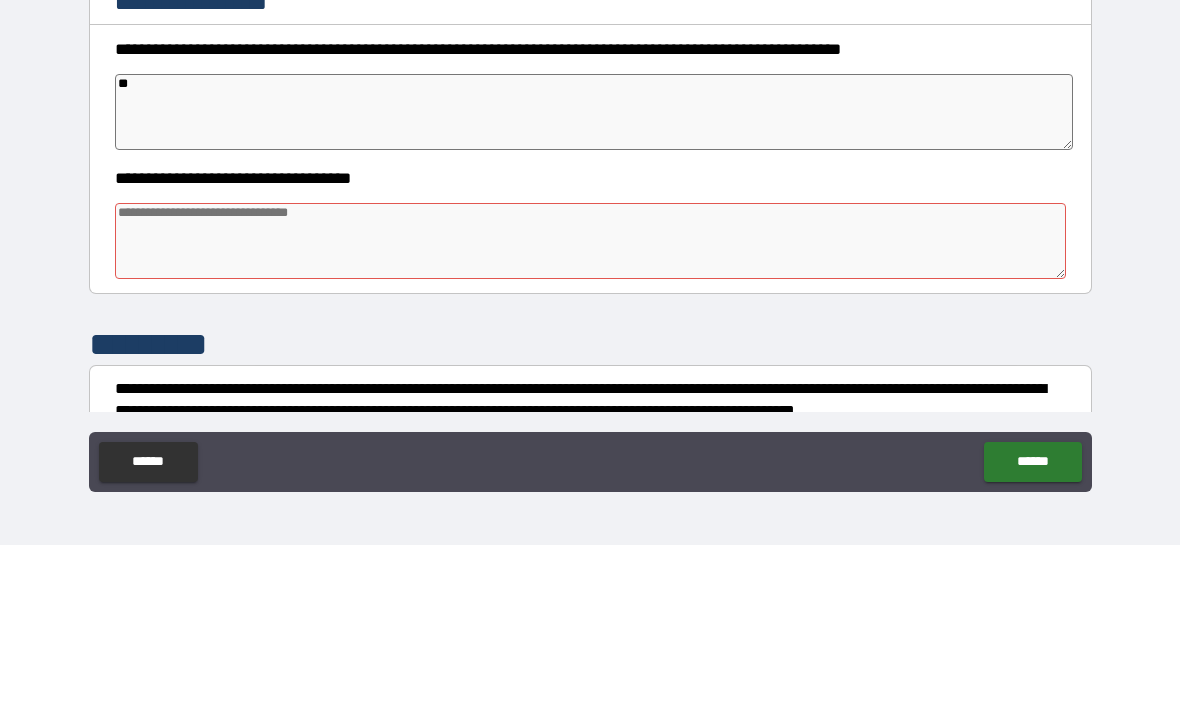 type on "*" 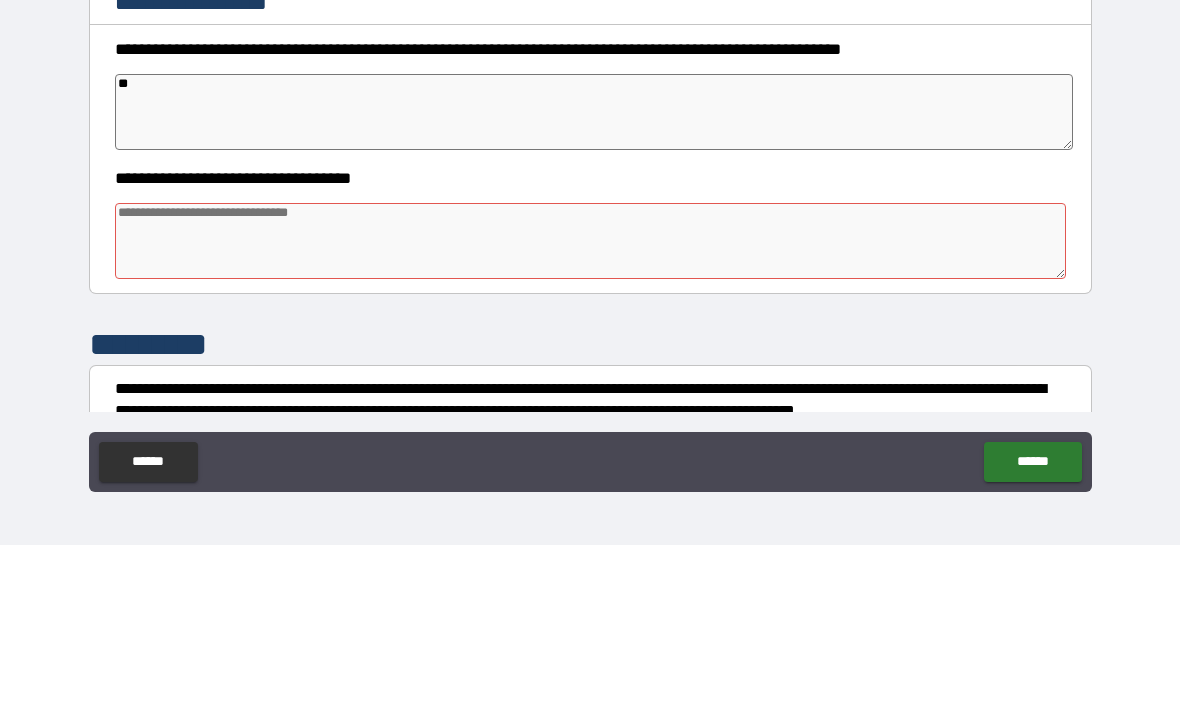 type on "***" 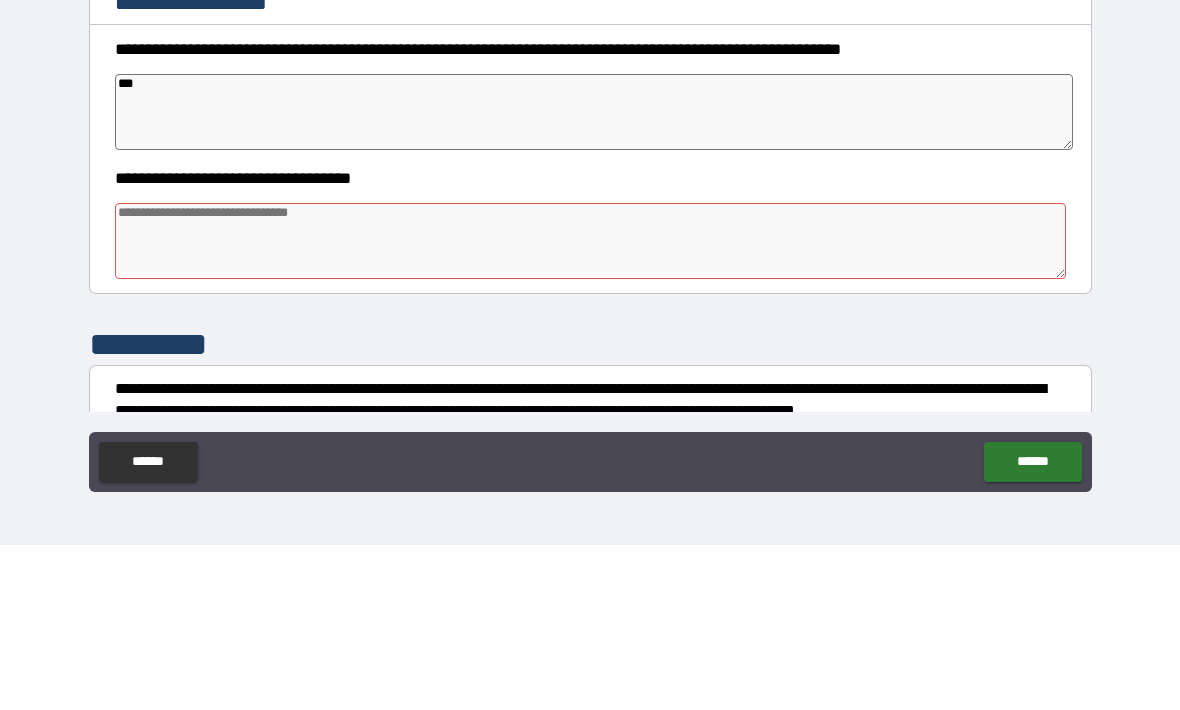 type on "*" 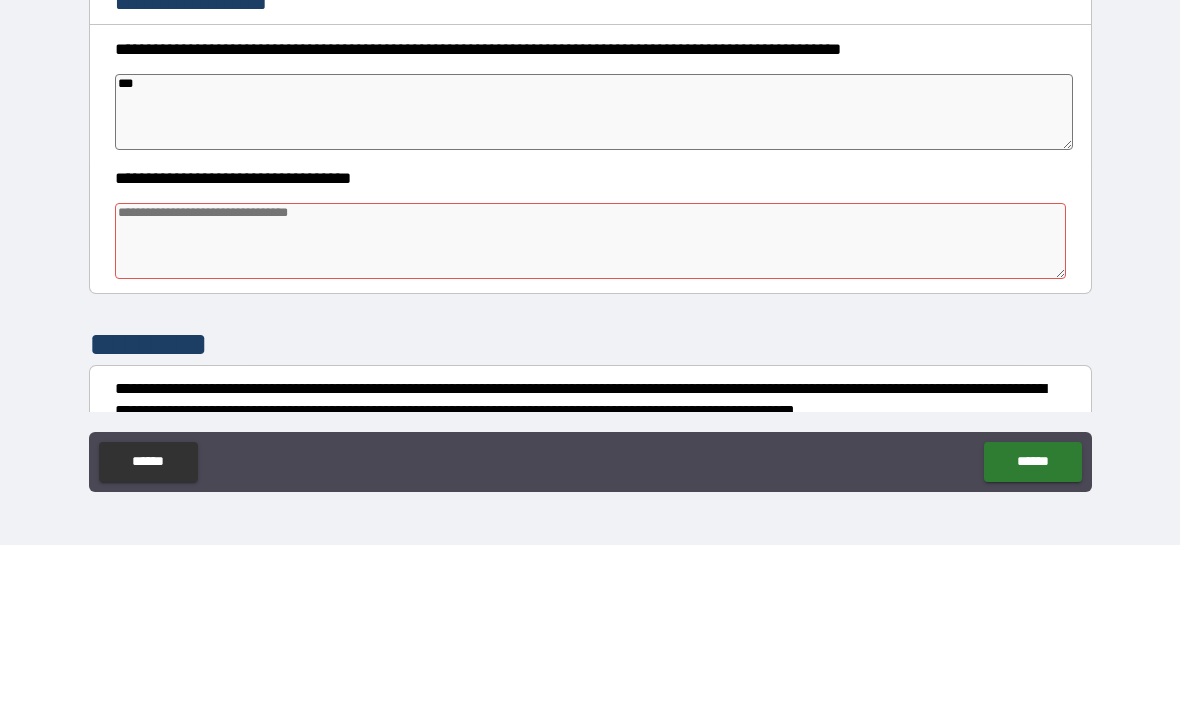 type on "*" 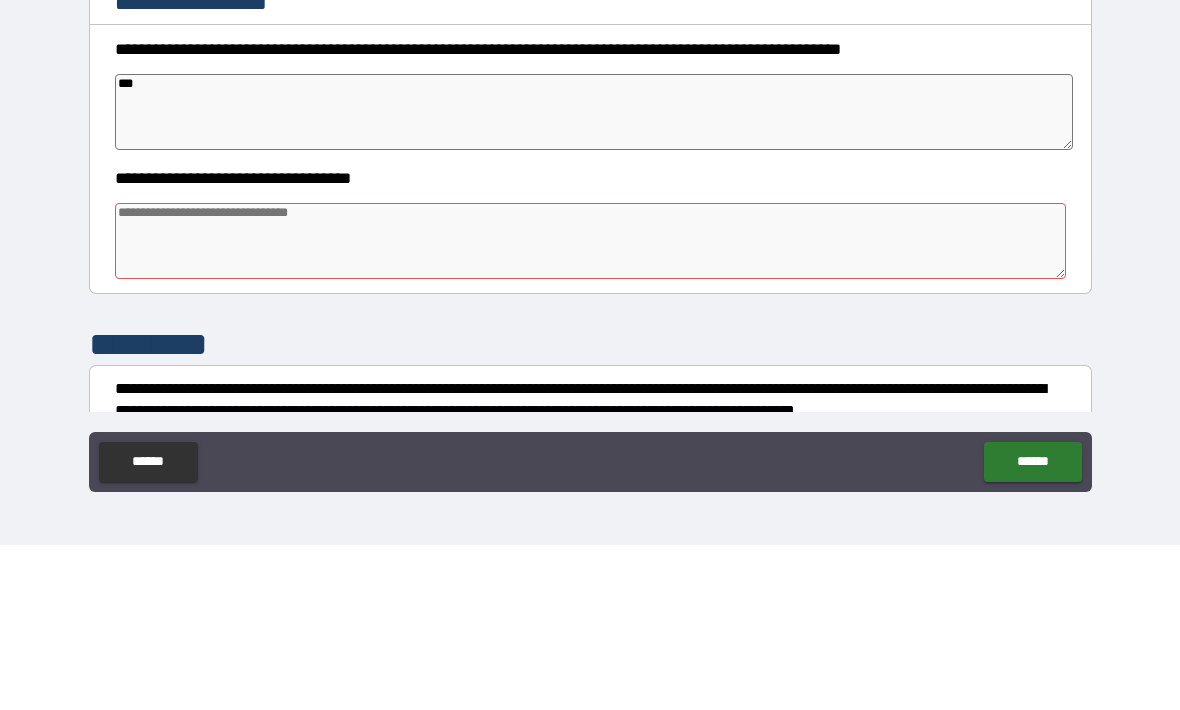 type on "*" 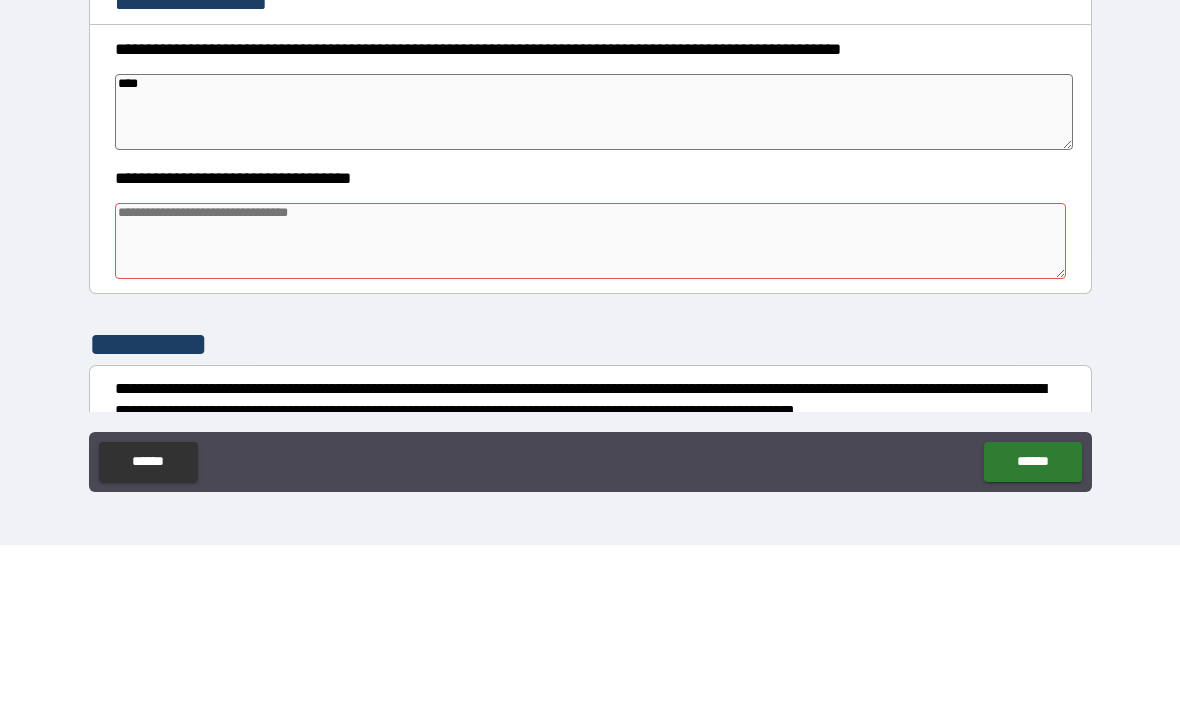 type on "*" 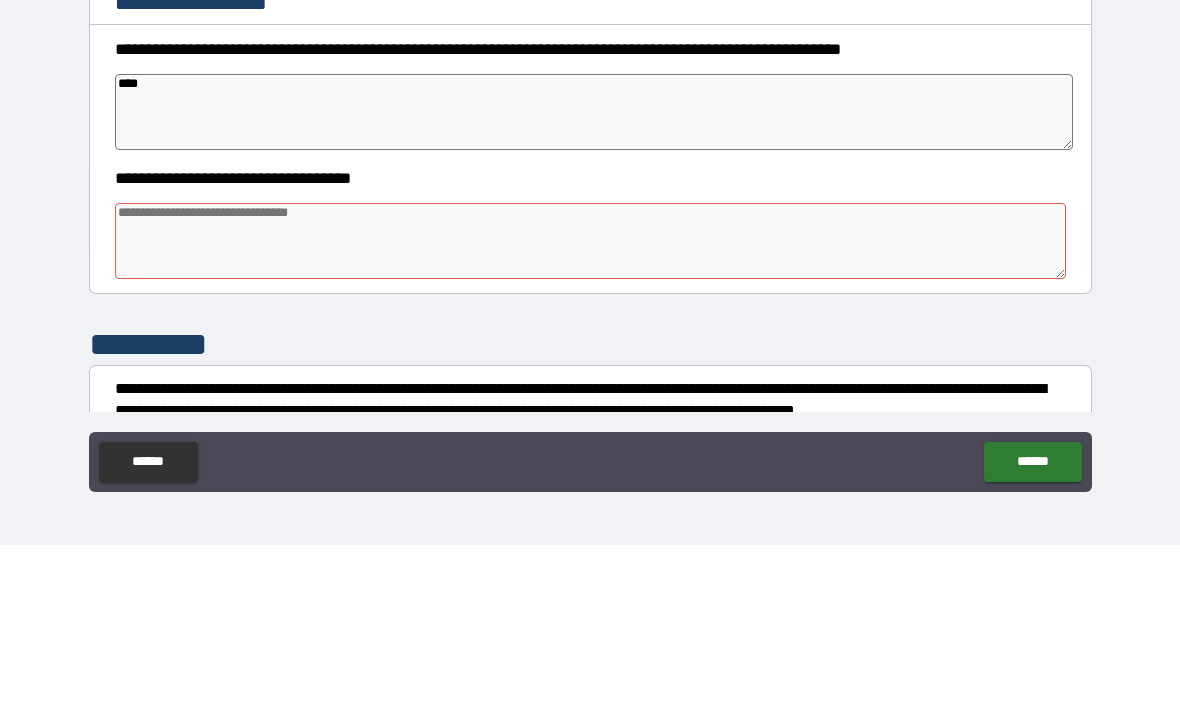 type on "*" 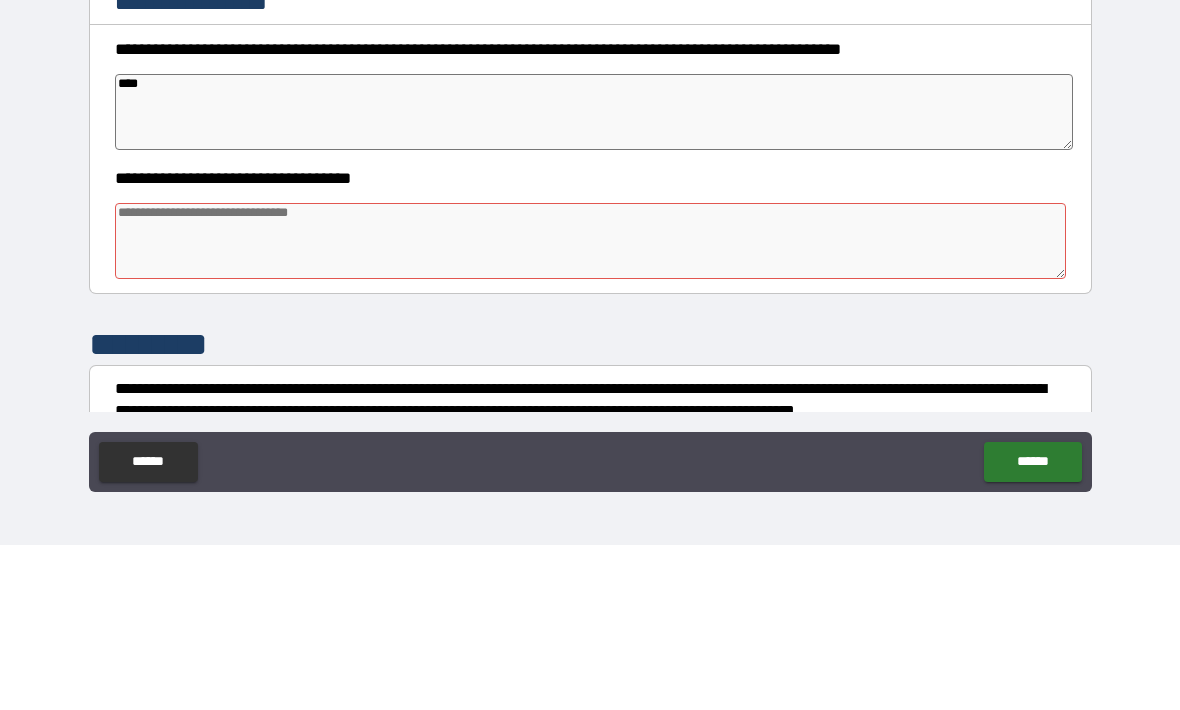 type on "*" 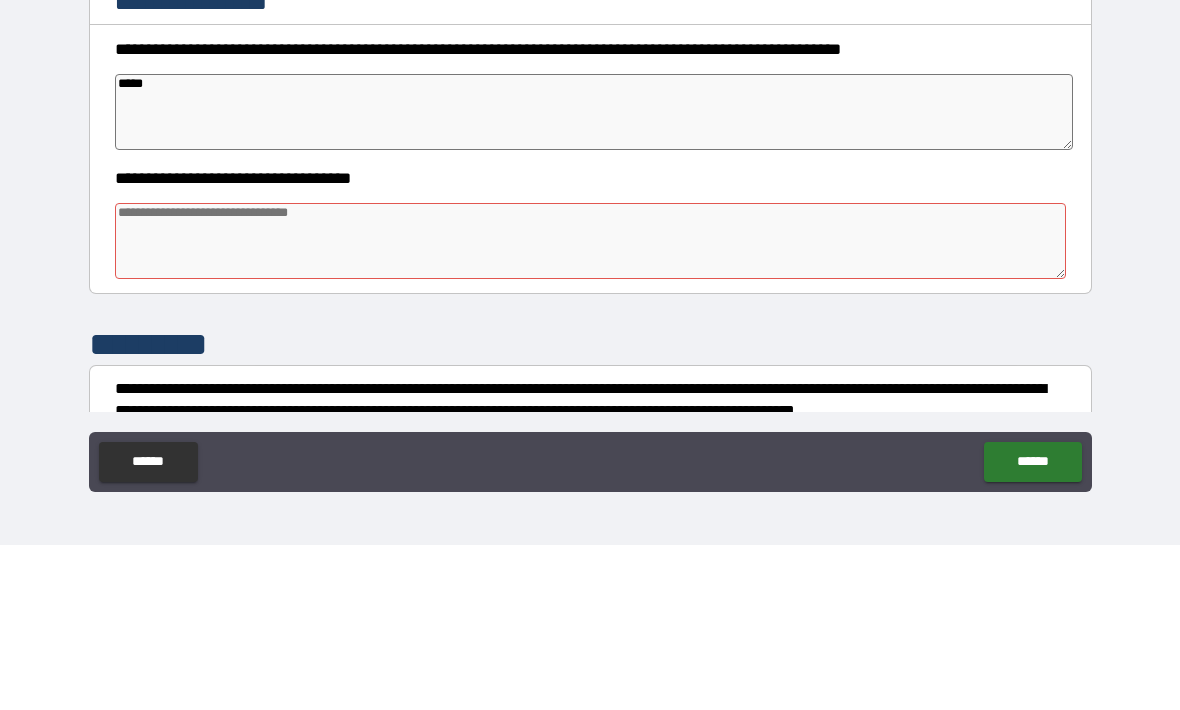 type on "*" 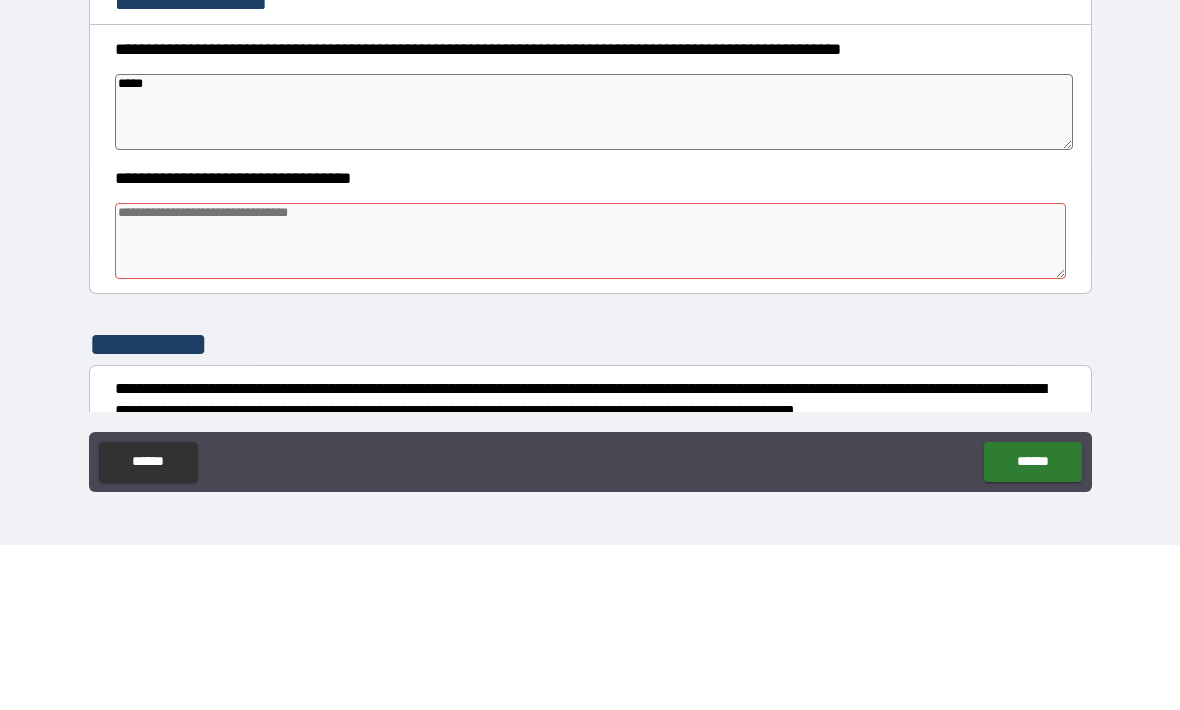 type on "*" 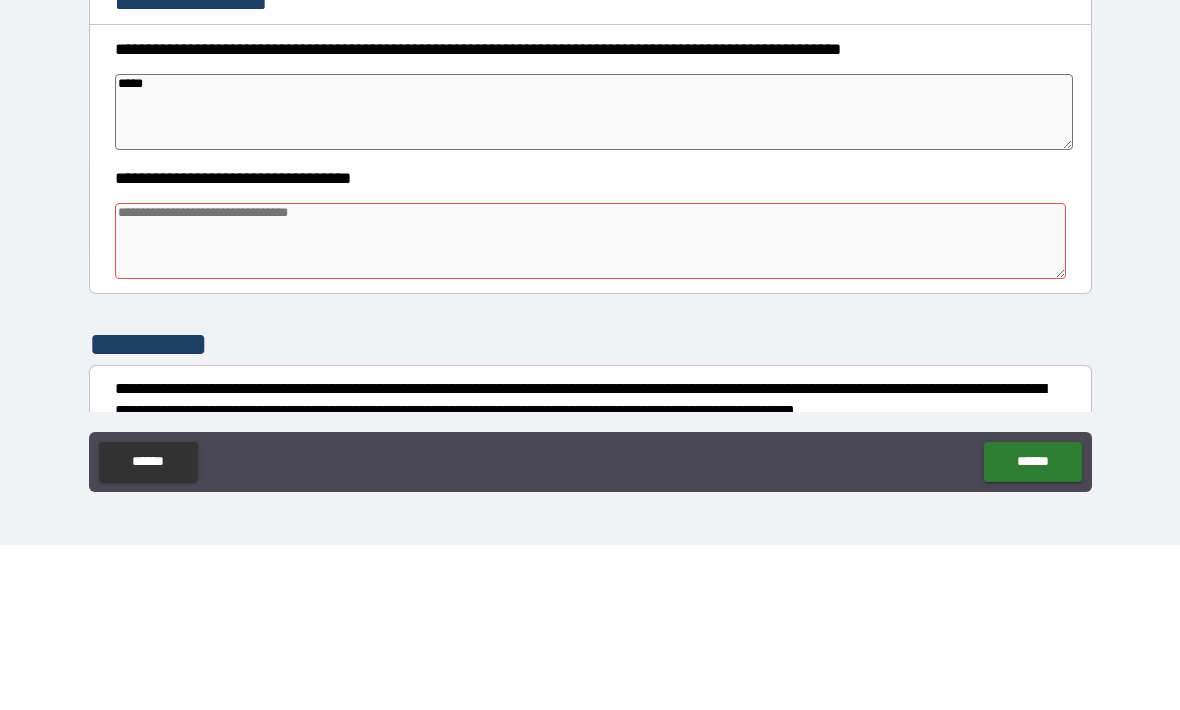 type on "*" 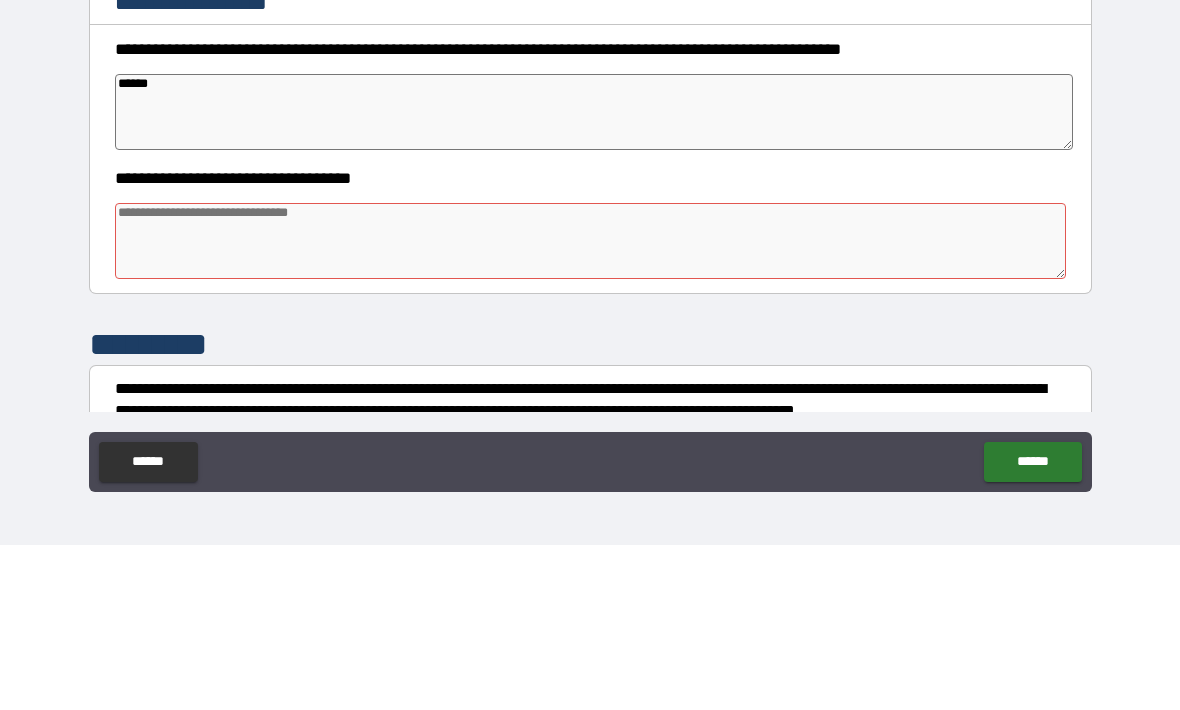 type on "*" 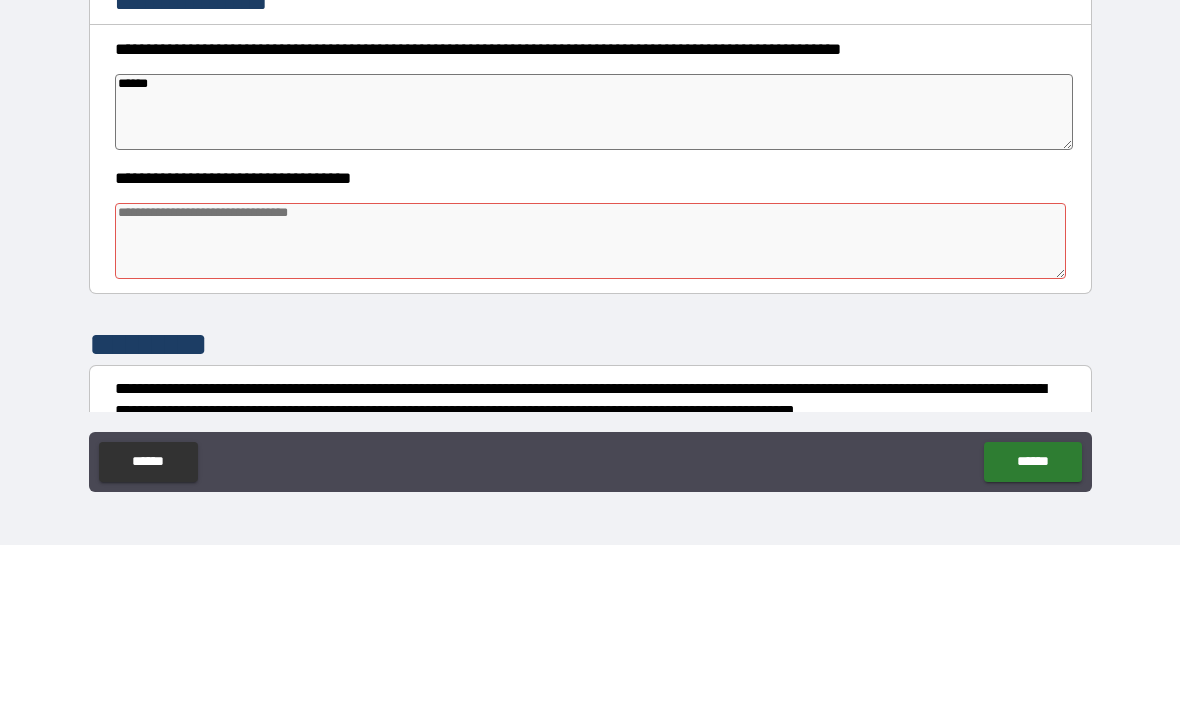 type on "*" 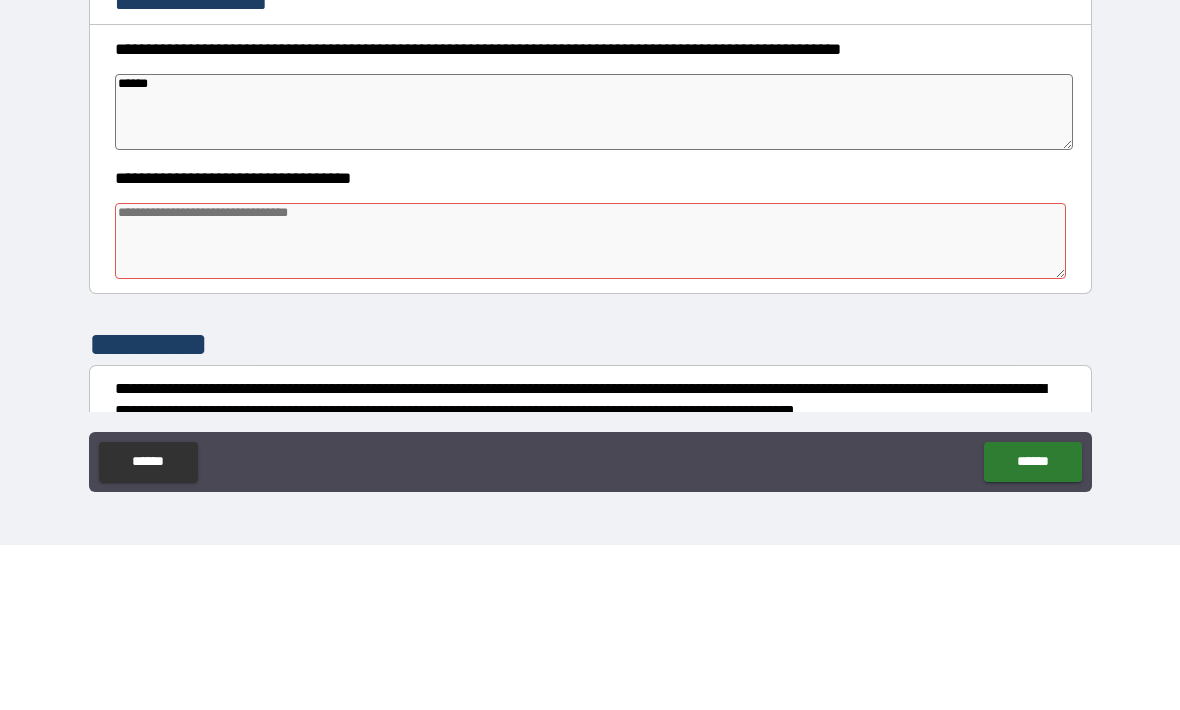 type on "*******" 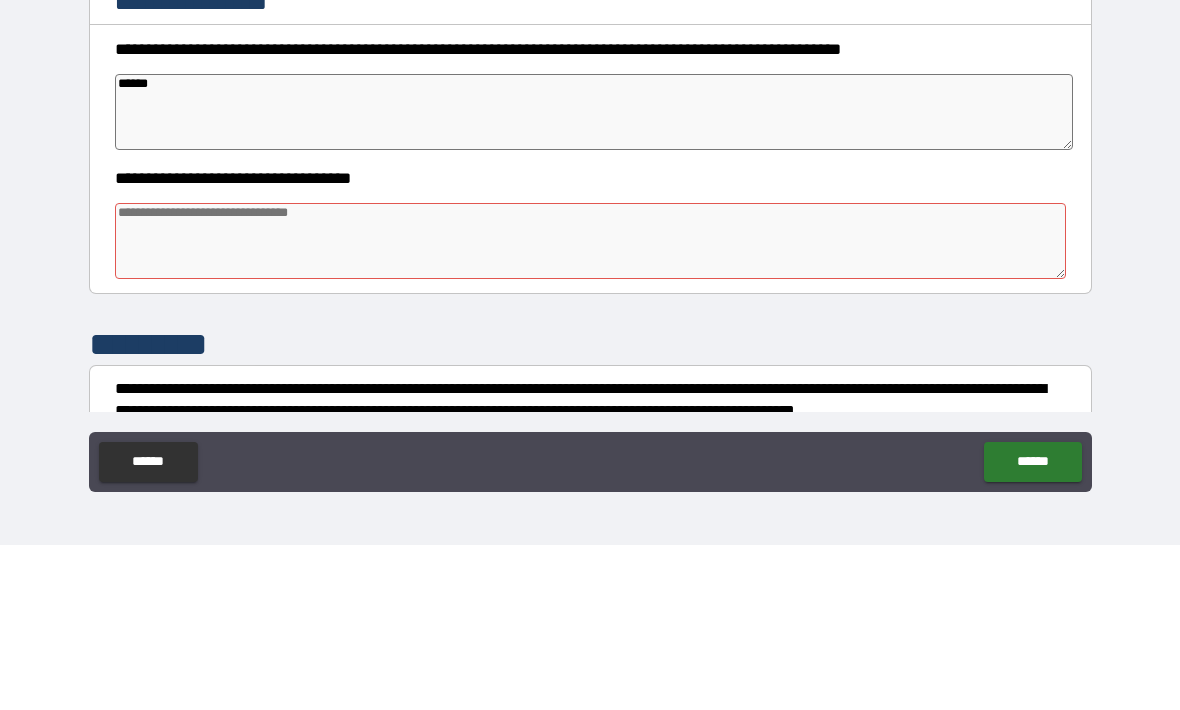 type on "*" 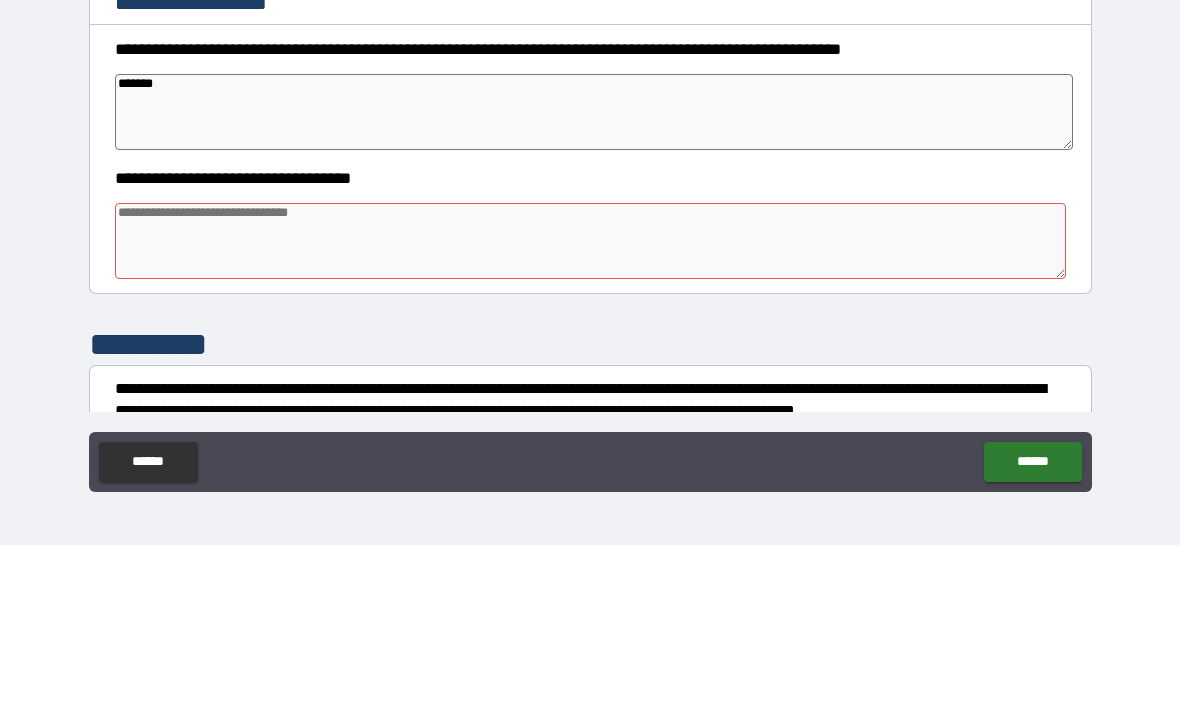 type on "*" 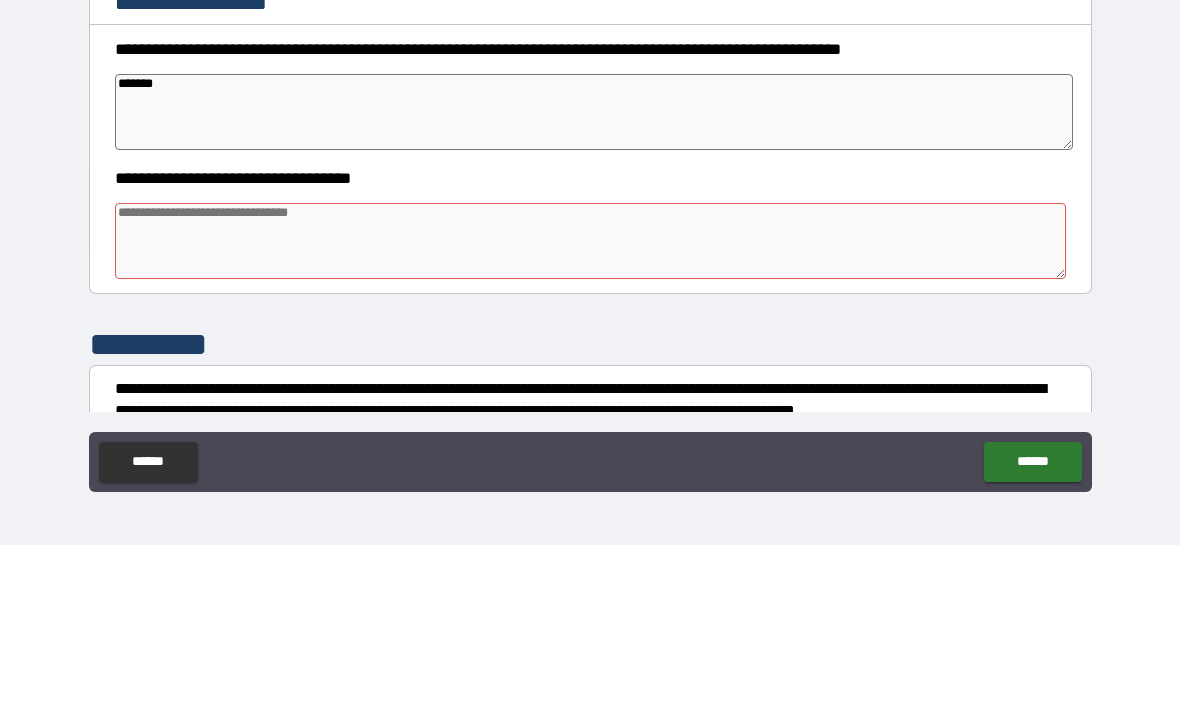 type on "********" 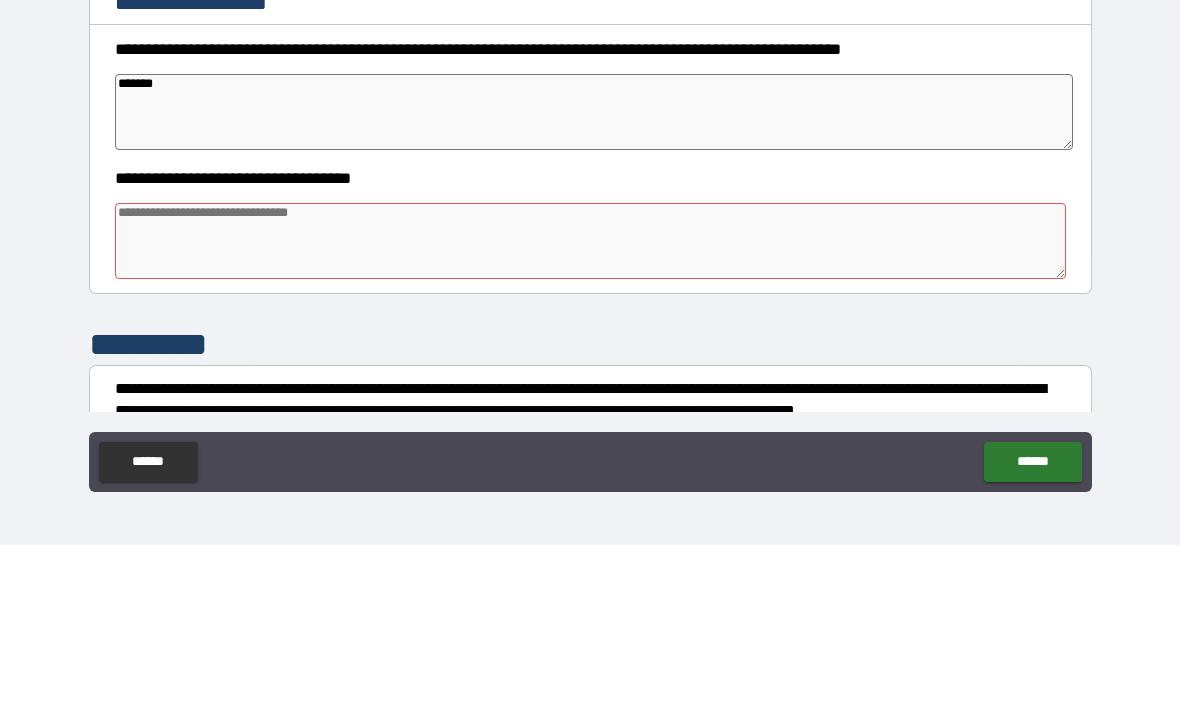 type on "*" 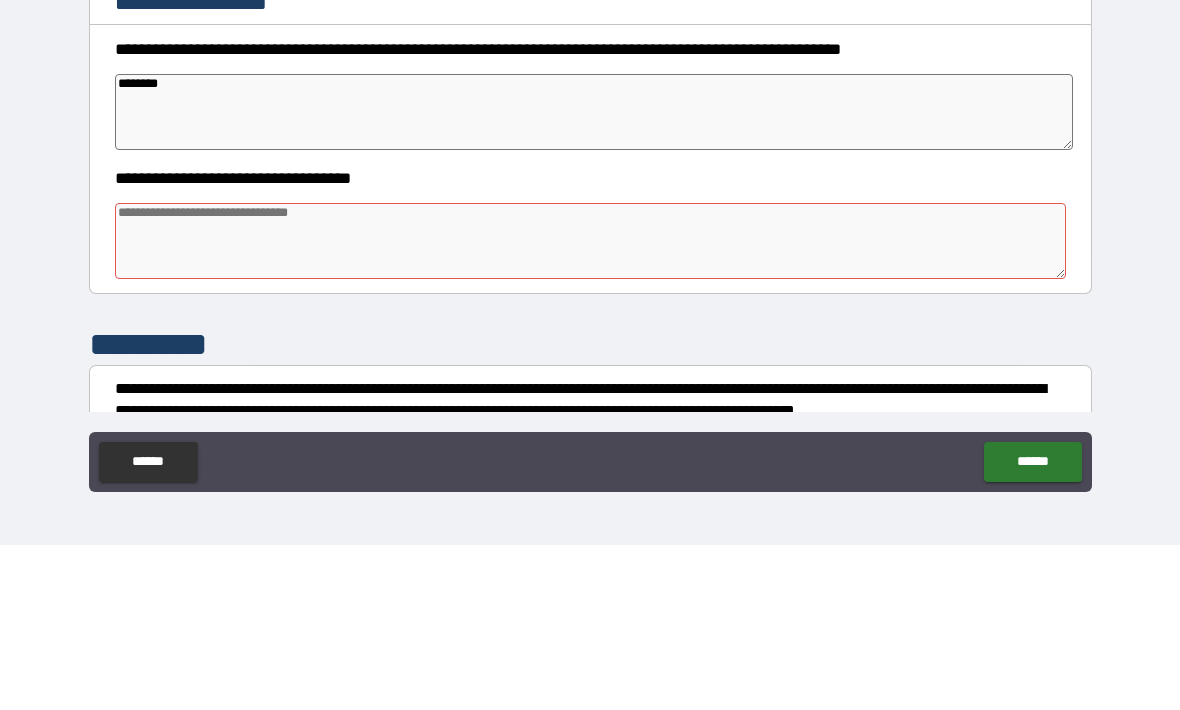 type on "*" 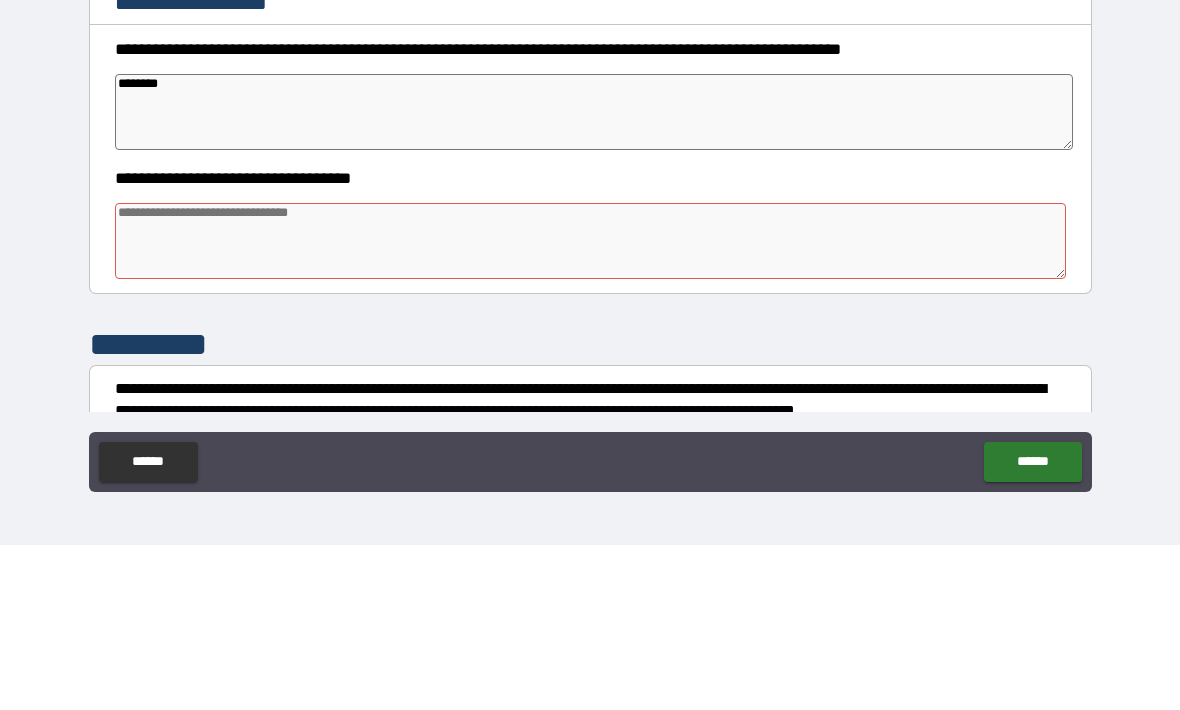 type on "********" 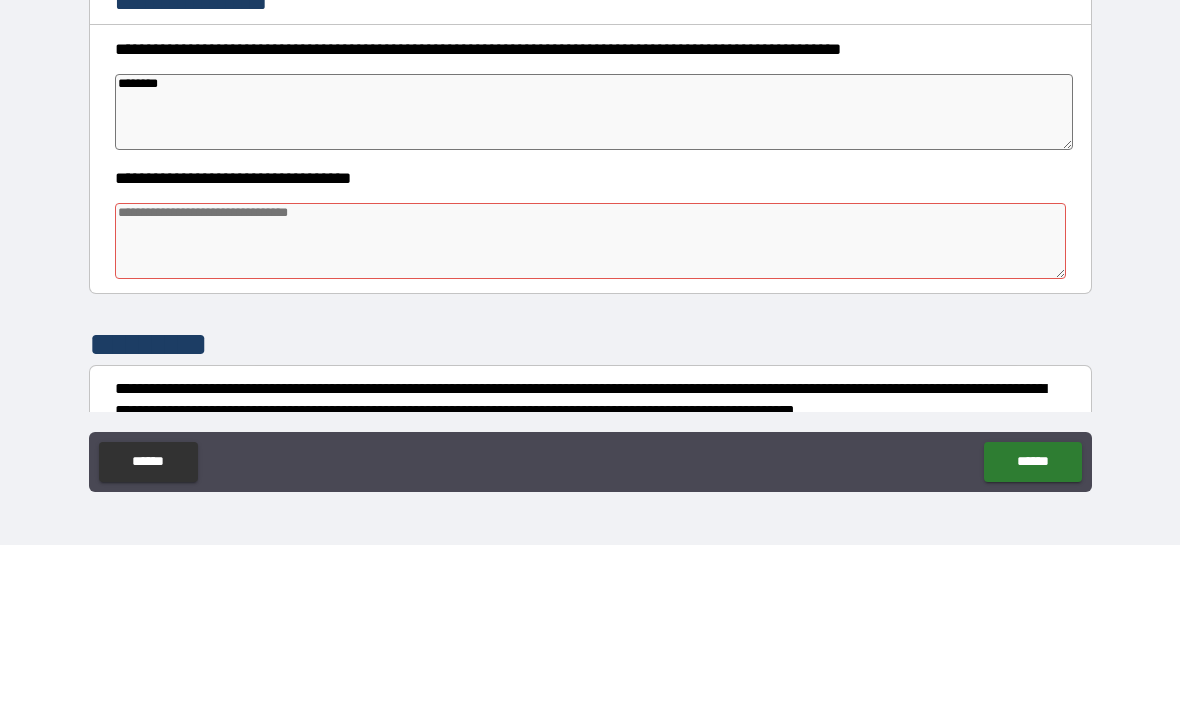 type on "*" 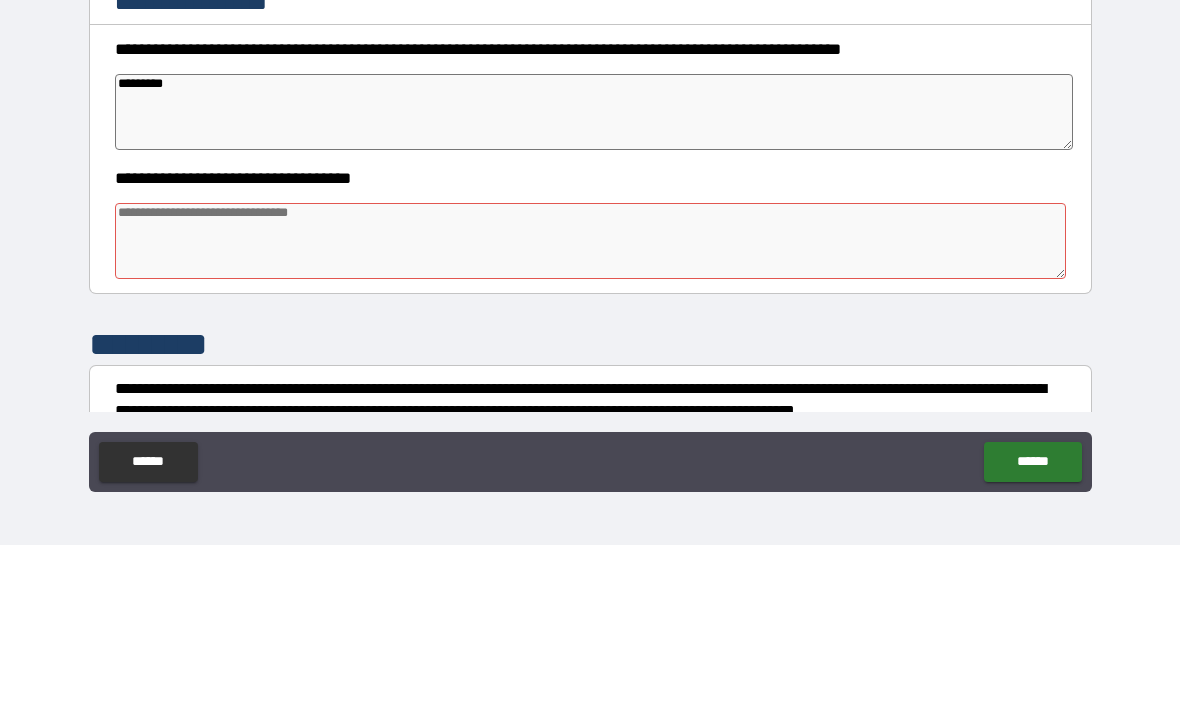 type on "*" 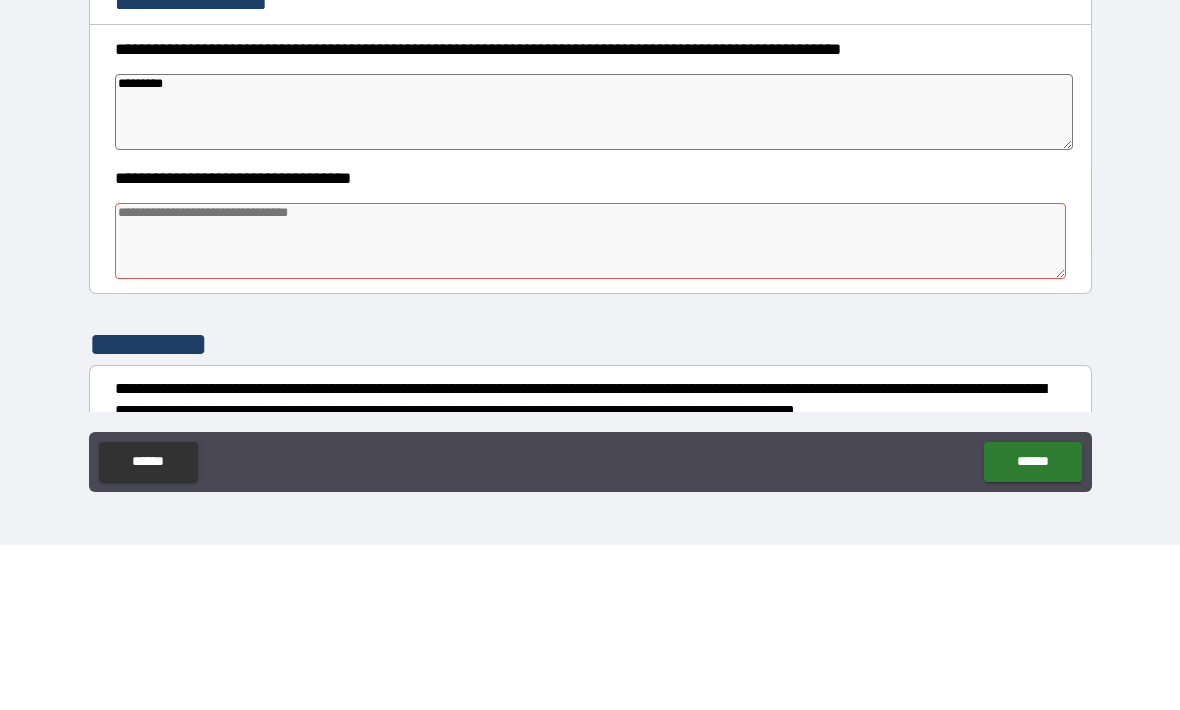 type on "*" 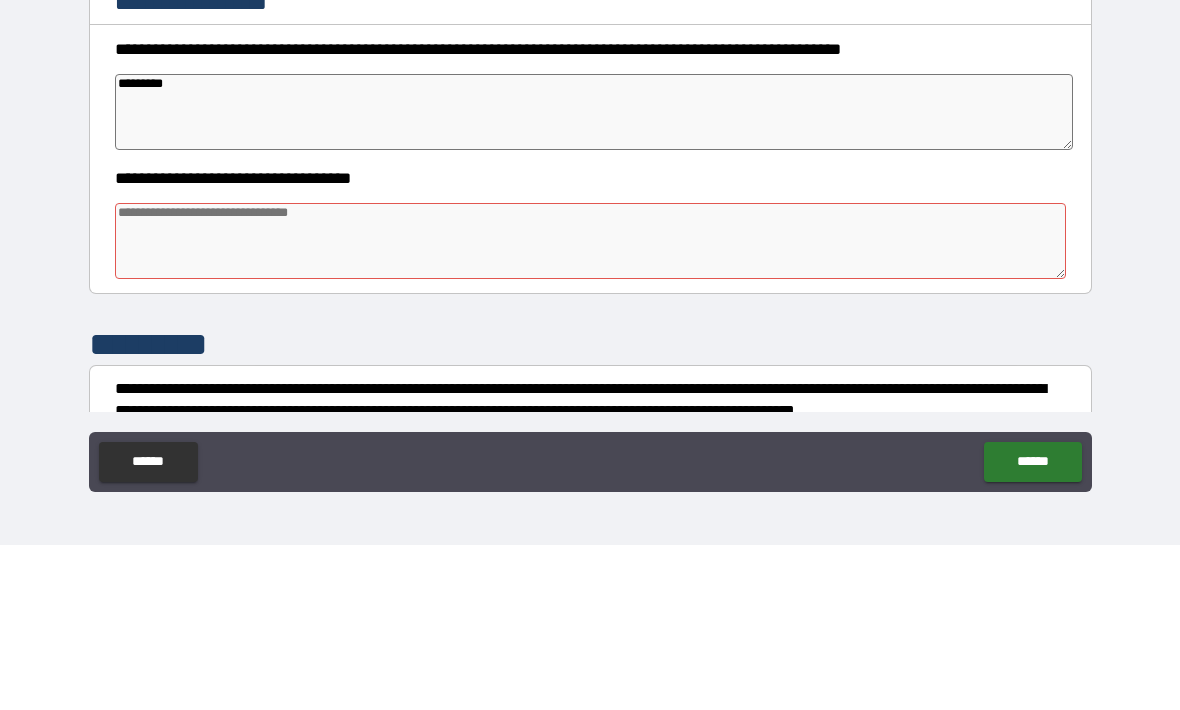 type on "*******" 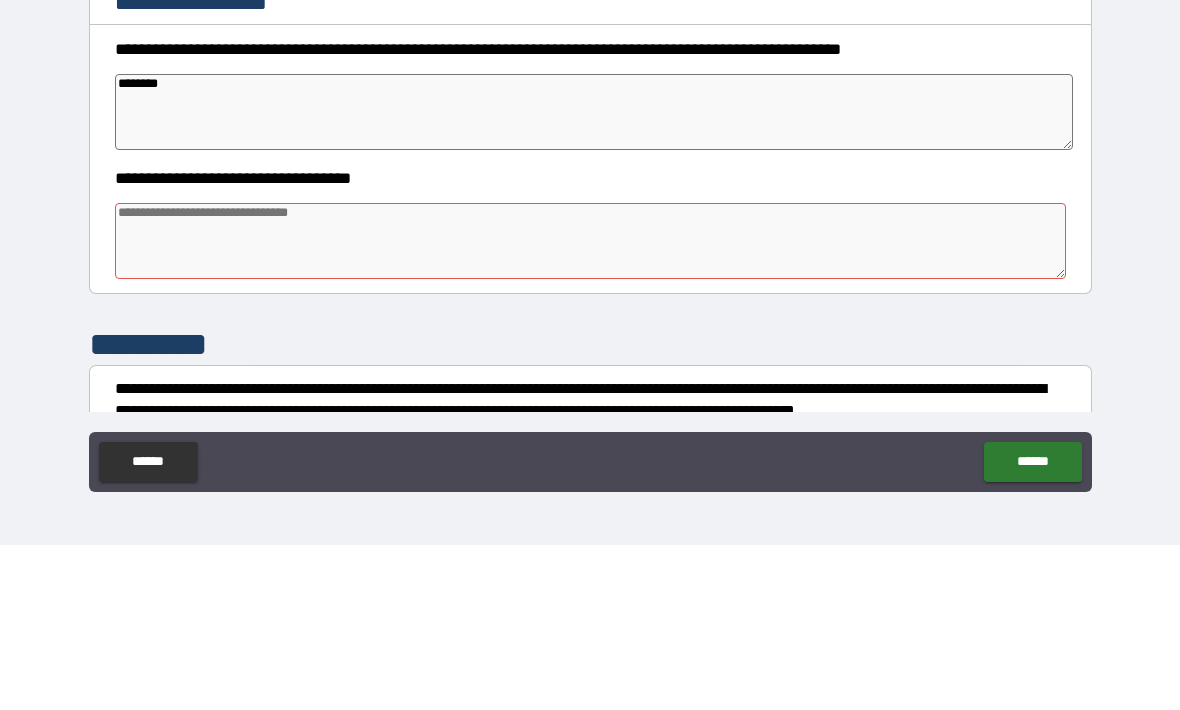 type on "*" 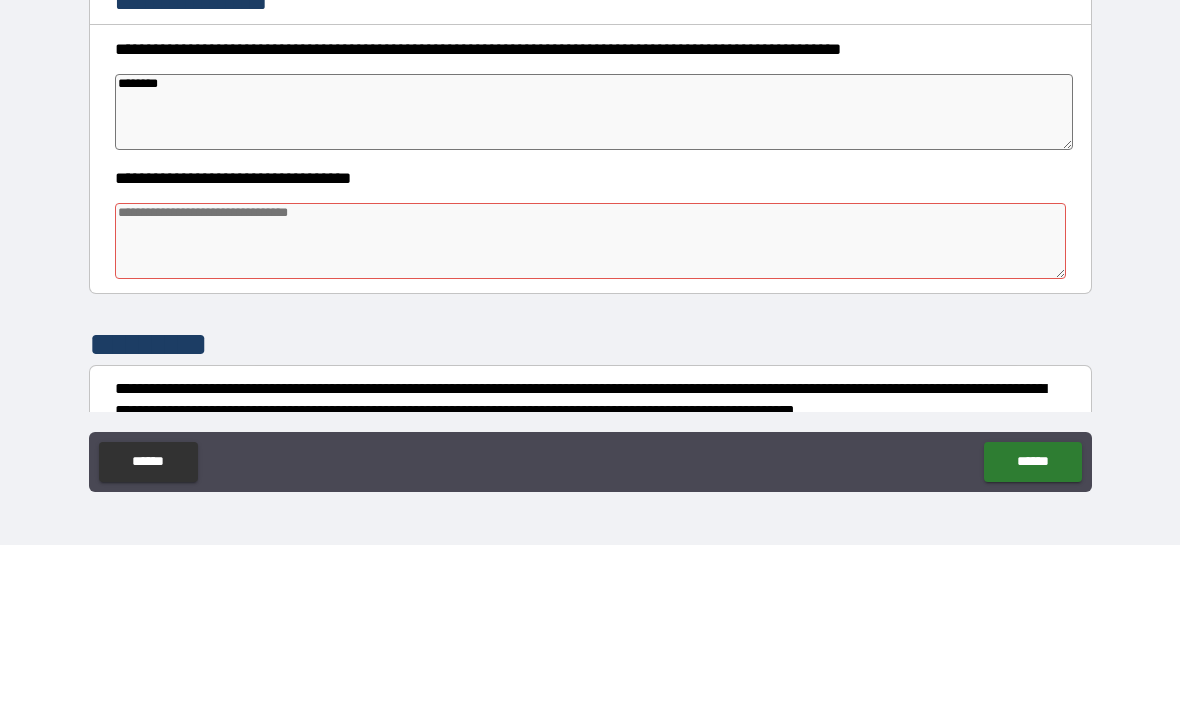 type on "*" 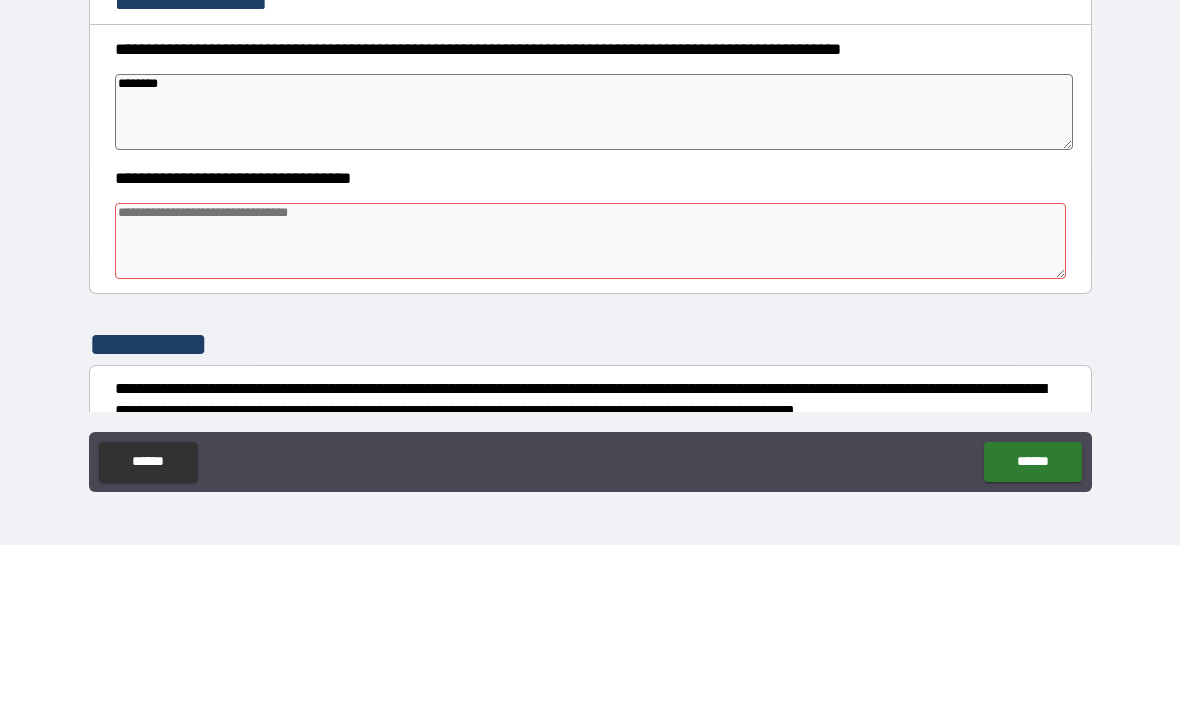 type on "*" 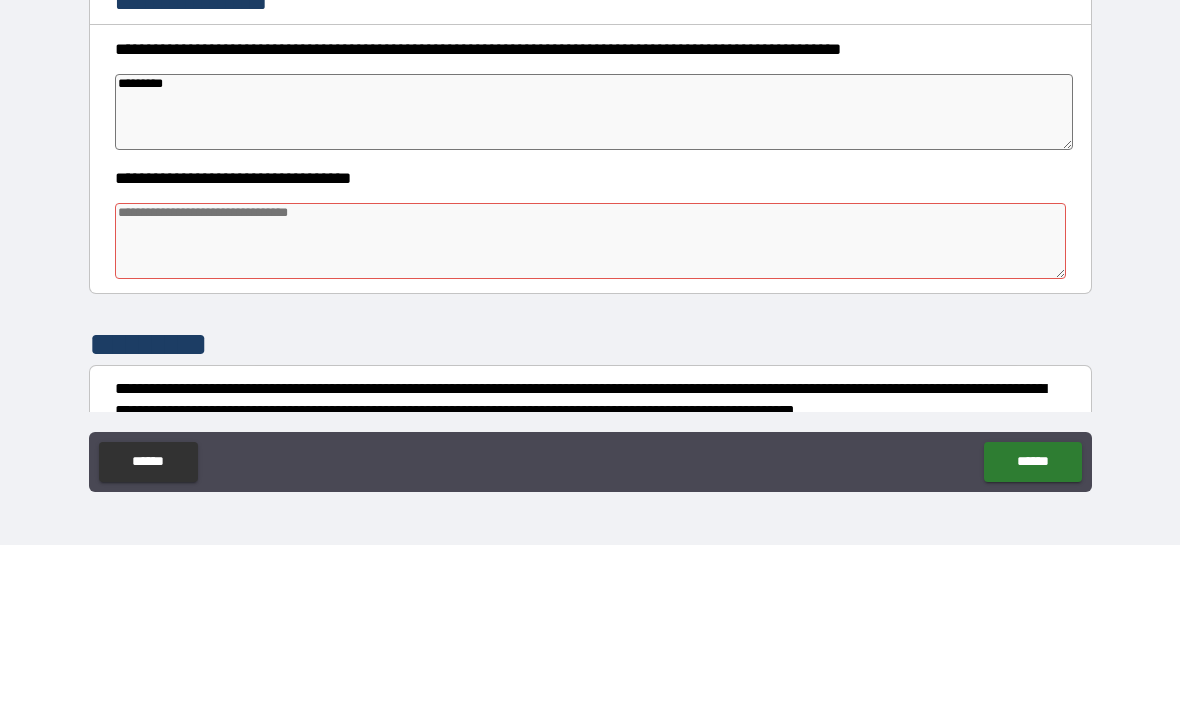 type on "*" 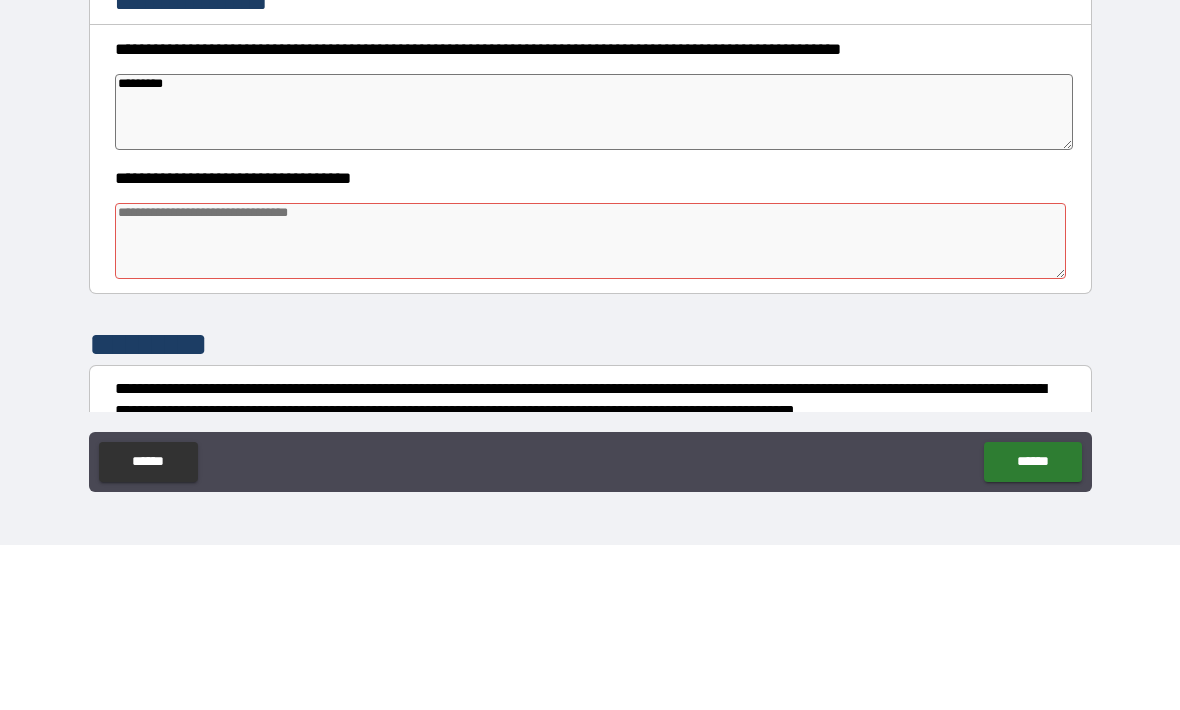 type on "*" 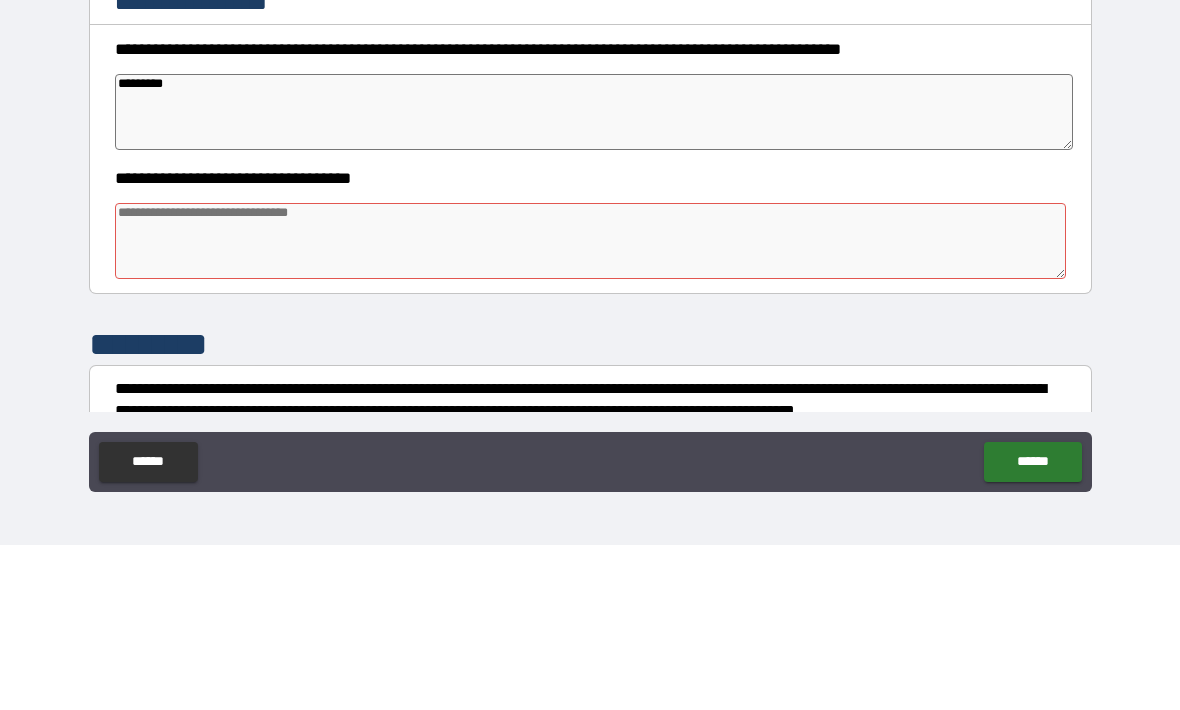type on "*" 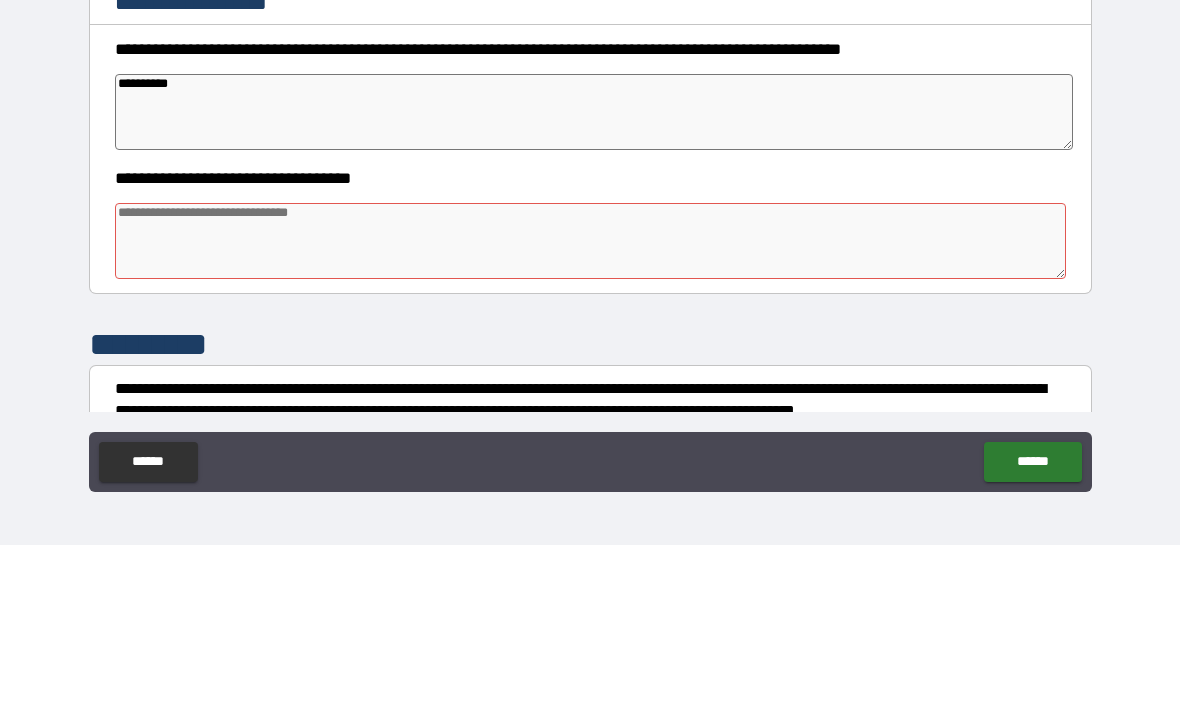 type on "*" 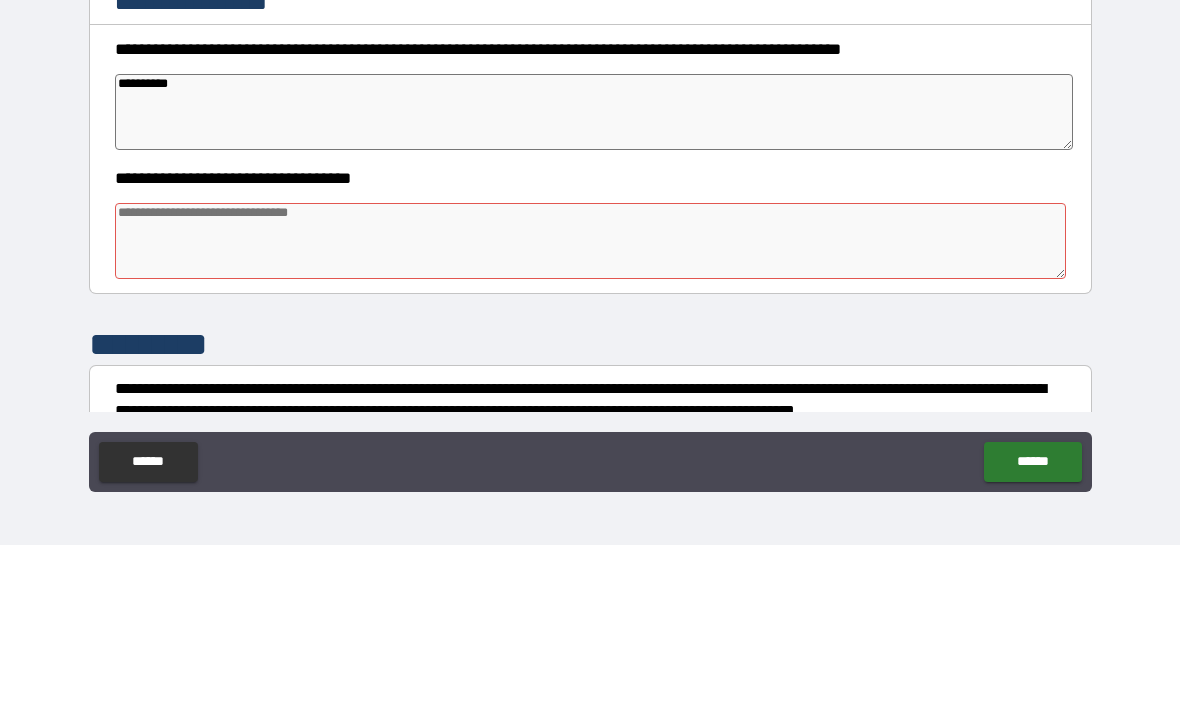type on "*" 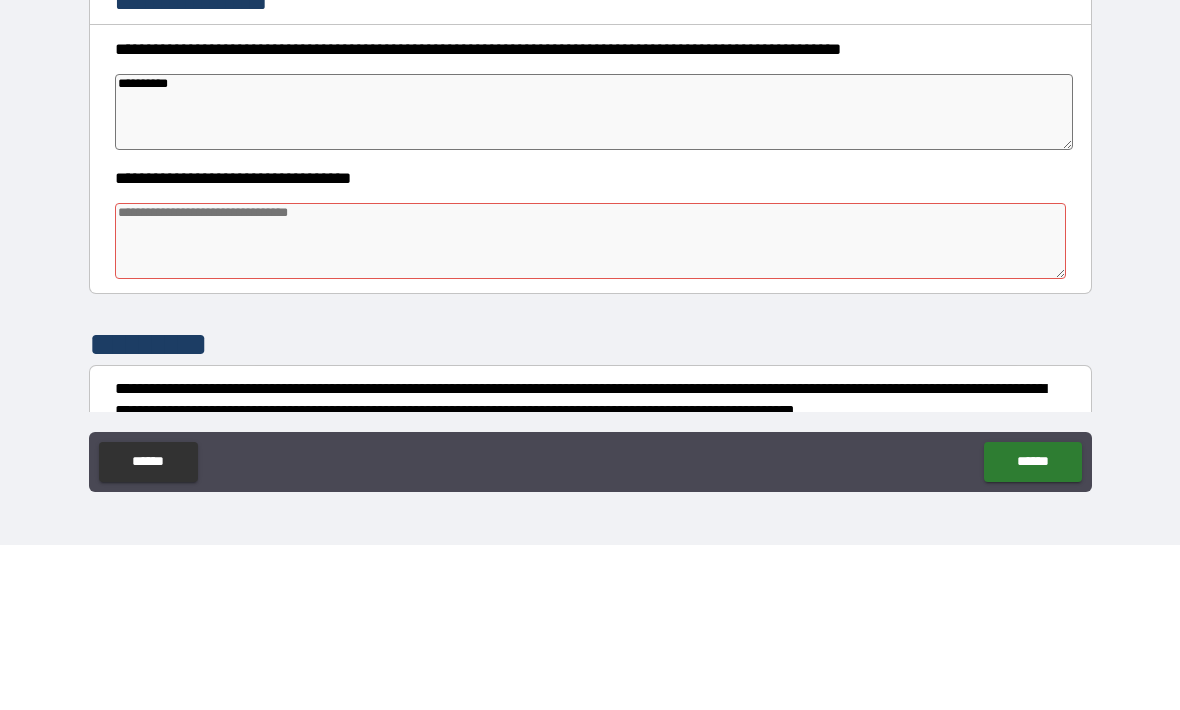 type on "*" 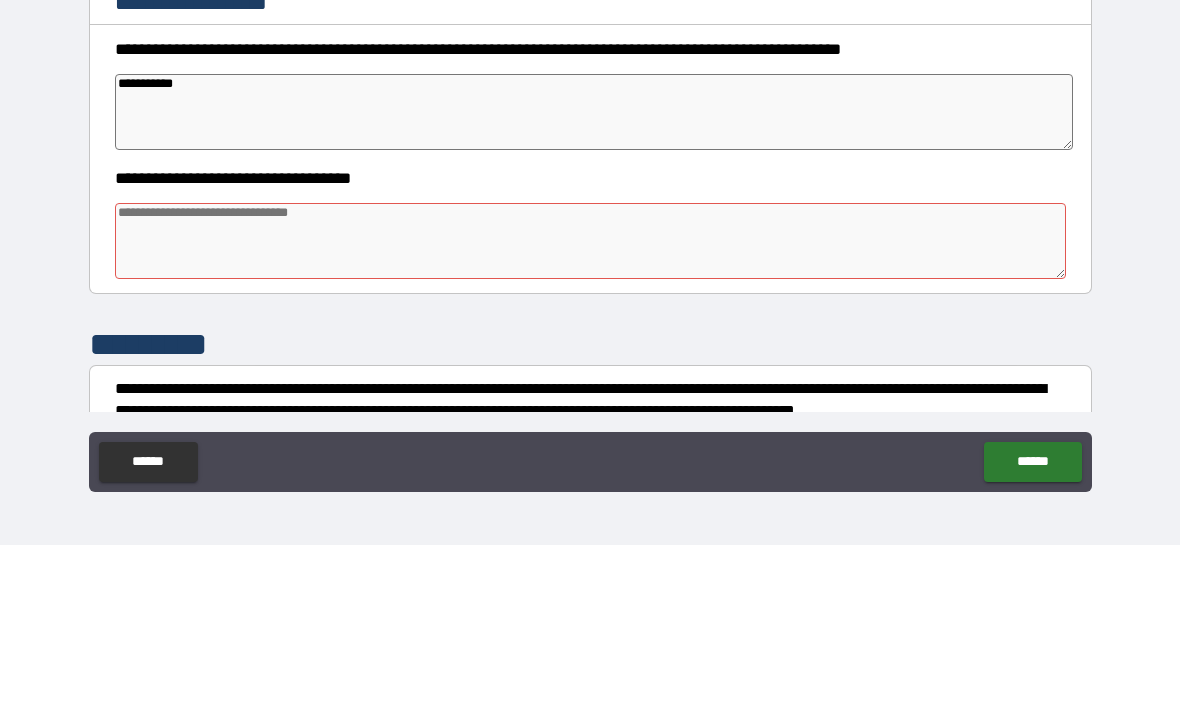 type on "*" 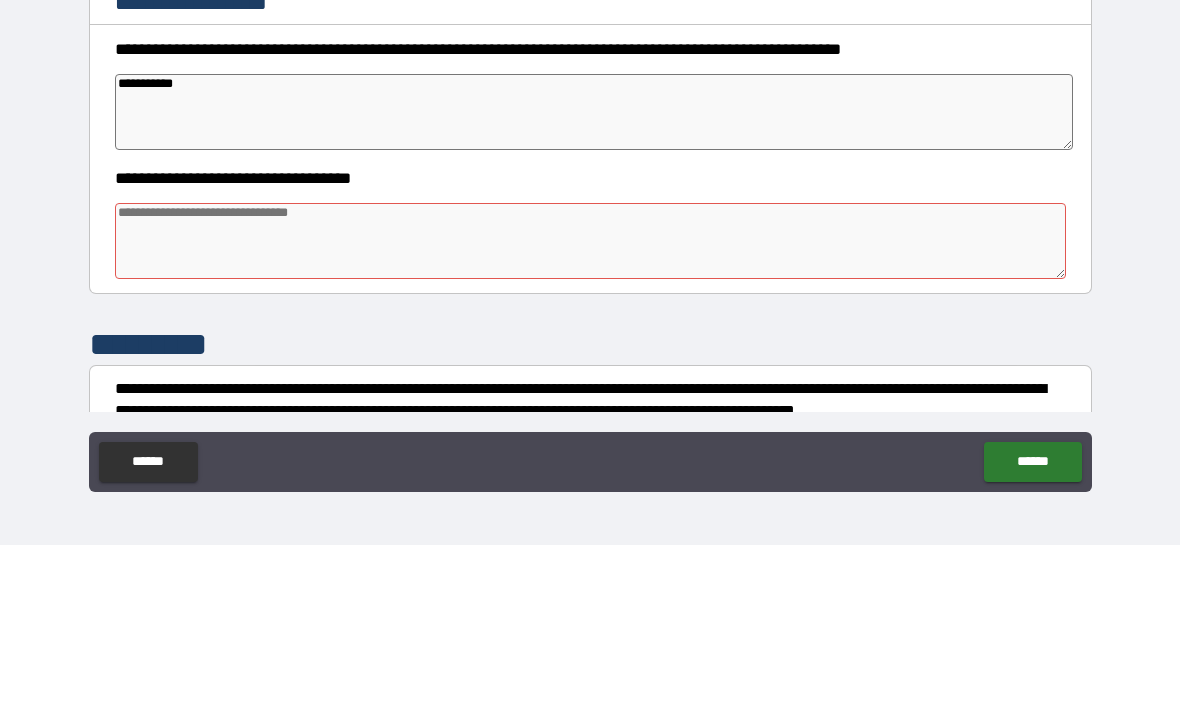 type on "*" 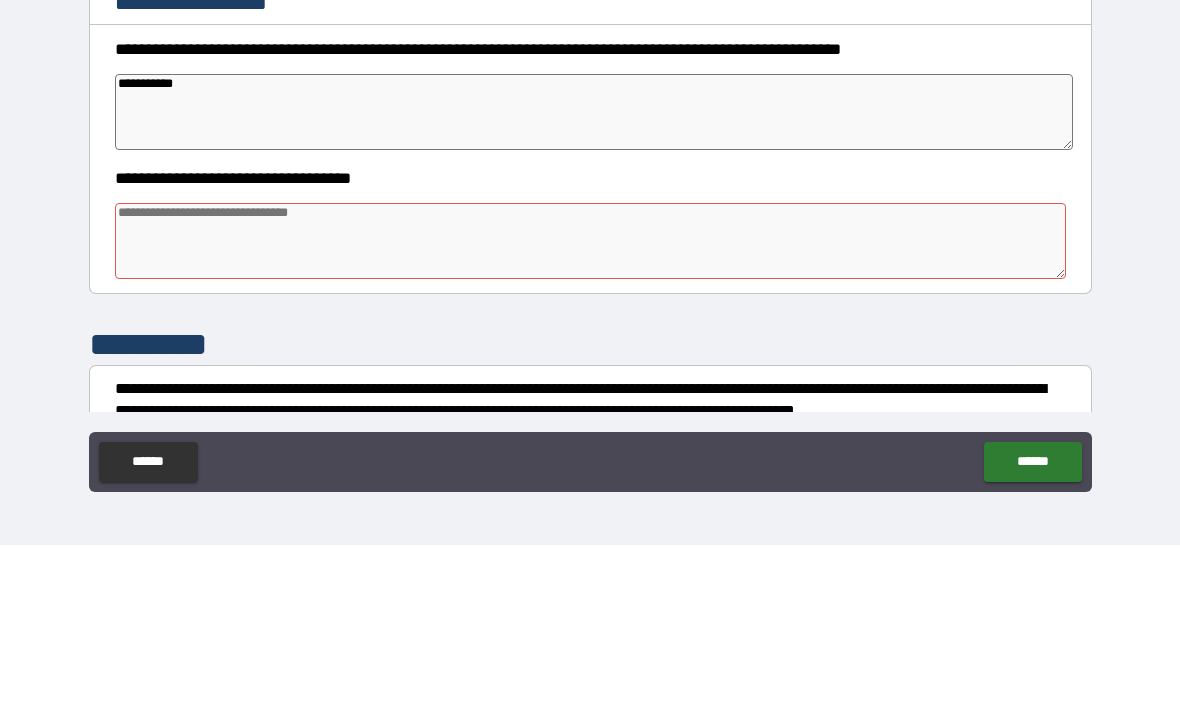 type on "*" 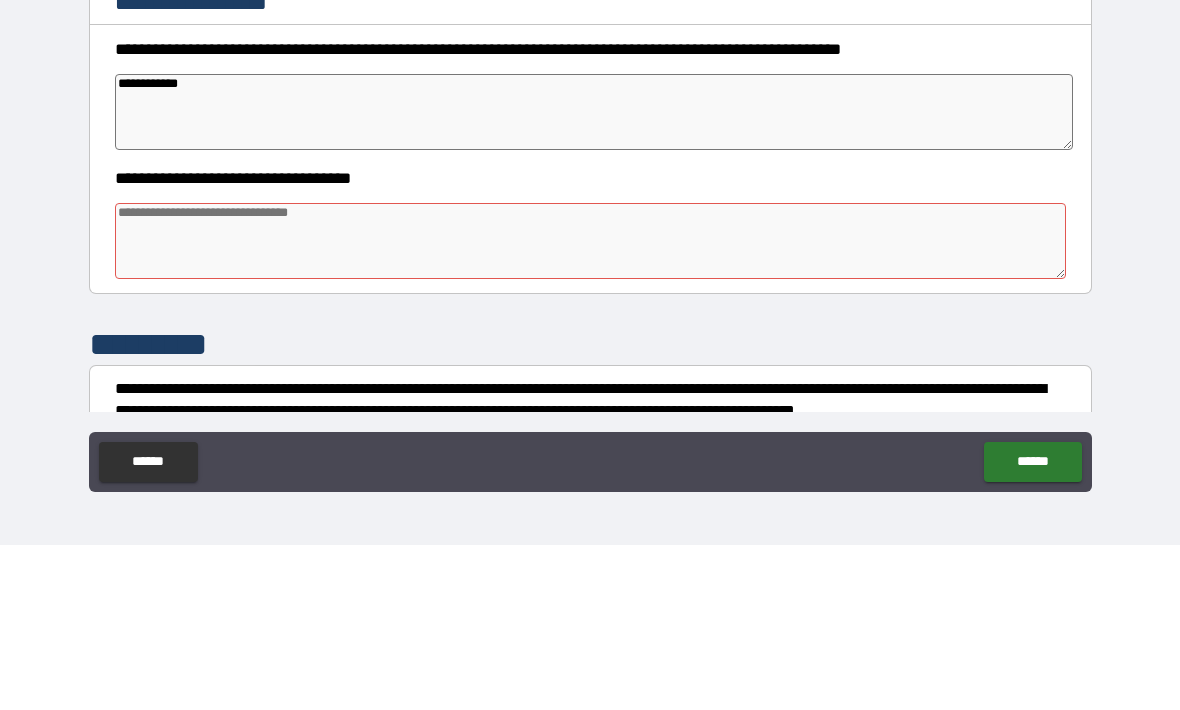type on "*" 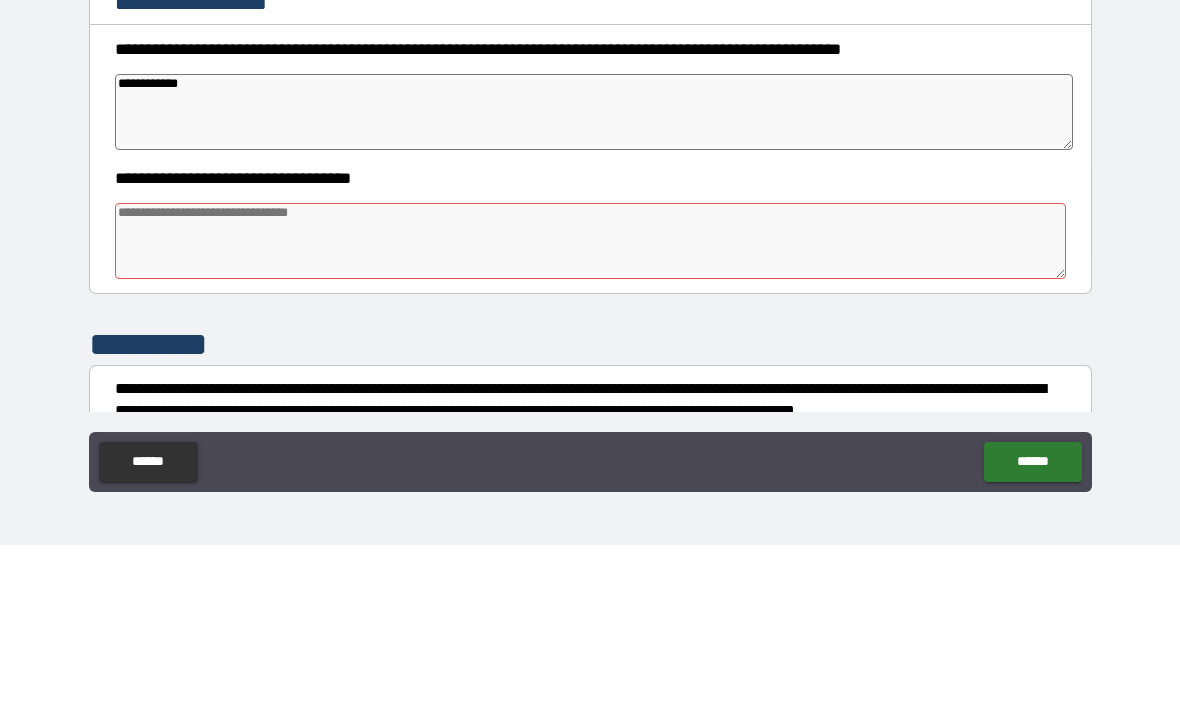 type on "*" 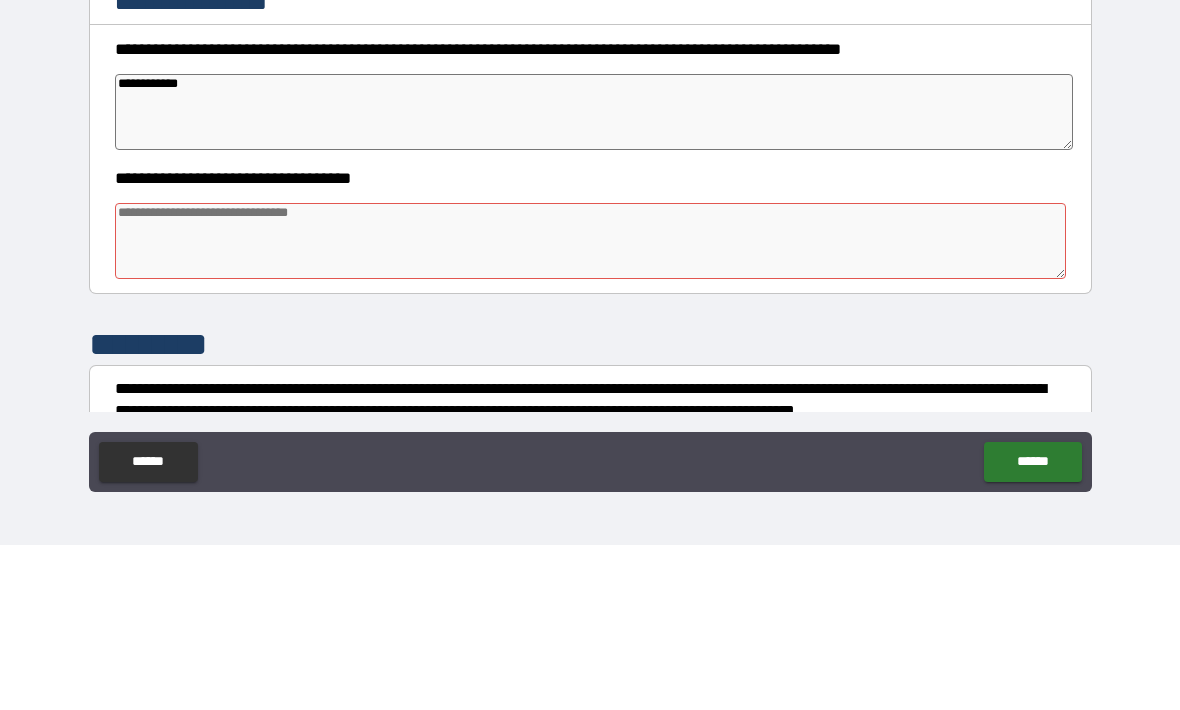 type on "*" 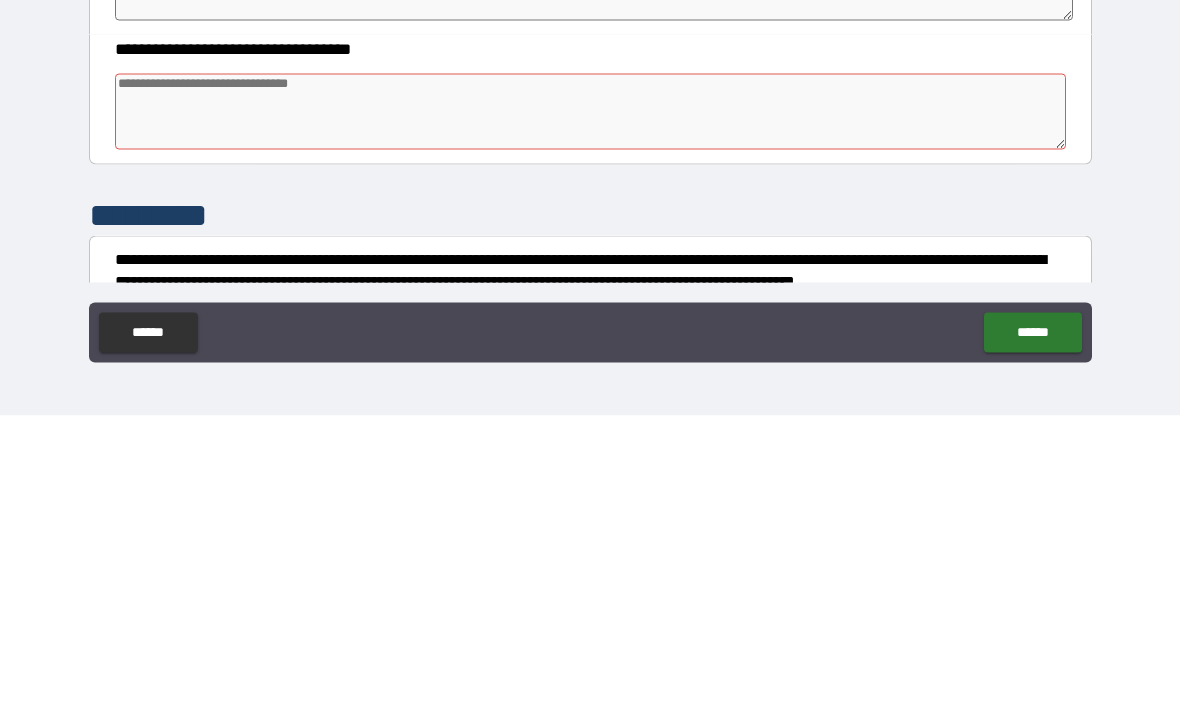 type on "*" 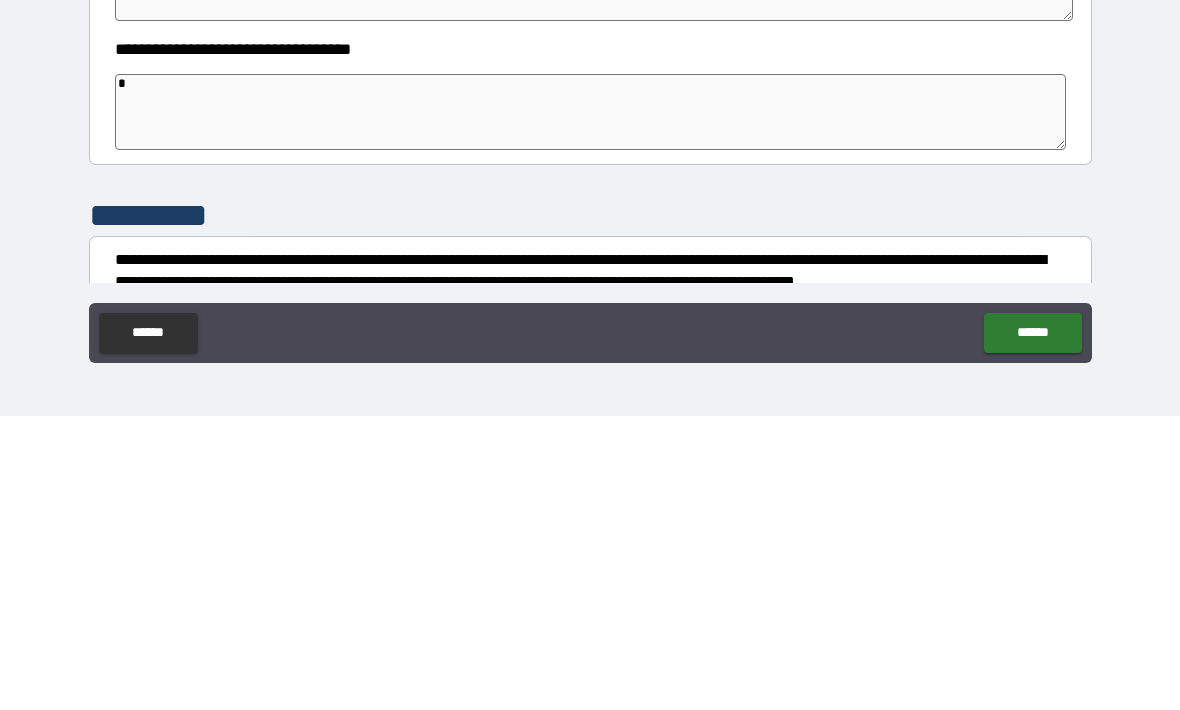 type on "*" 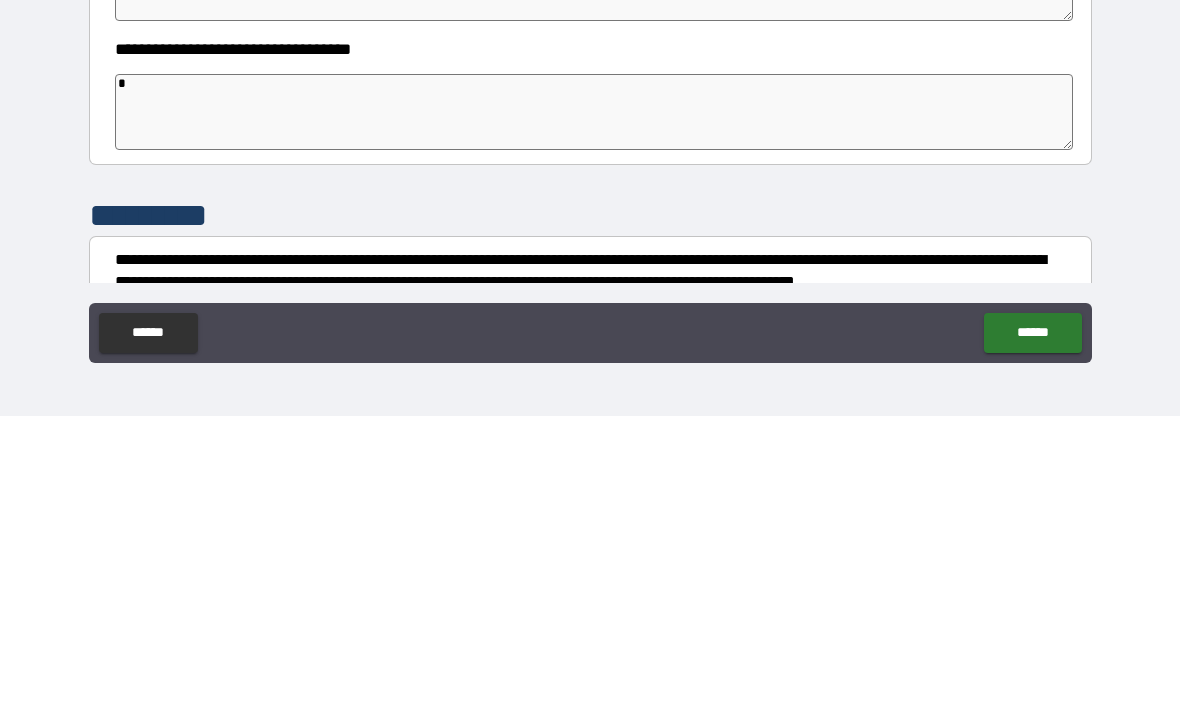 type on "**" 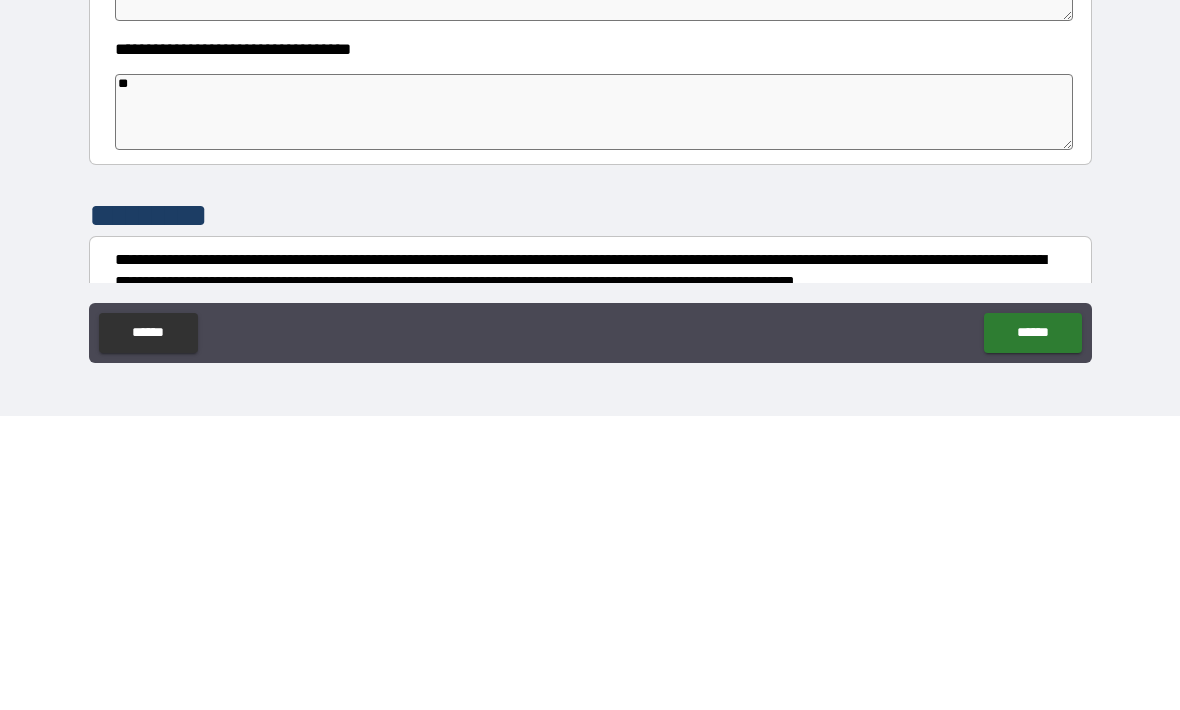 type on "*" 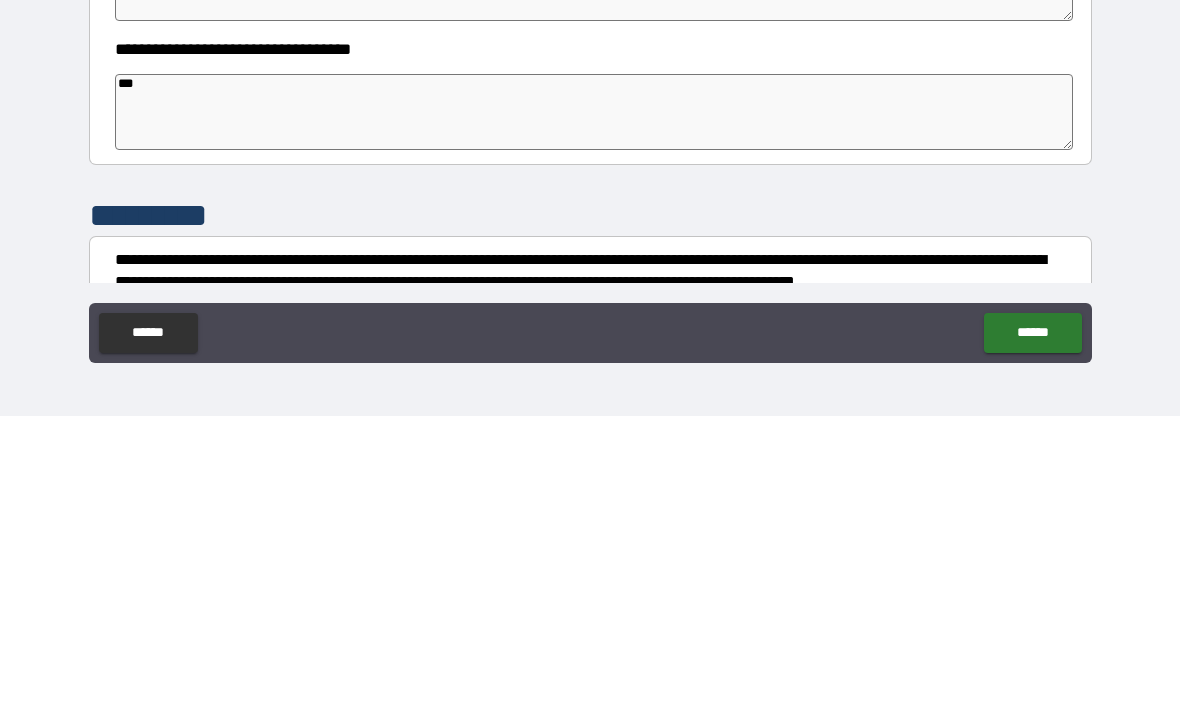 type on "*" 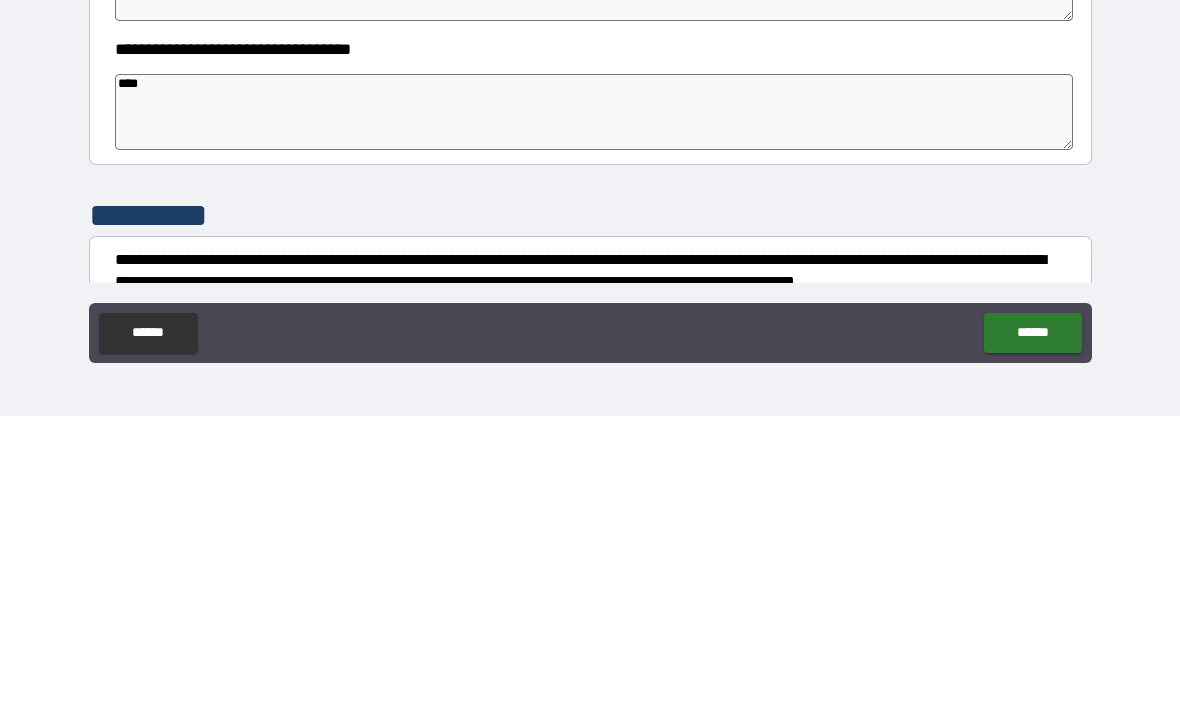 type on "*" 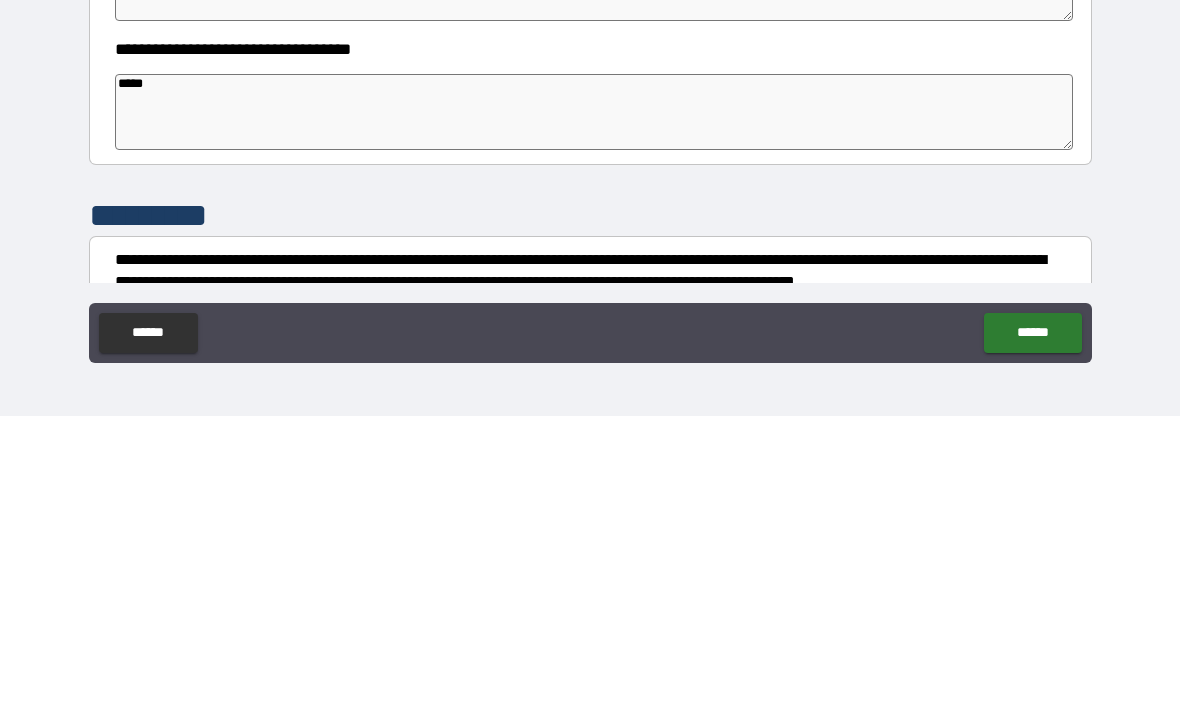type on "*" 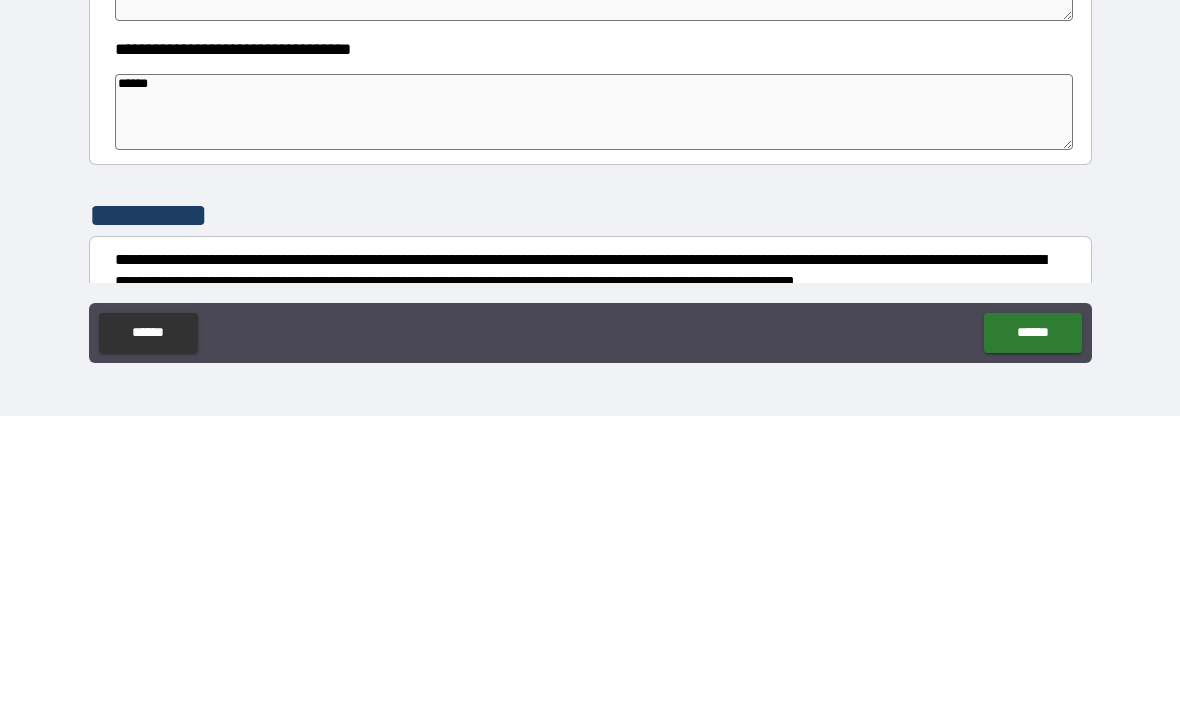 type on "*" 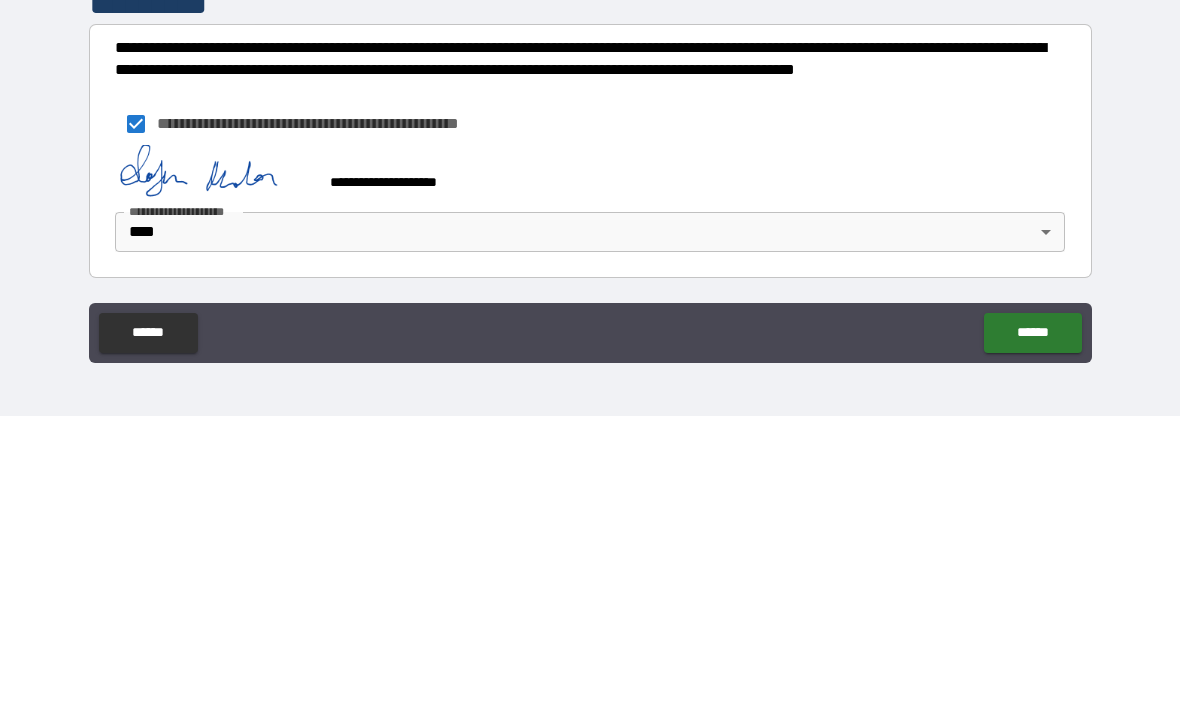 scroll, scrollTop: 784, scrollLeft: 0, axis: vertical 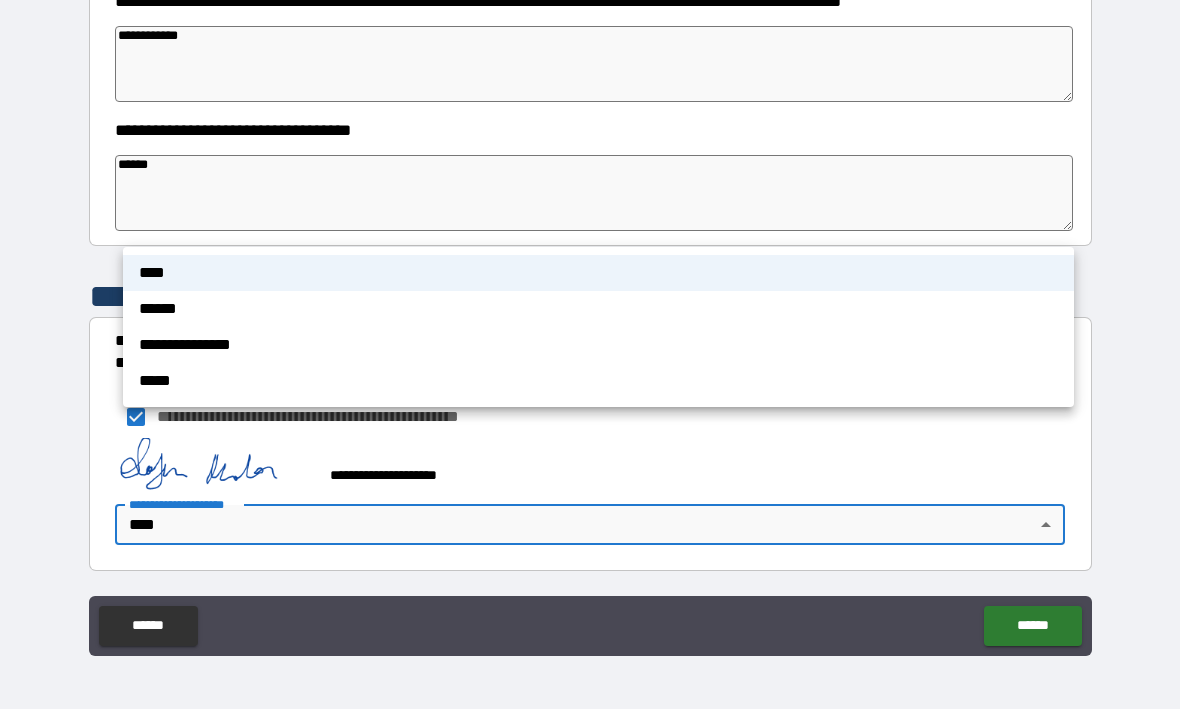 click at bounding box center (590, 355) 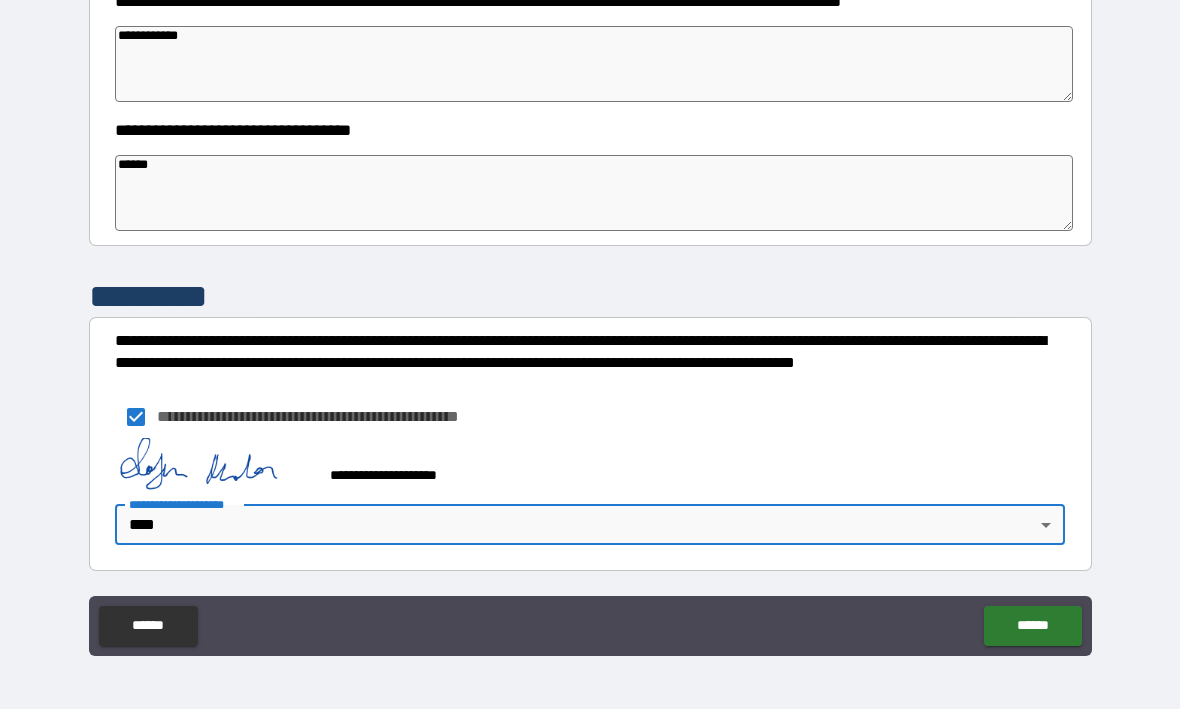 click on "******" at bounding box center [1032, 627] 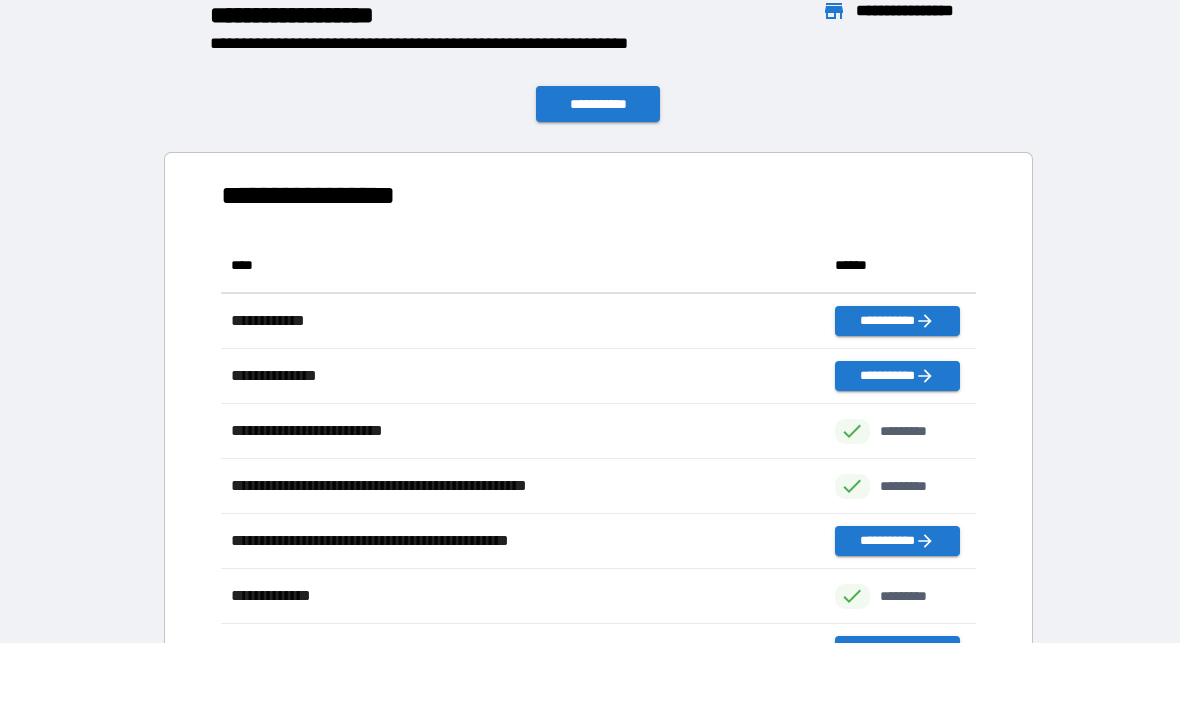 scroll, scrollTop: 1, scrollLeft: 1, axis: both 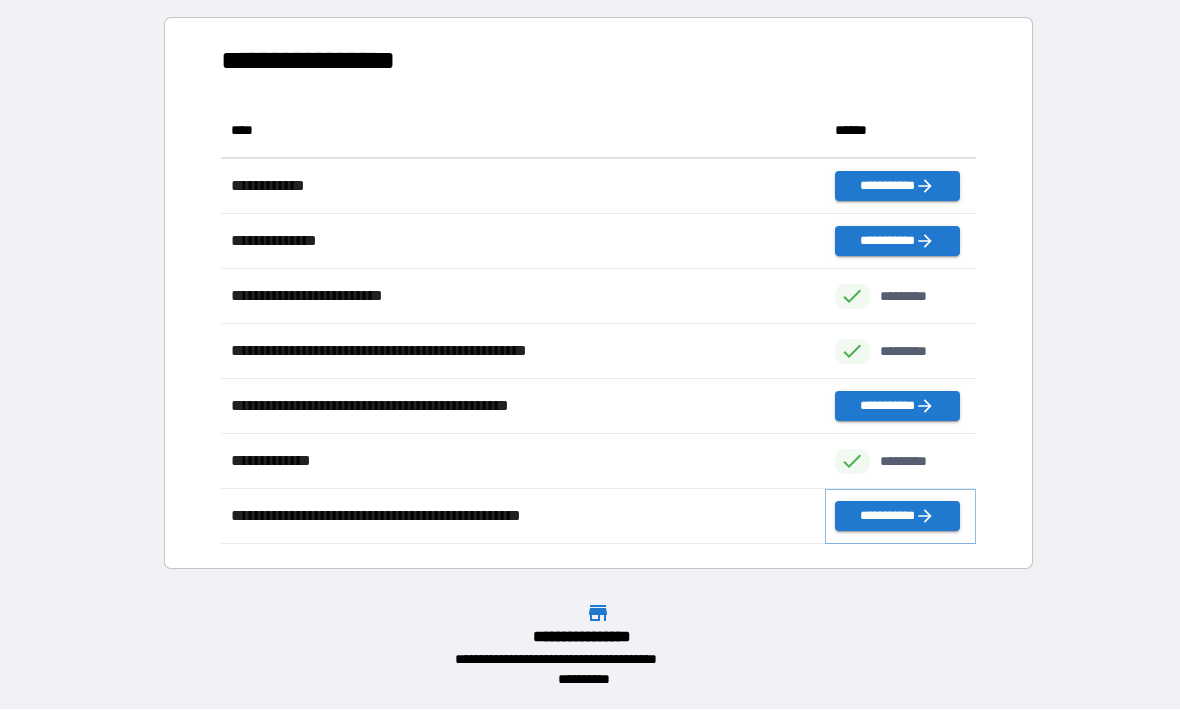 click on "**********" at bounding box center (897, 517) 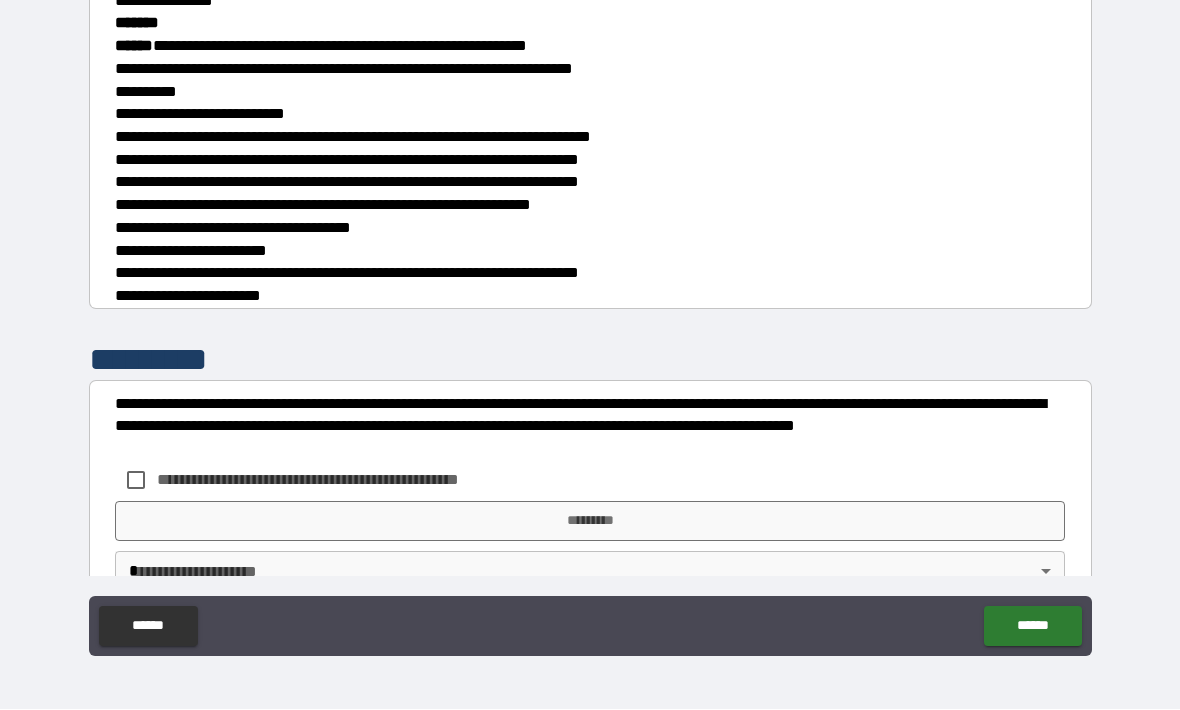 scroll, scrollTop: 1473, scrollLeft: 0, axis: vertical 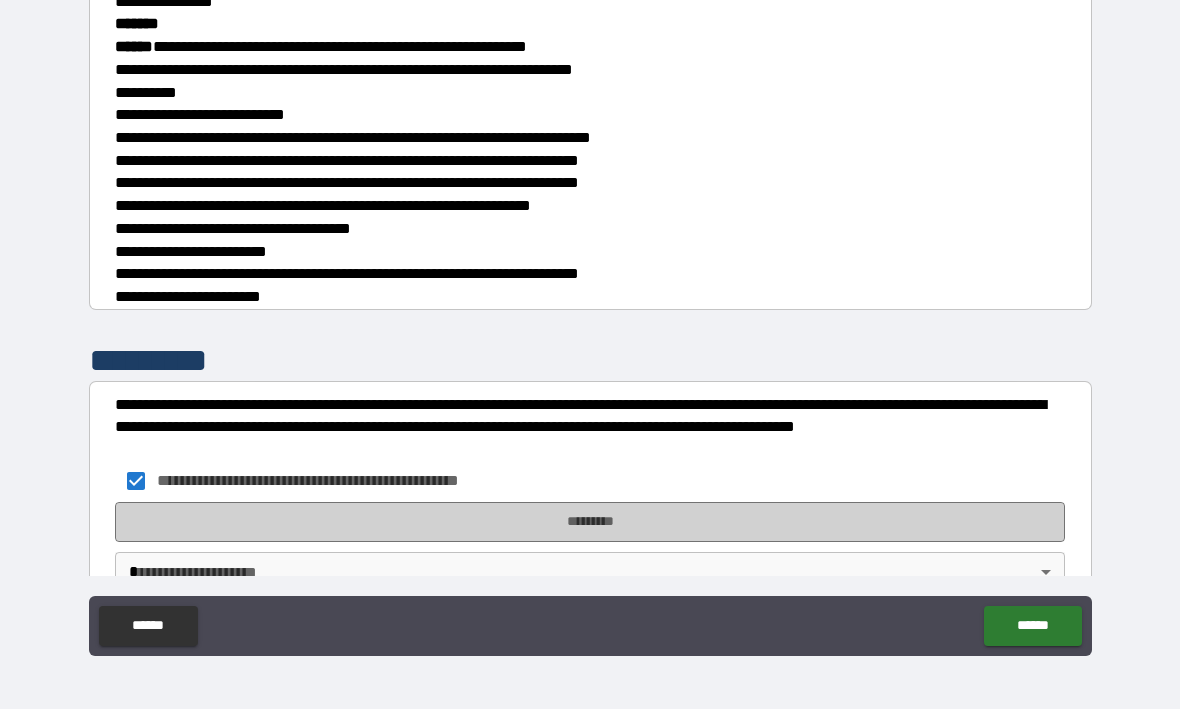 click on "*********" at bounding box center (590, 523) 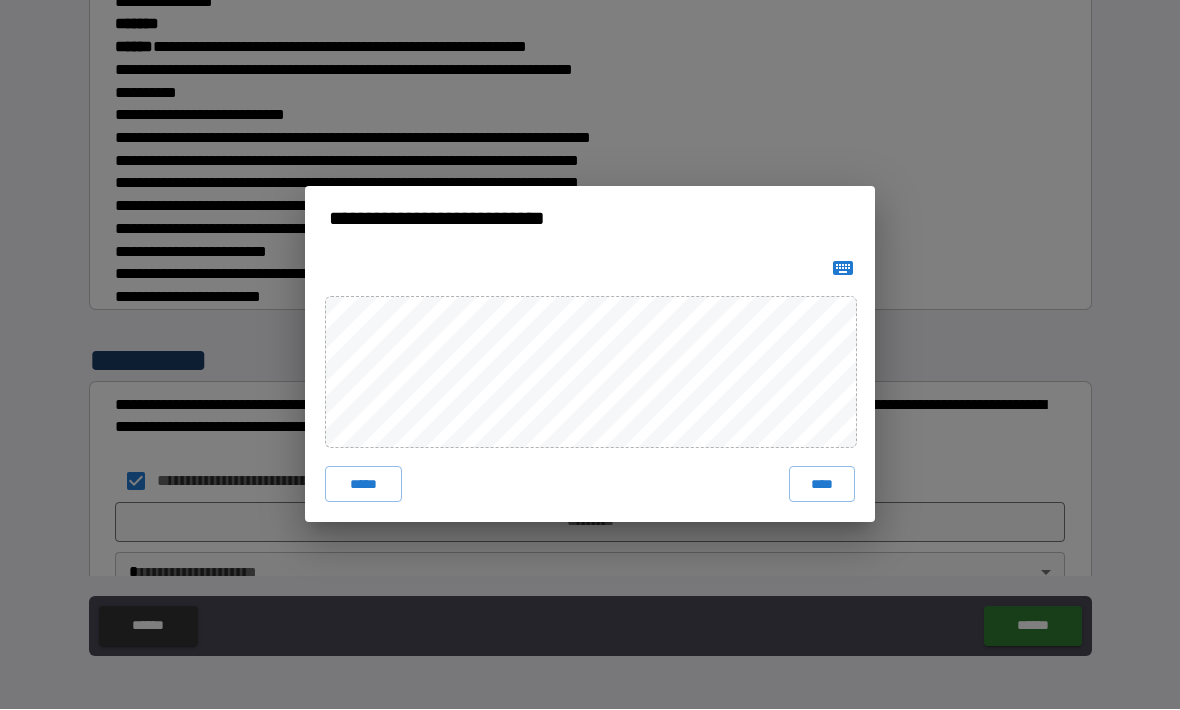 click on "****" at bounding box center (822, 485) 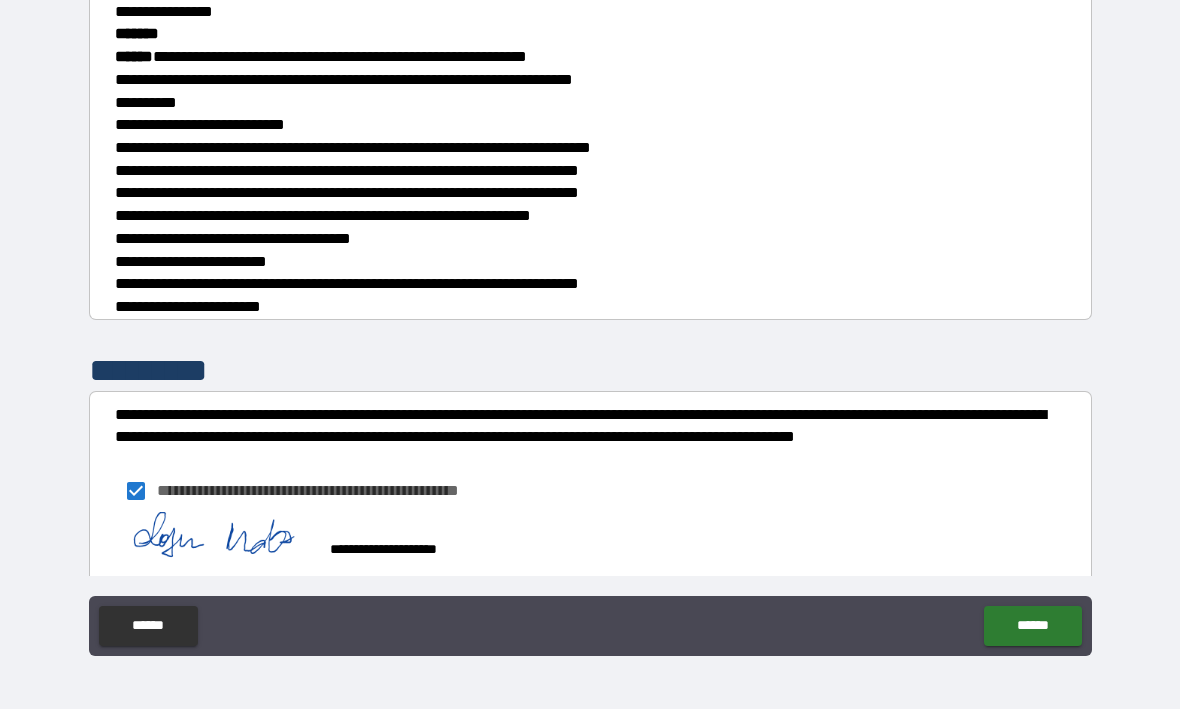 click on "**********" at bounding box center [590, 322] 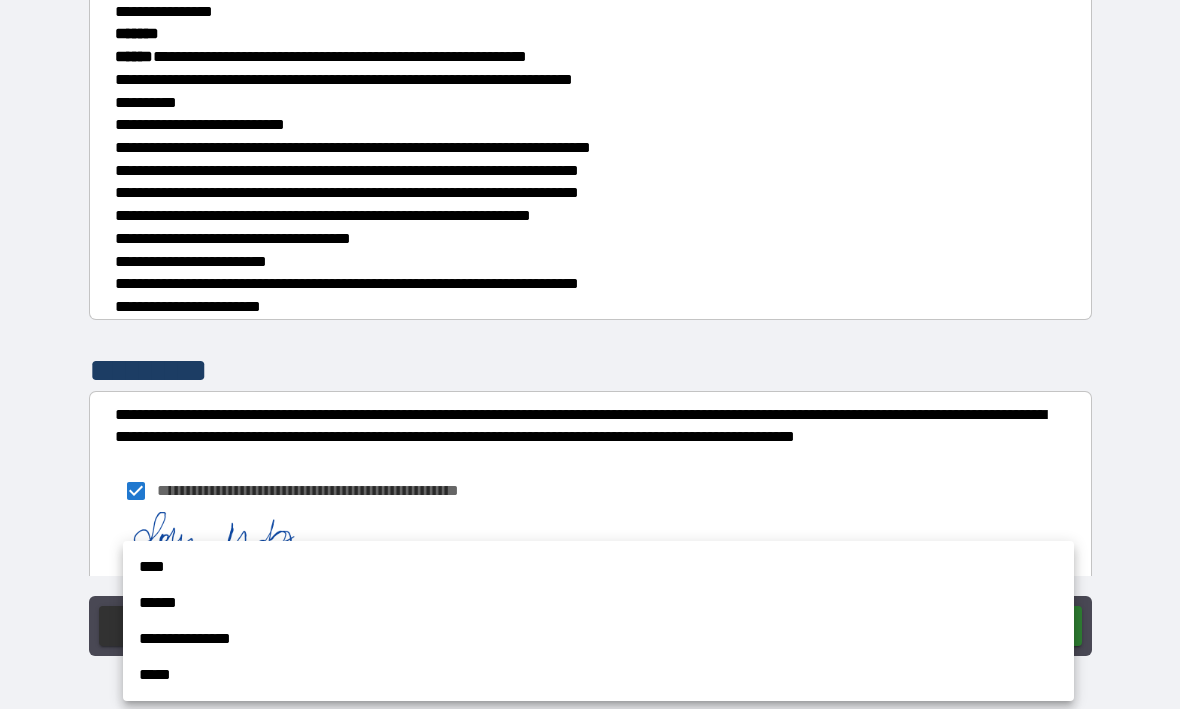 click on "****" at bounding box center [598, 568] 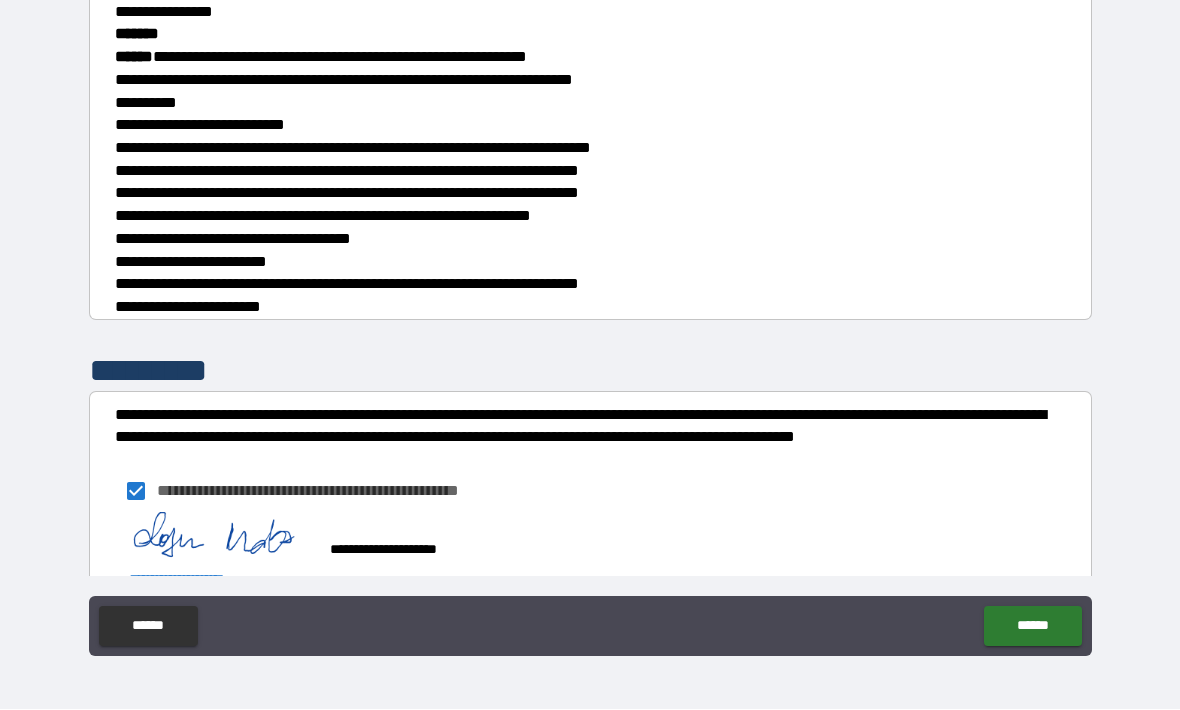 click on "******" at bounding box center (1032, 627) 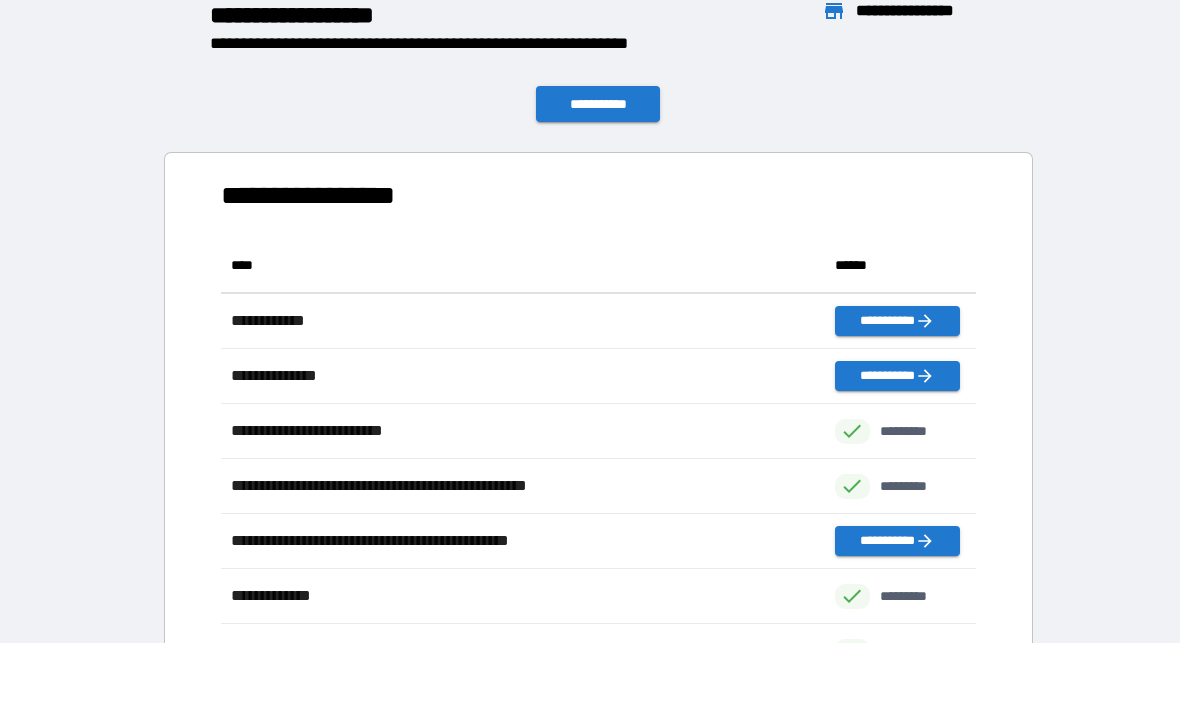 scroll, scrollTop: 1, scrollLeft: 1, axis: both 